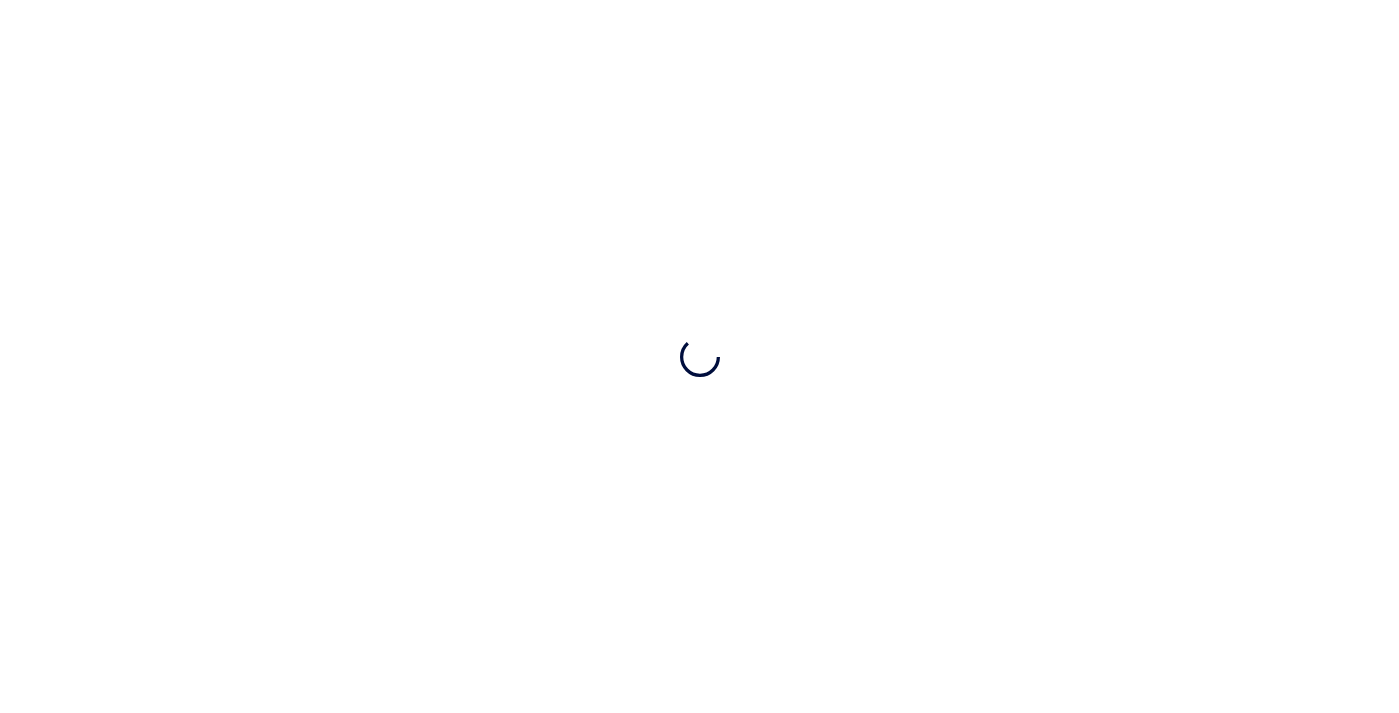 scroll, scrollTop: 0, scrollLeft: 0, axis: both 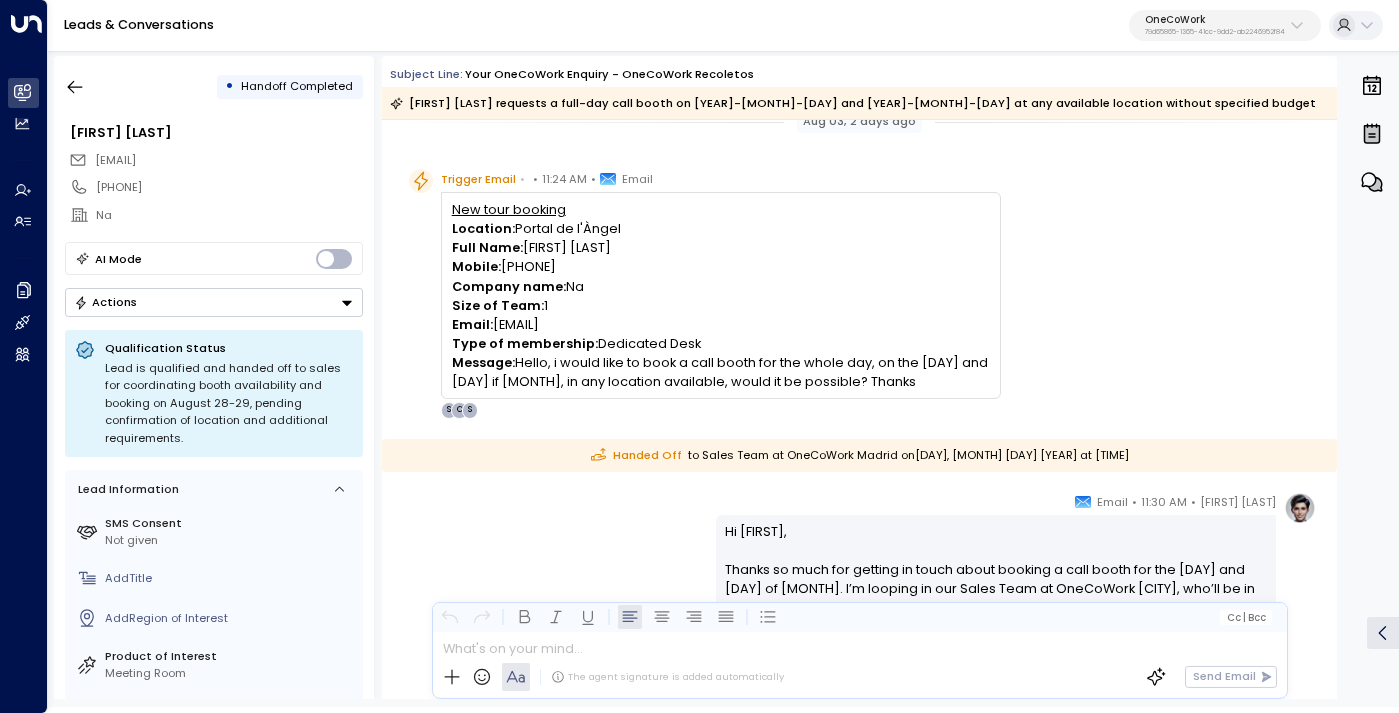 drag, startPoint x: 620, startPoint y: 228, endPoint x: 510, endPoint y: 228, distance: 110 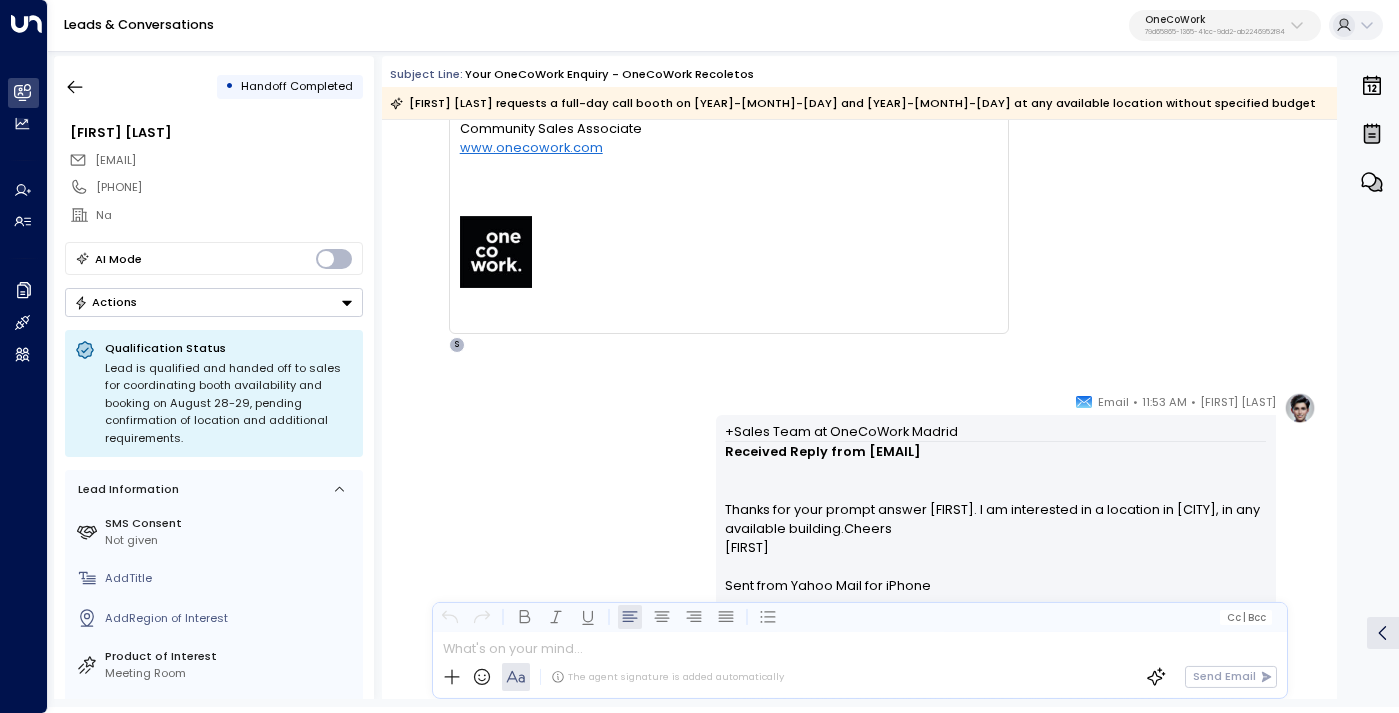 scroll, scrollTop: 1702, scrollLeft: 0, axis: vertical 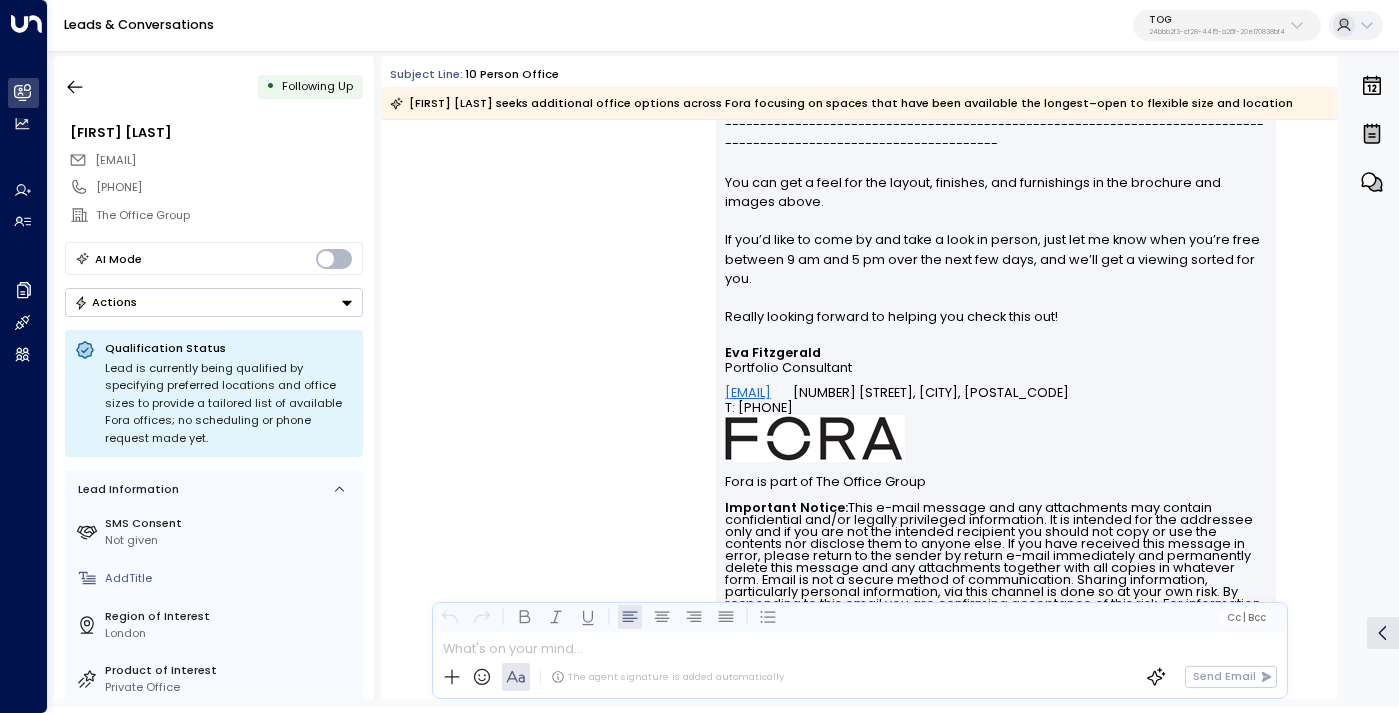 click on "TOG" at bounding box center (1217, 20) 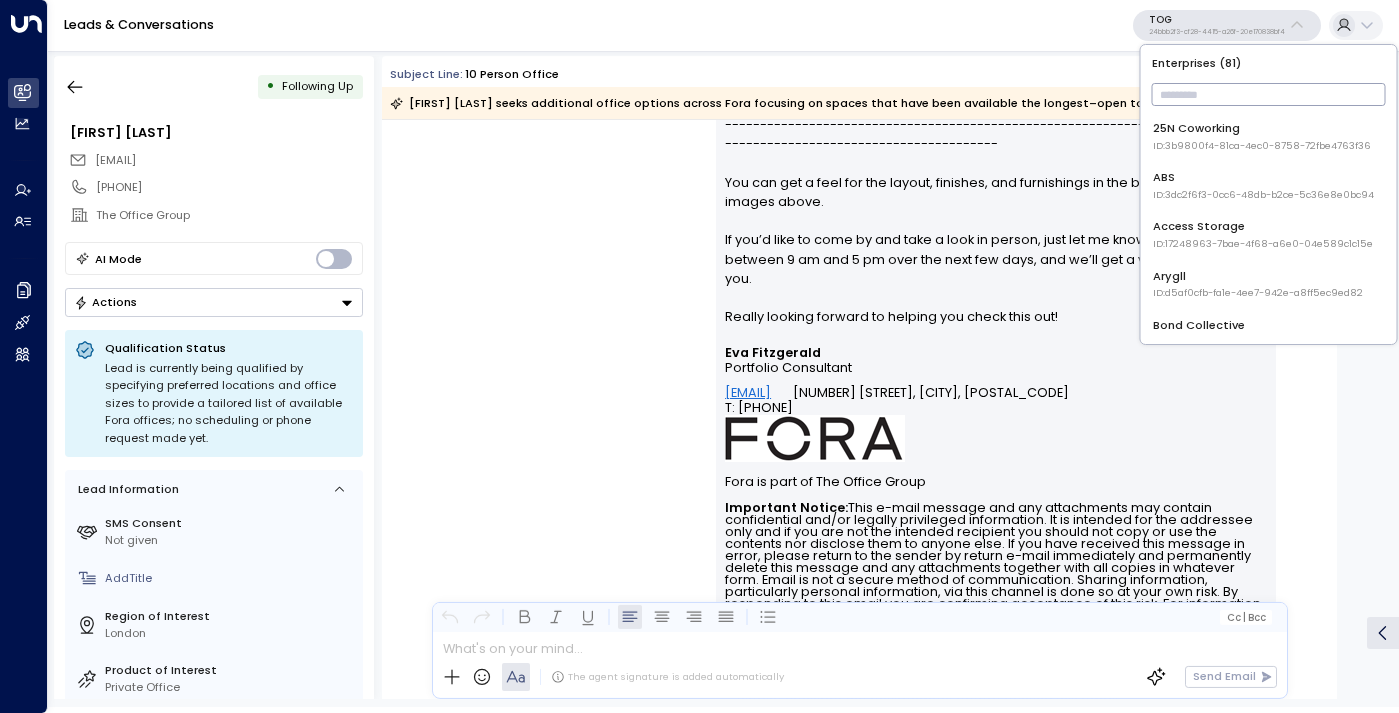 click at bounding box center [1269, 94] 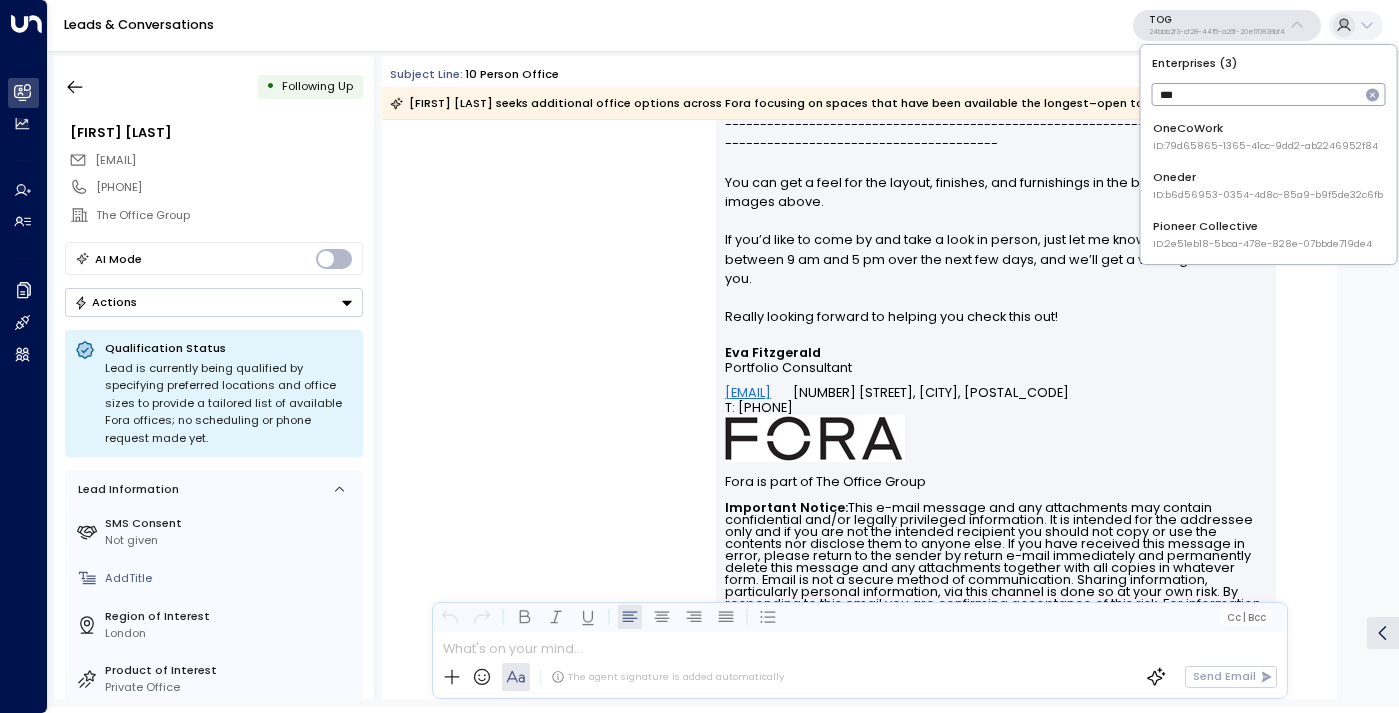 type on "***" 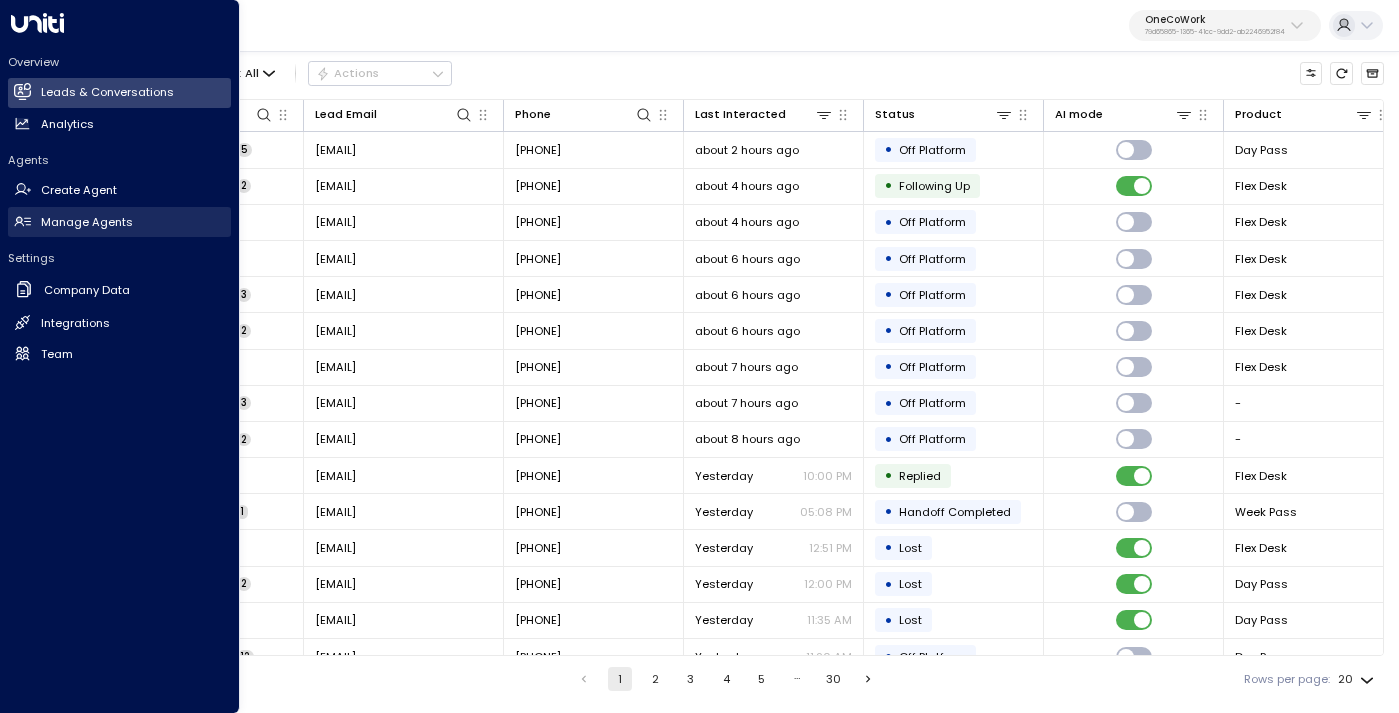 click on "Manage Agents" at bounding box center [87, 222] 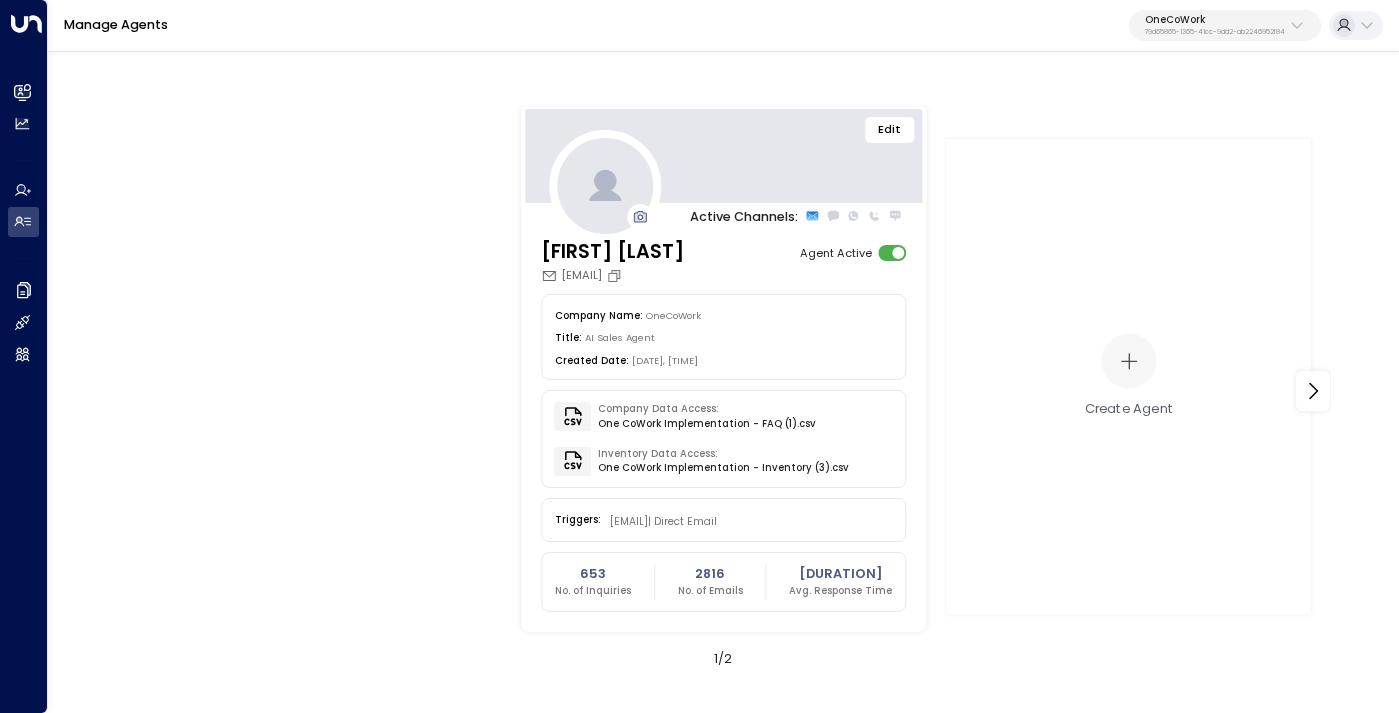 click on "Edit" at bounding box center (890, 130) 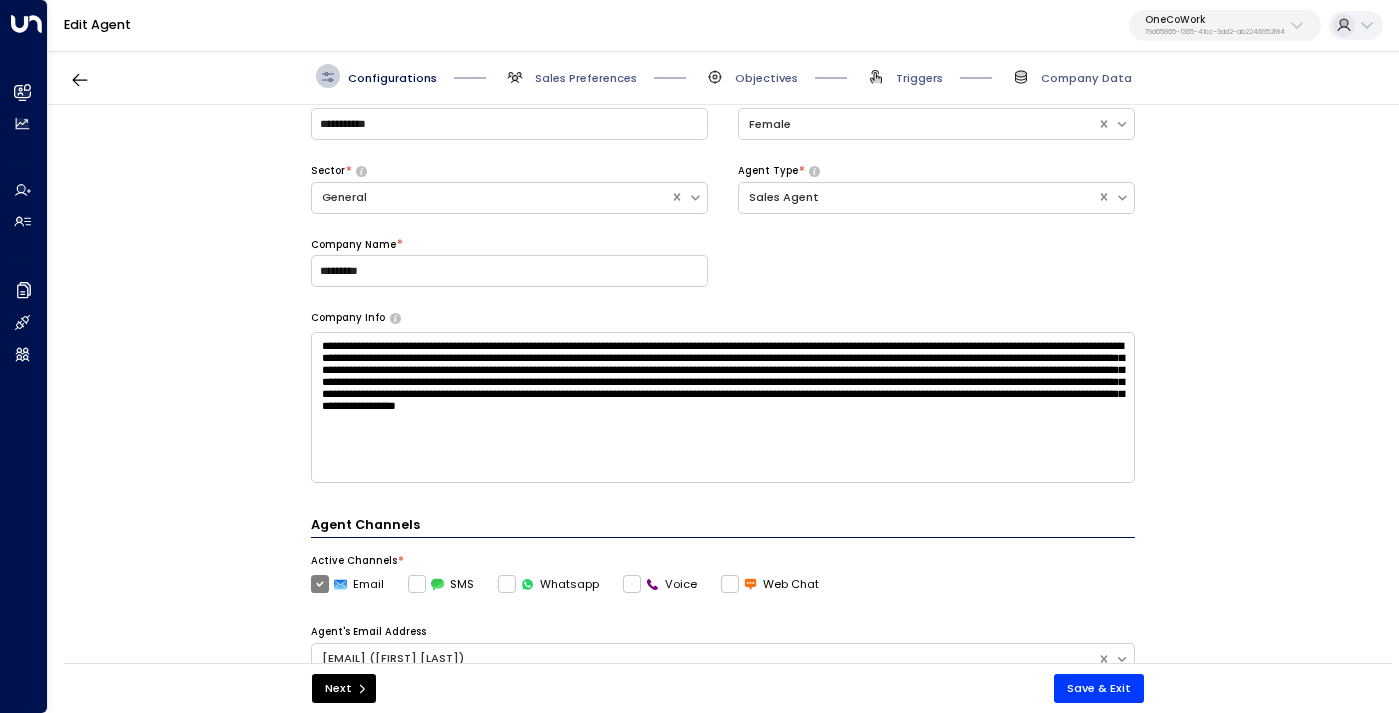 scroll, scrollTop: 0, scrollLeft: 0, axis: both 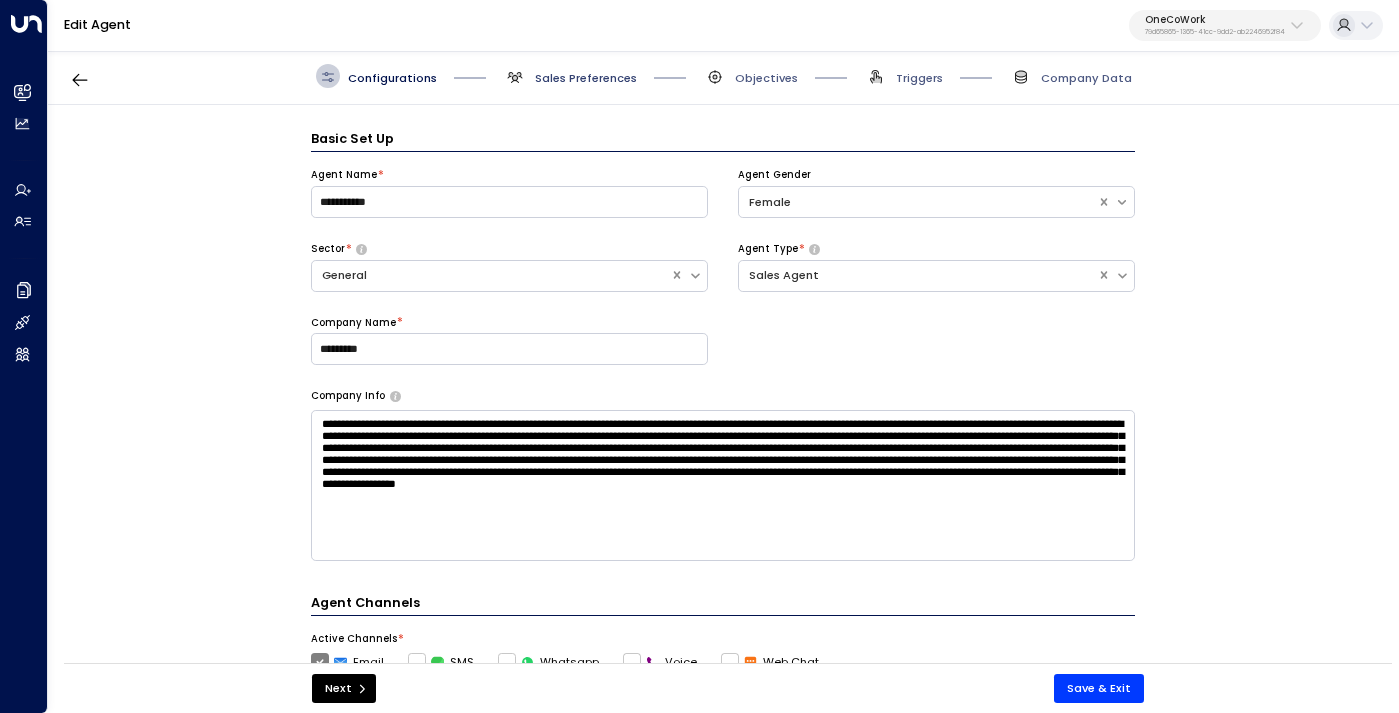 click on "Sales Preferences" at bounding box center [586, 78] 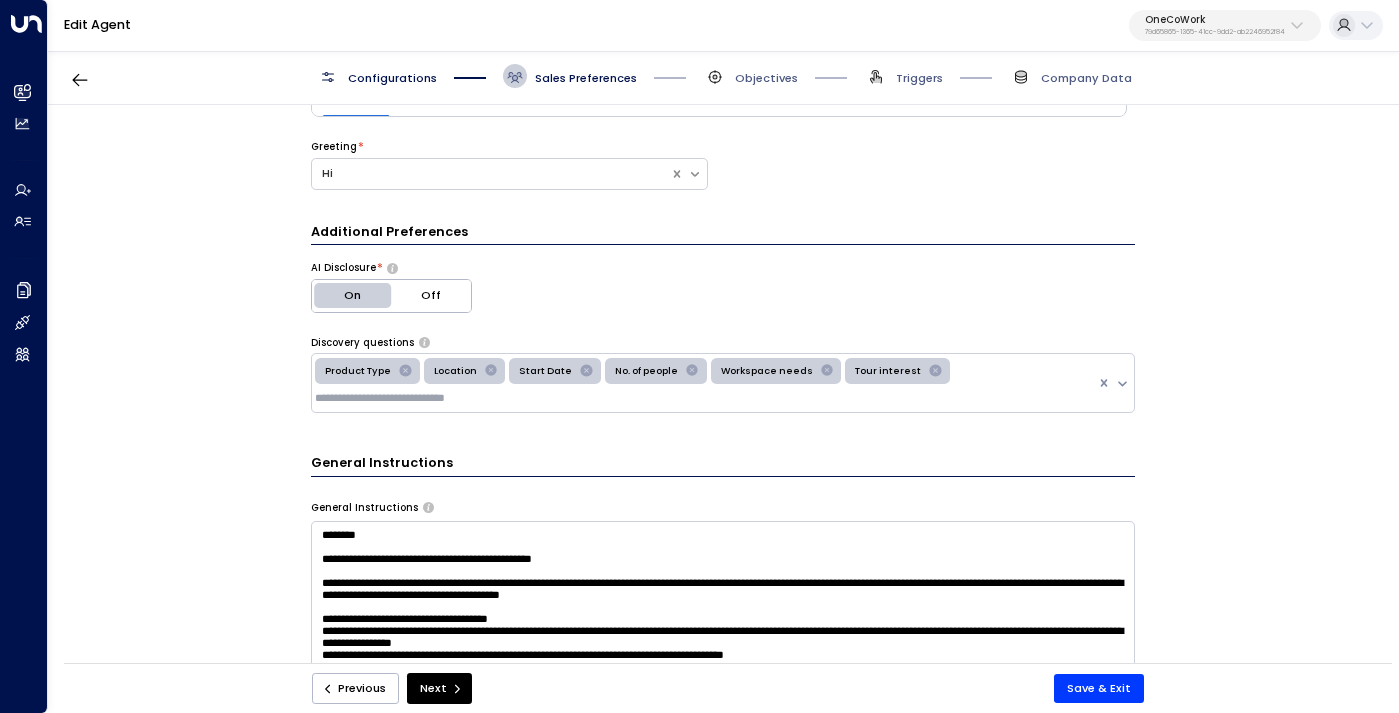 scroll, scrollTop: 338, scrollLeft: 0, axis: vertical 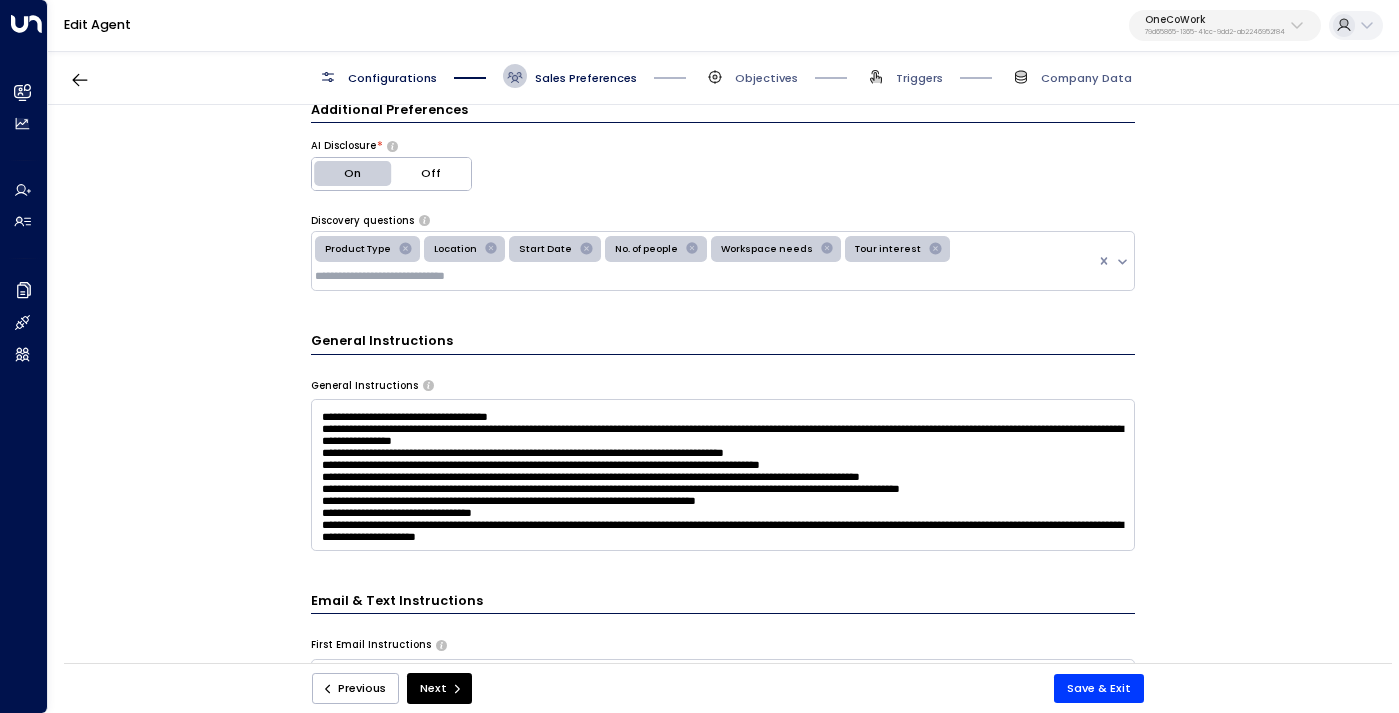click at bounding box center (723, 474) 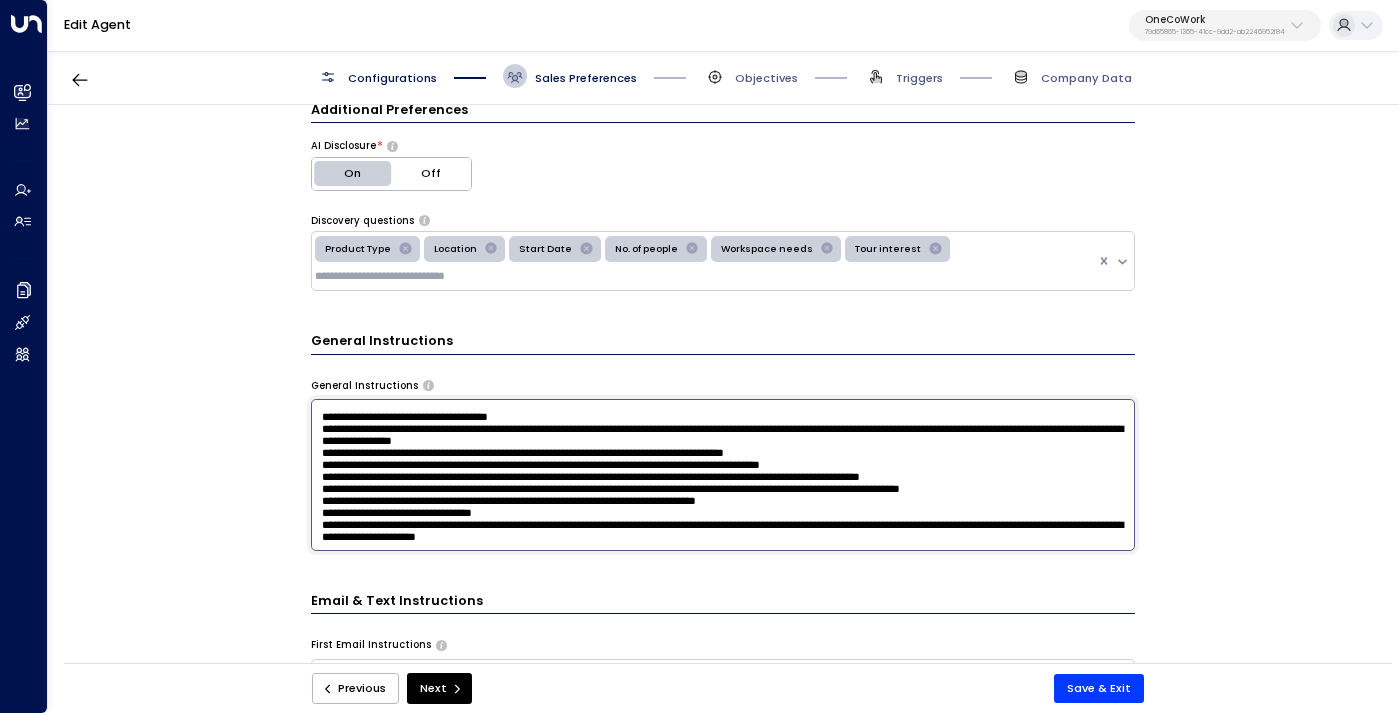 click at bounding box center [723, 474] 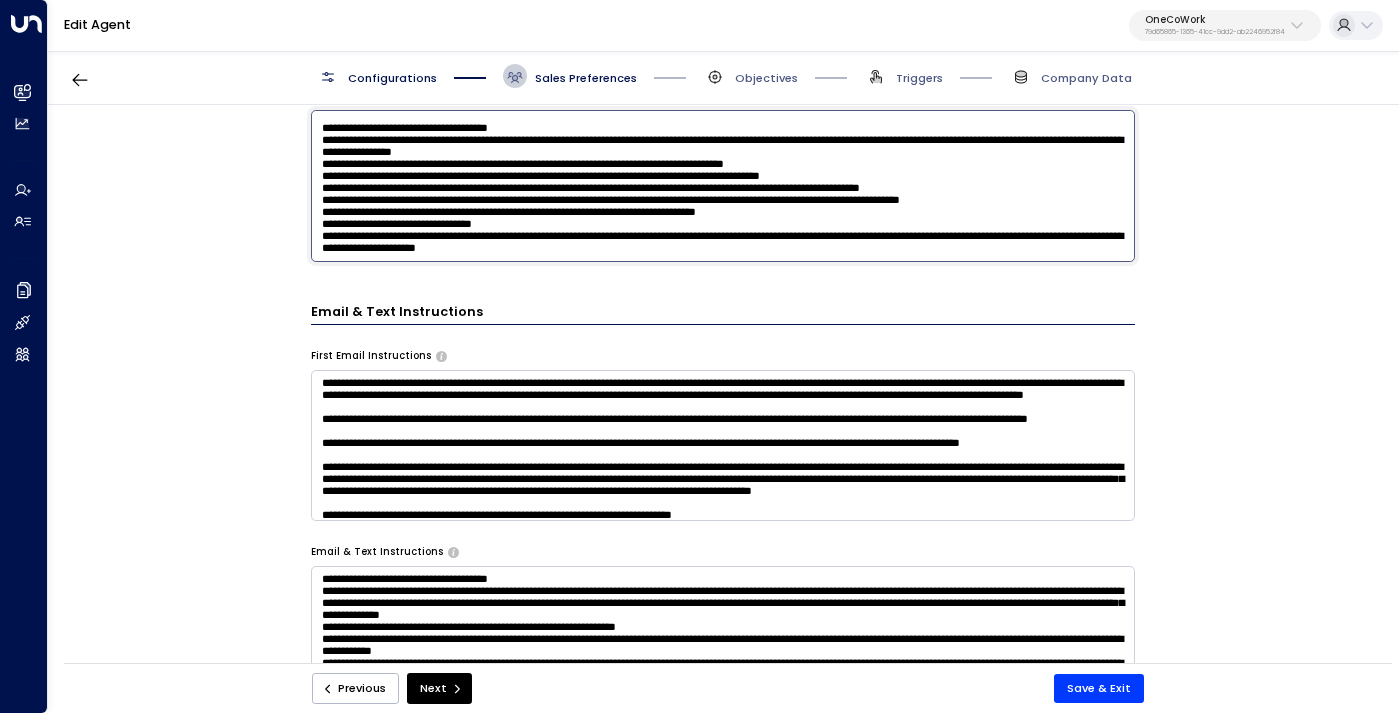 scroll, scrollTop: 637, scrollLeft: 0, axis: vertical 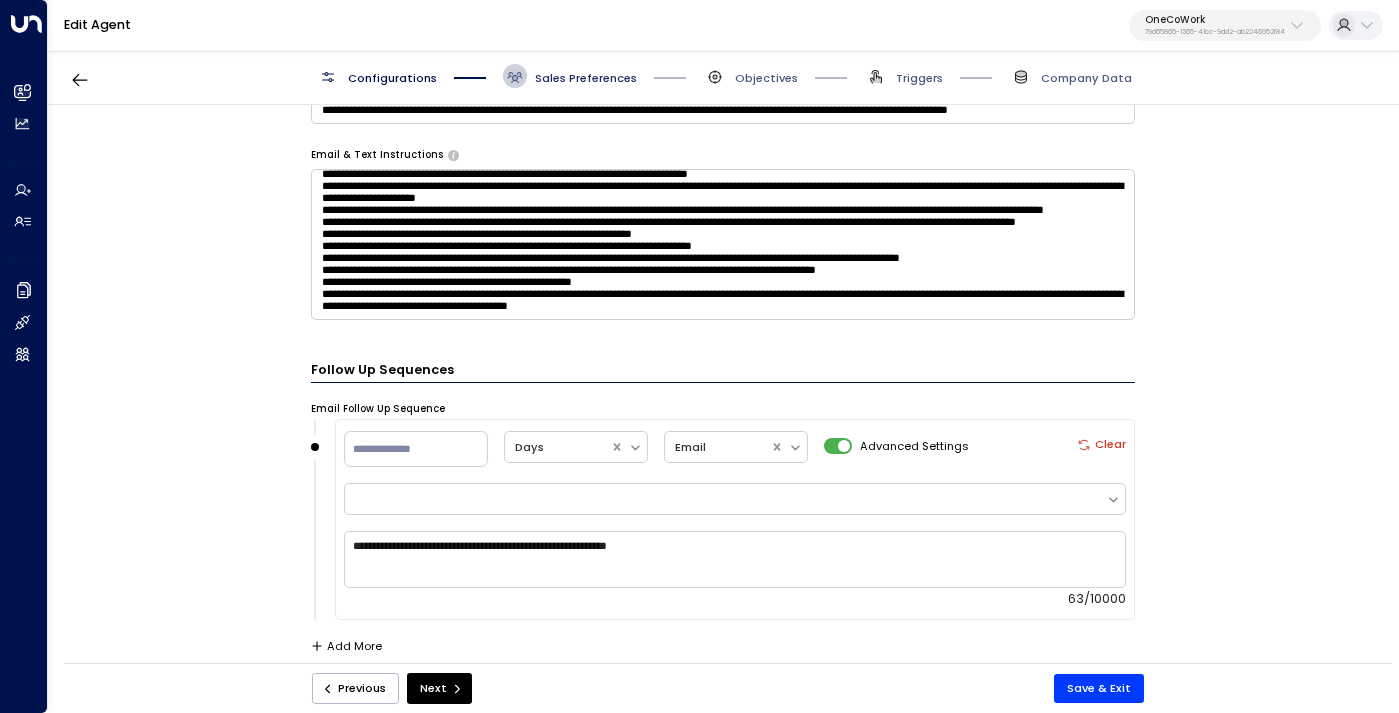 click on "Sales Preferences" at bounding box center (586, 78) 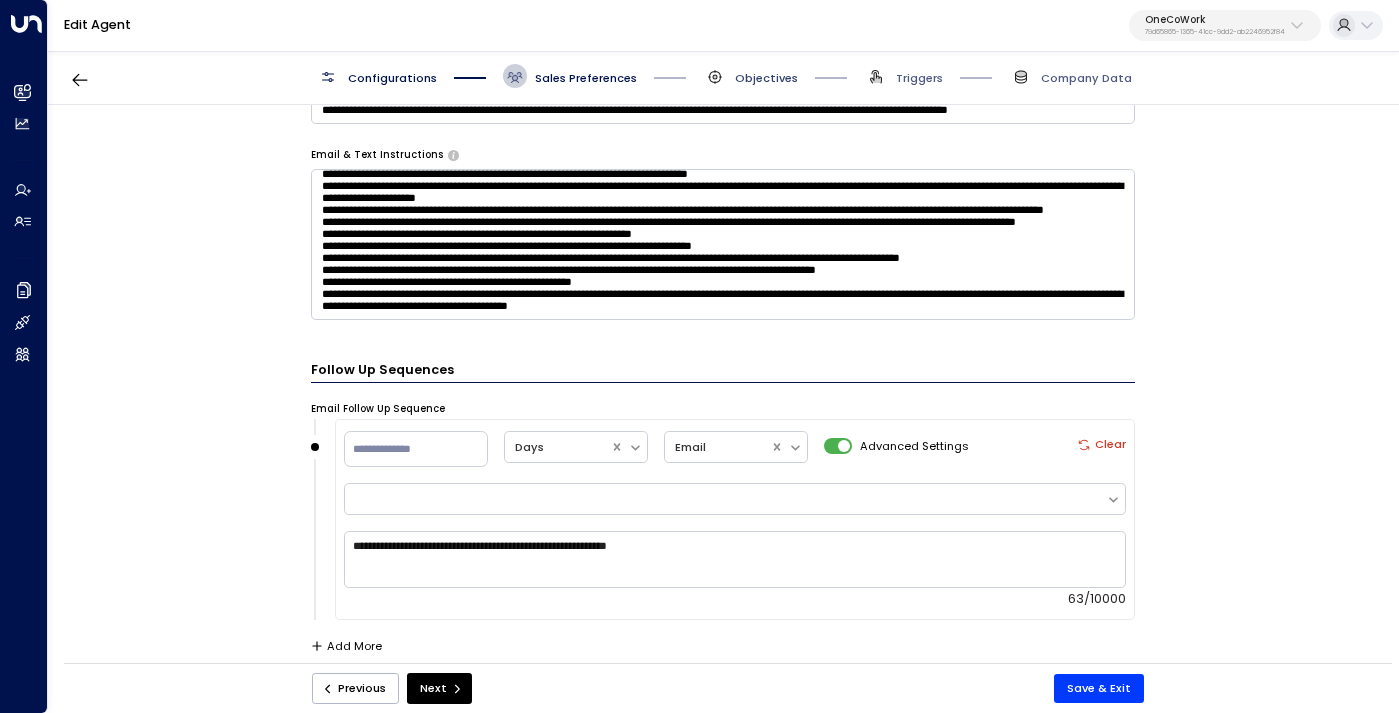 click on "Objectives" at bounding box center (766, 78) 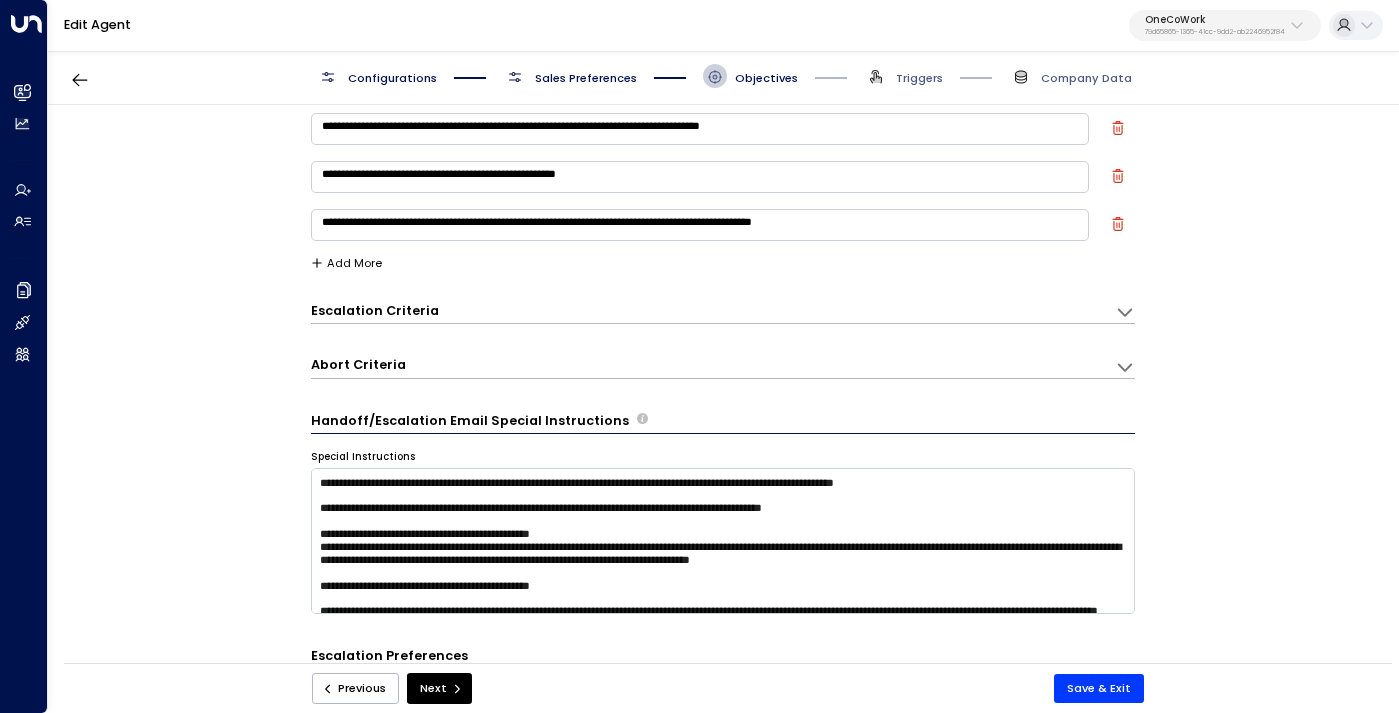 scroll, scrollTop: 457, scrollLeft: 0, axis: vertical 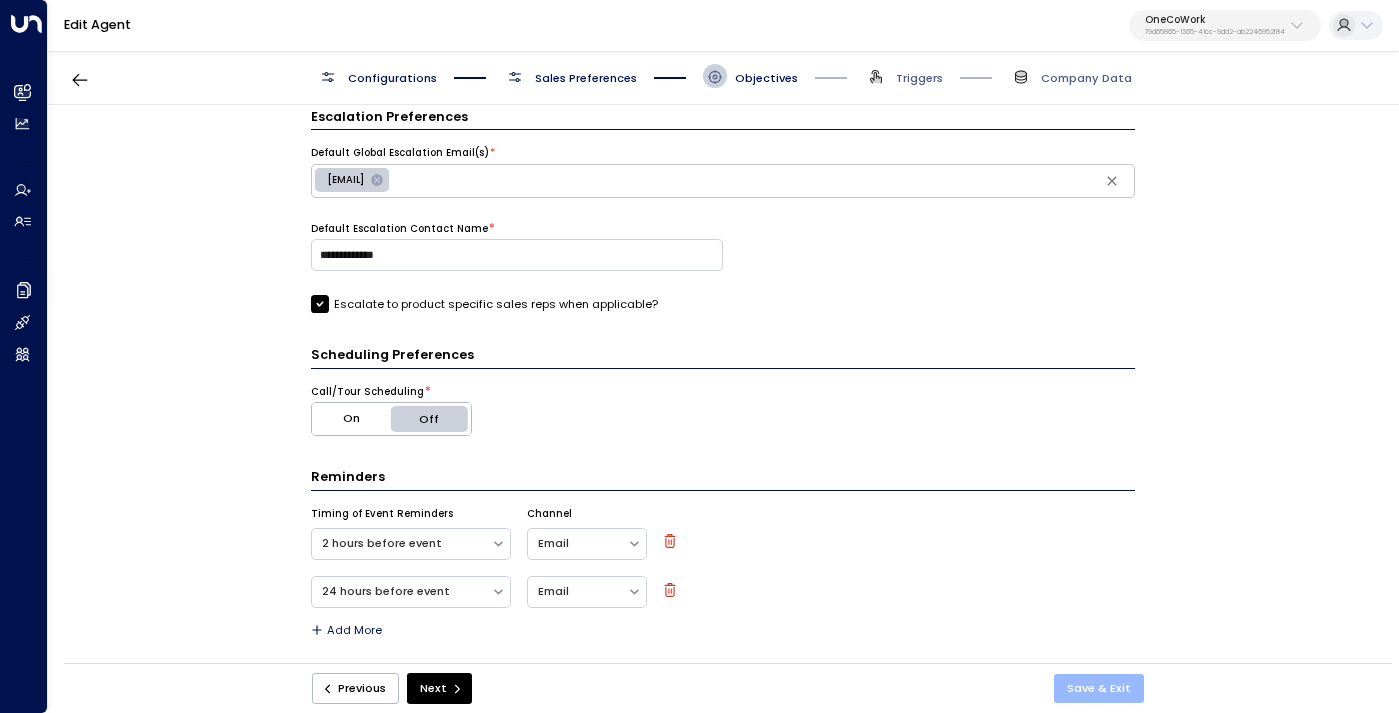click on "Save & Exit" at bounding box center (1099, 688) 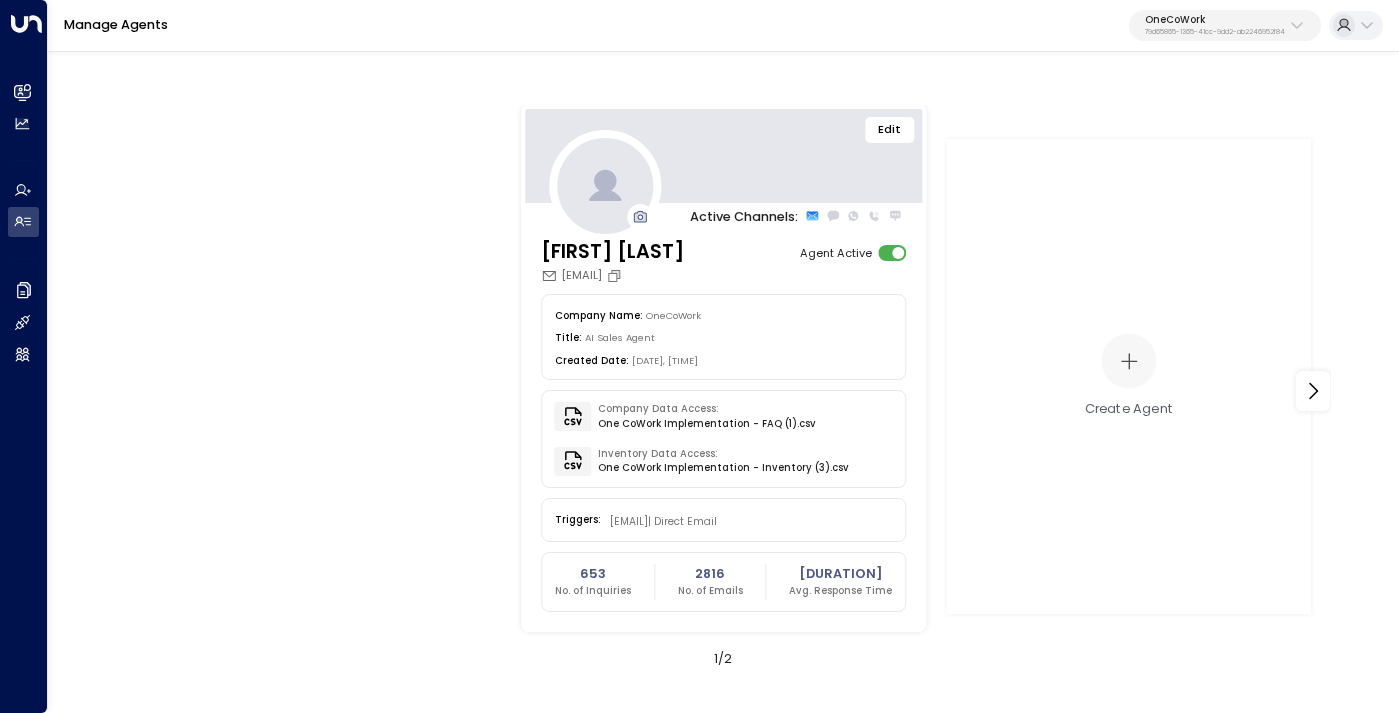 click on "79d65865-1365-41cc-9dd2-ab2246952f84" at bounding box center (1215, 32) 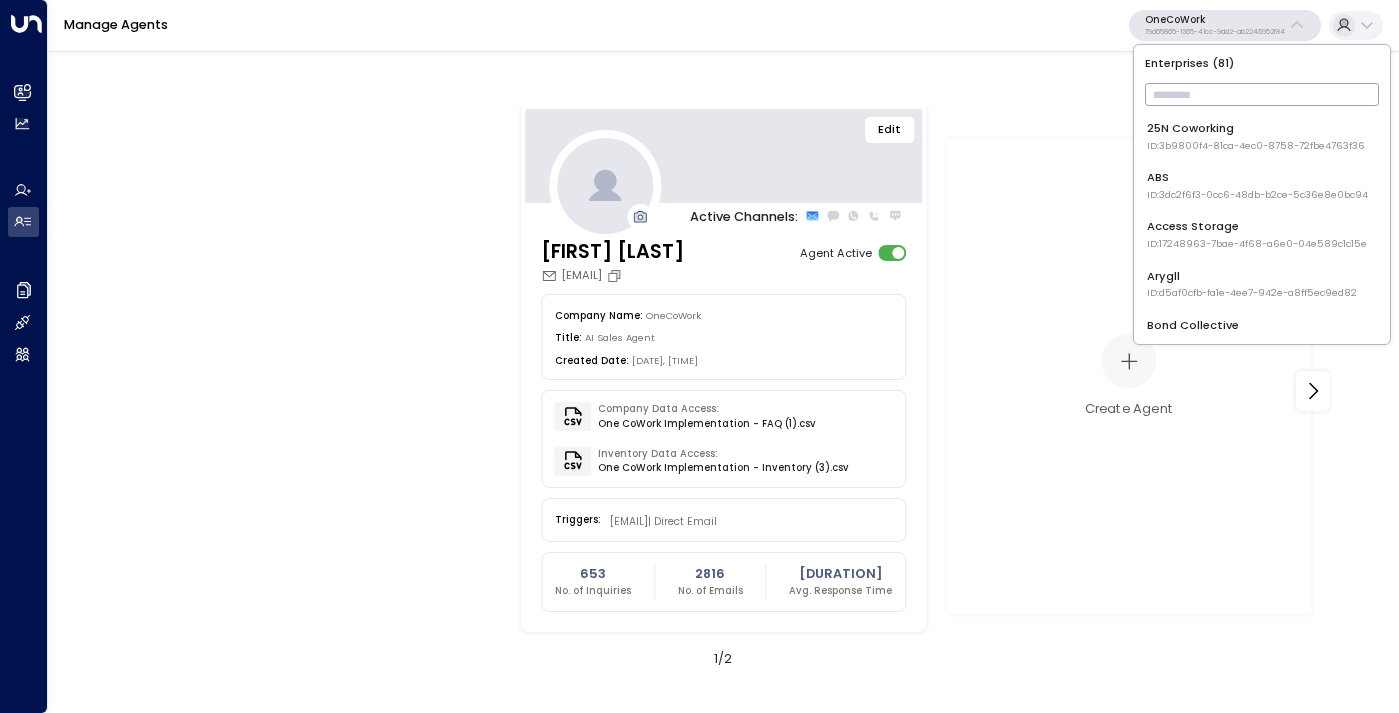click at bounding box center [1262, 94] 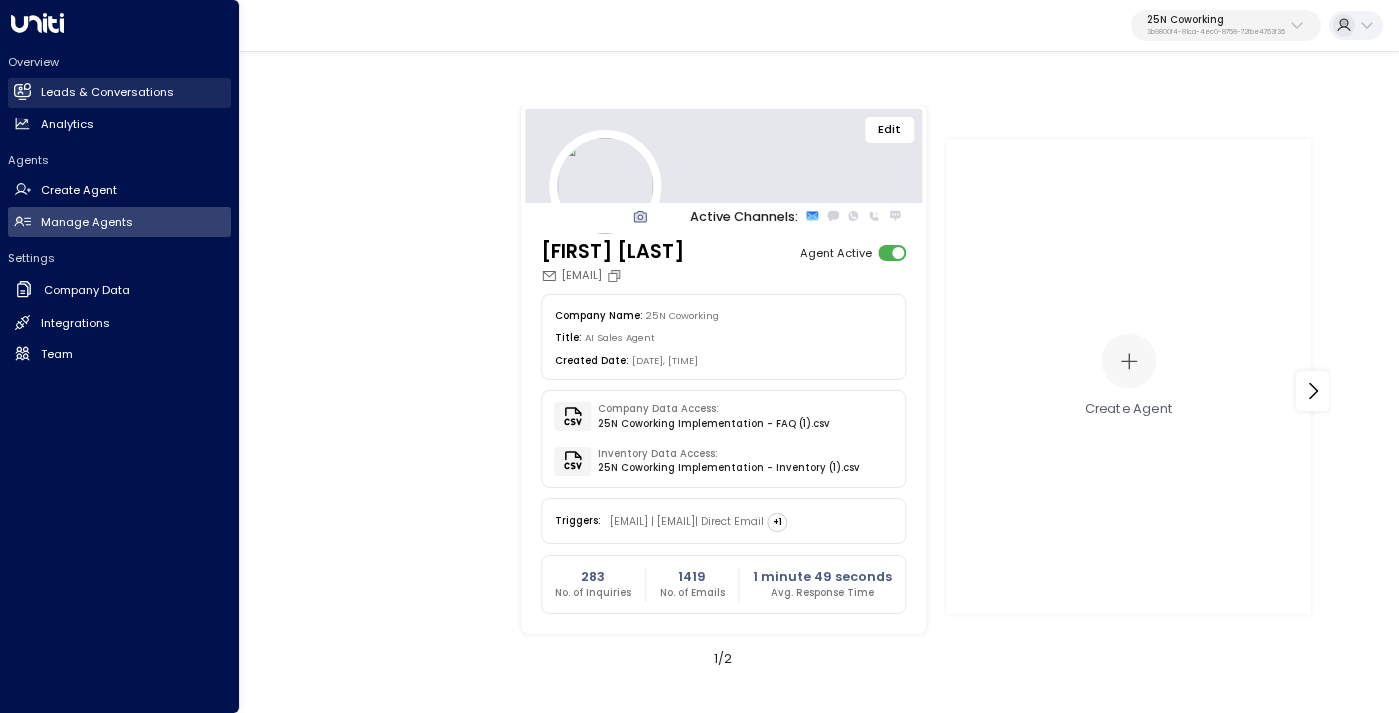 click on "Leads & Conversations Leads & Conversations" at bounding box center [119, 93] 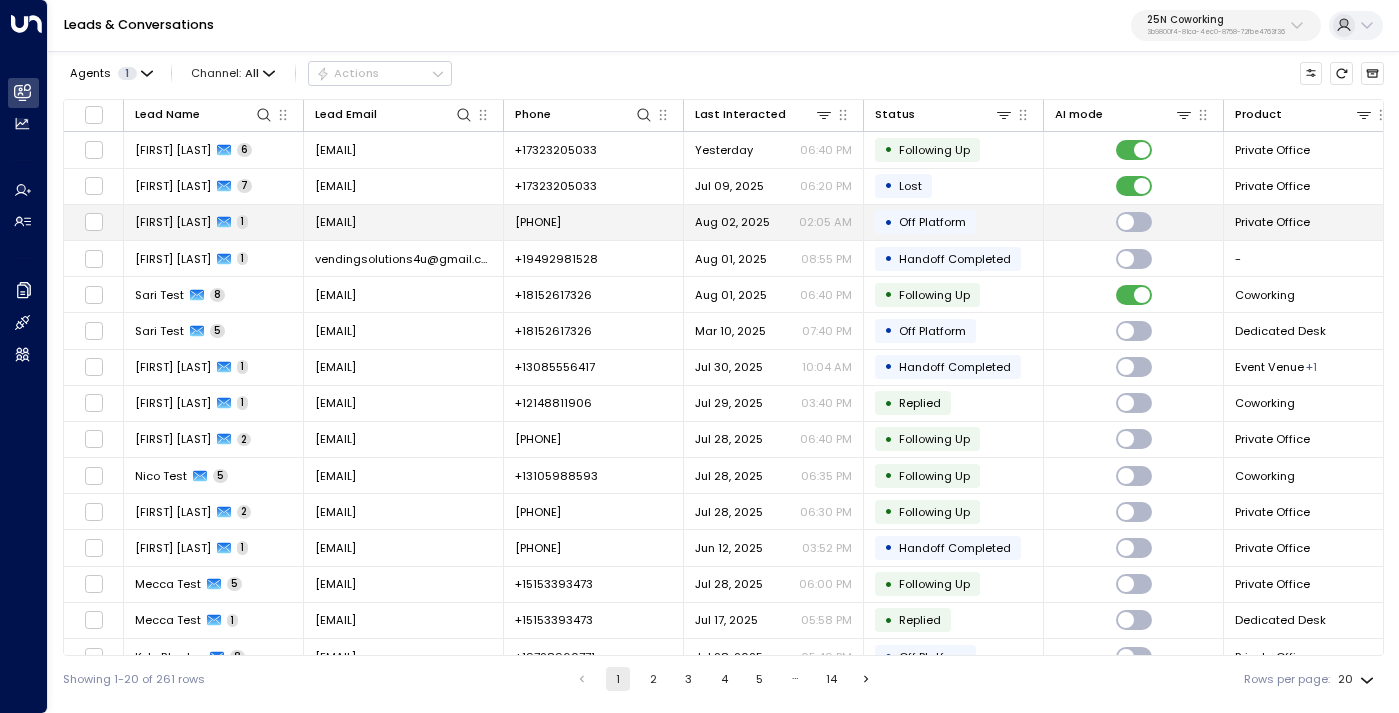 click on "[EMAIL]" at bounding box center (335, 222) 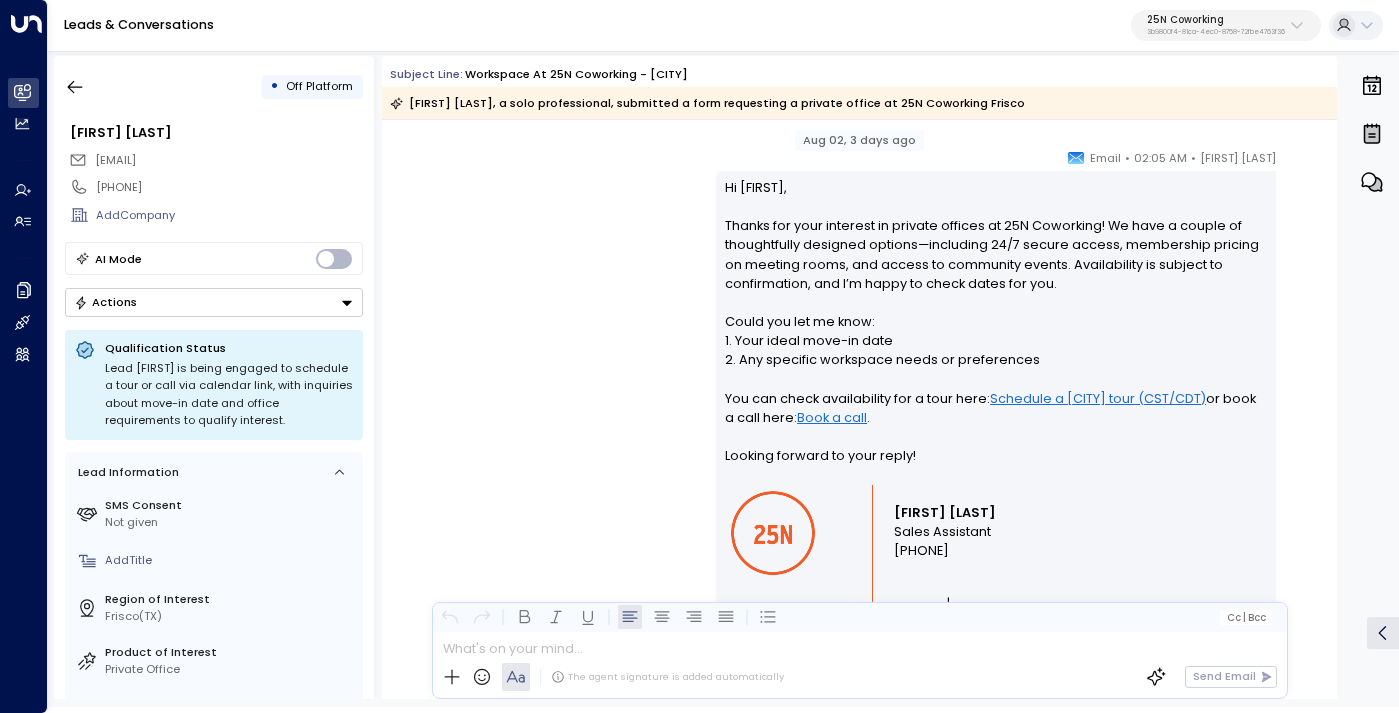 scroll, scrollTop: 1365, scrollLeft: 0, axis: vertical 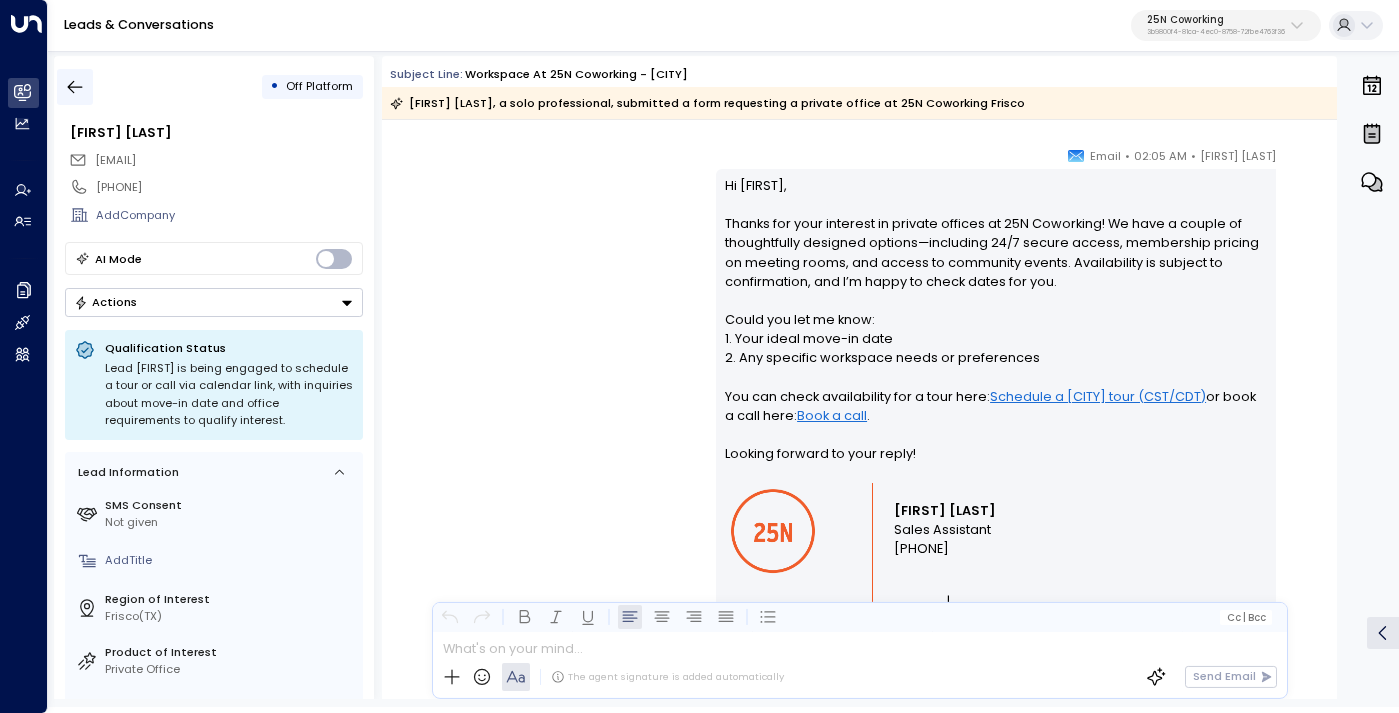 click 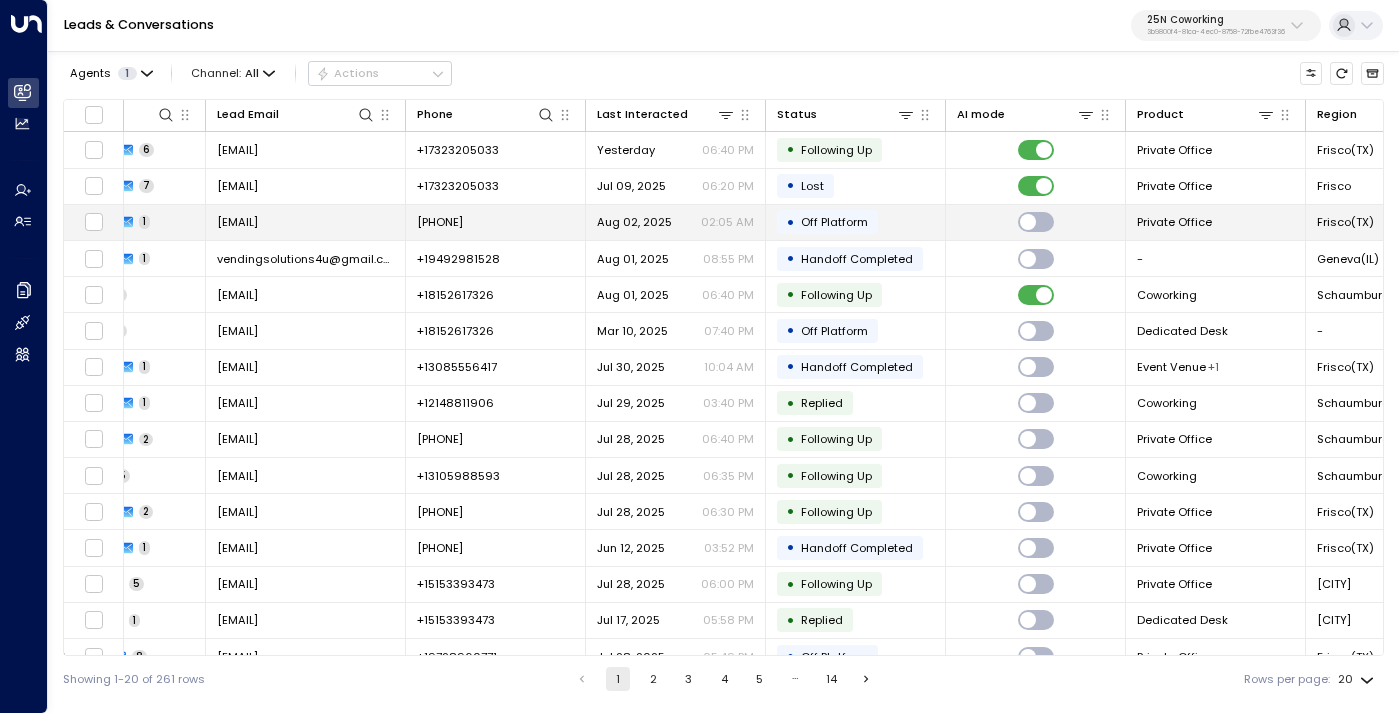 scroll, scrollTop: 0, scrollLeft: 0, axis: both 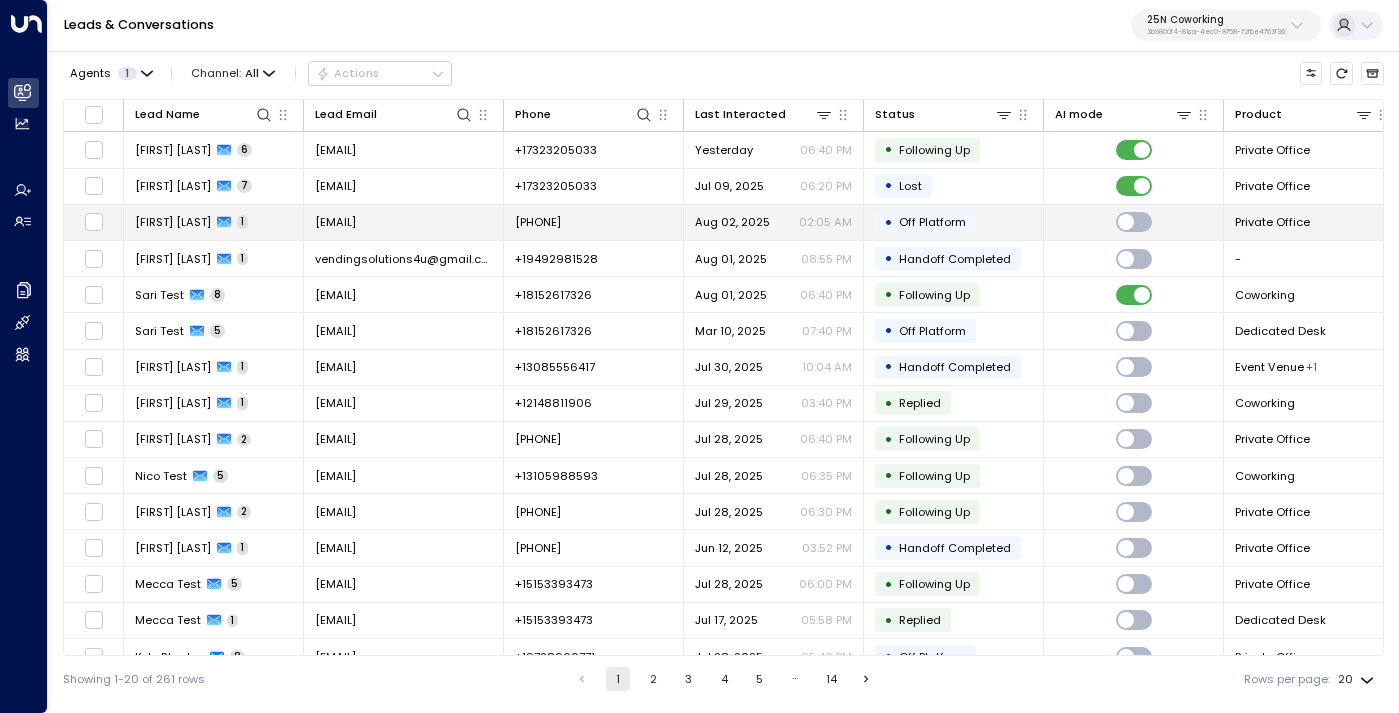 click on "[PHONE]" at bounding box center (538, 222) 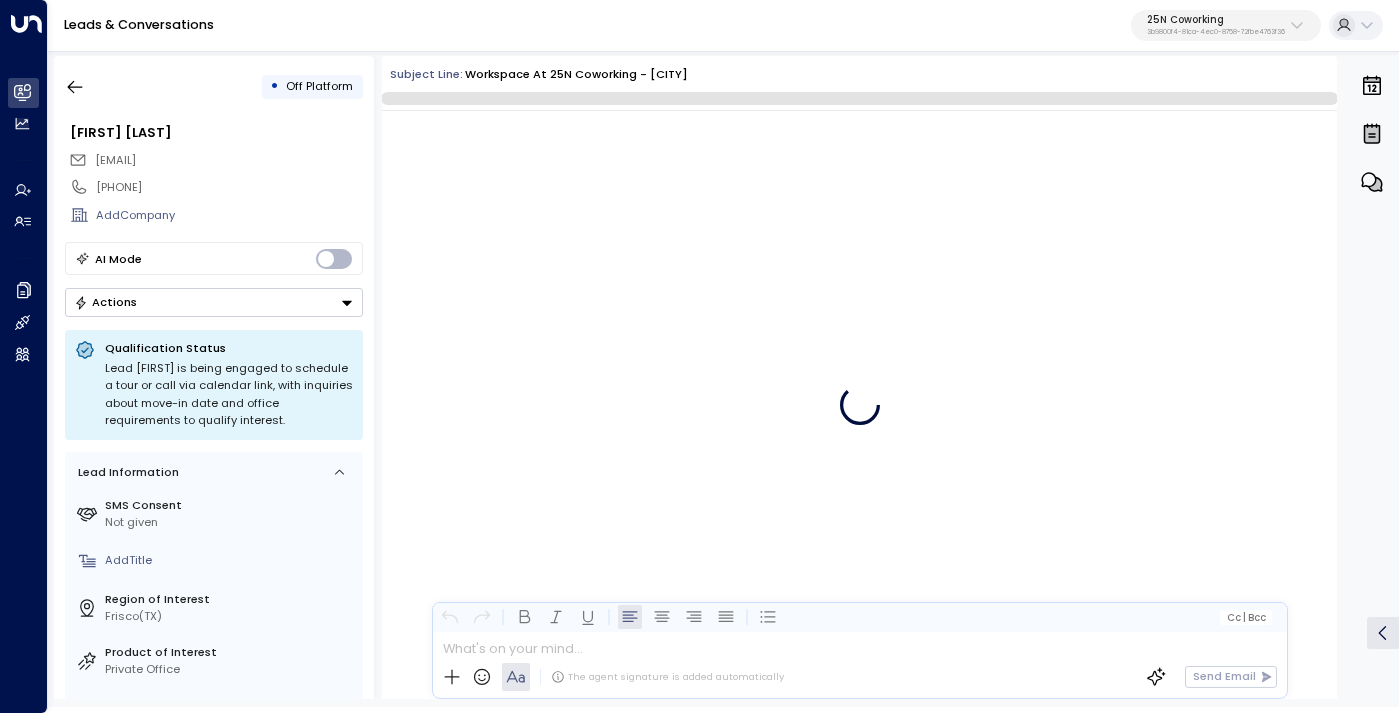 scroll, scrollTop: 995, scrollLeft: 0, axis: vertical 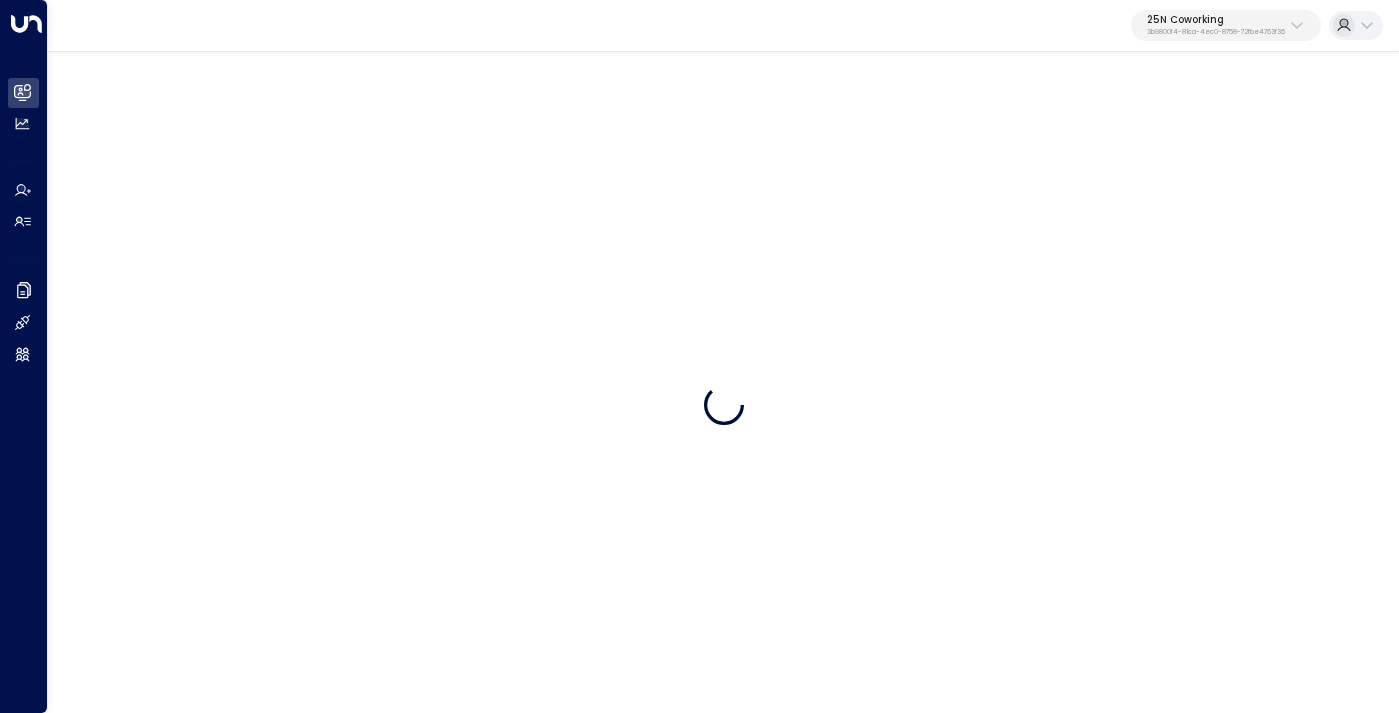 click 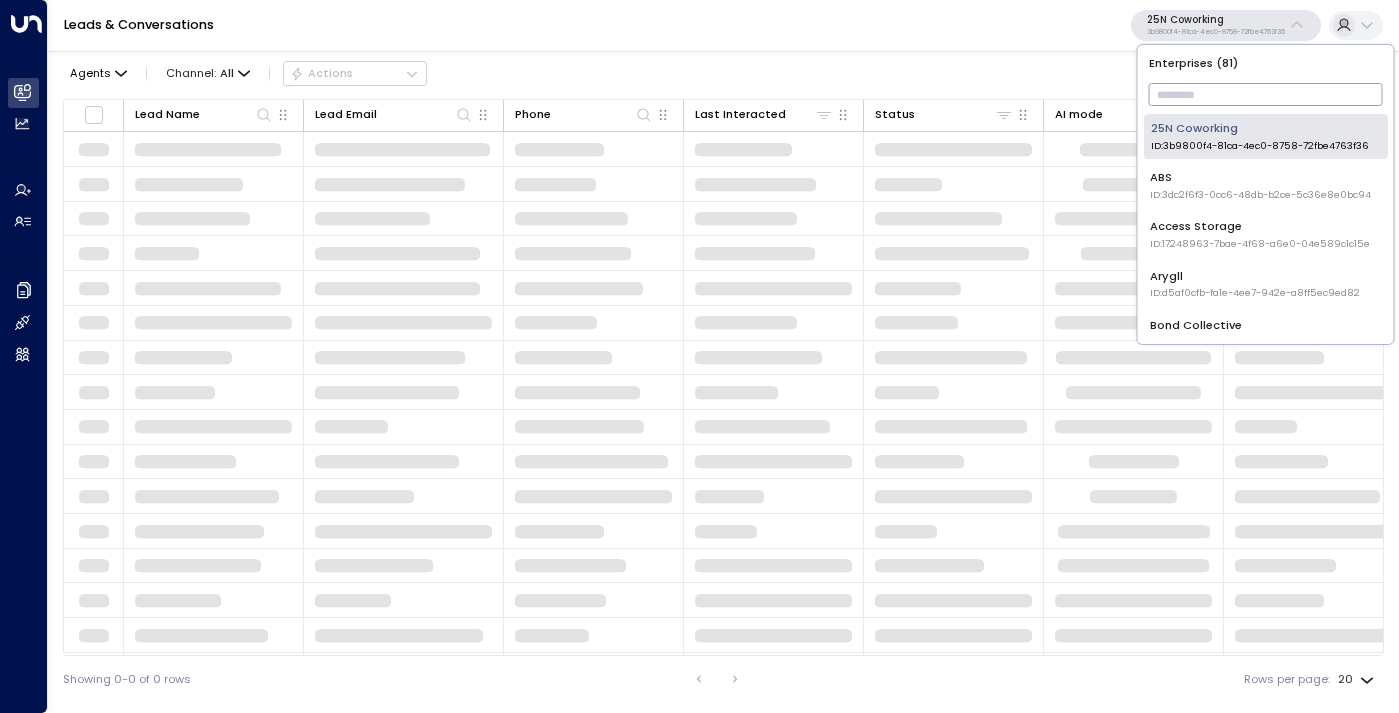 click at bounding box center [1266, 94] 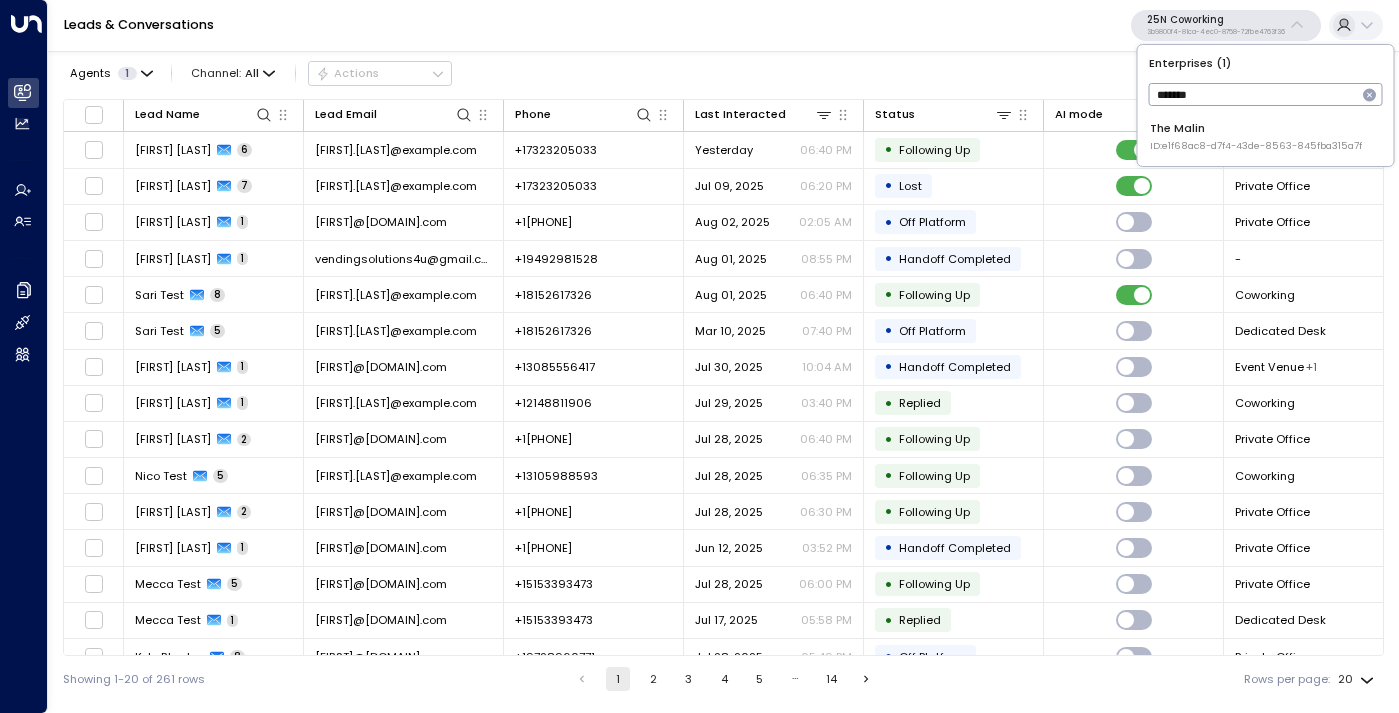 type on "*******" 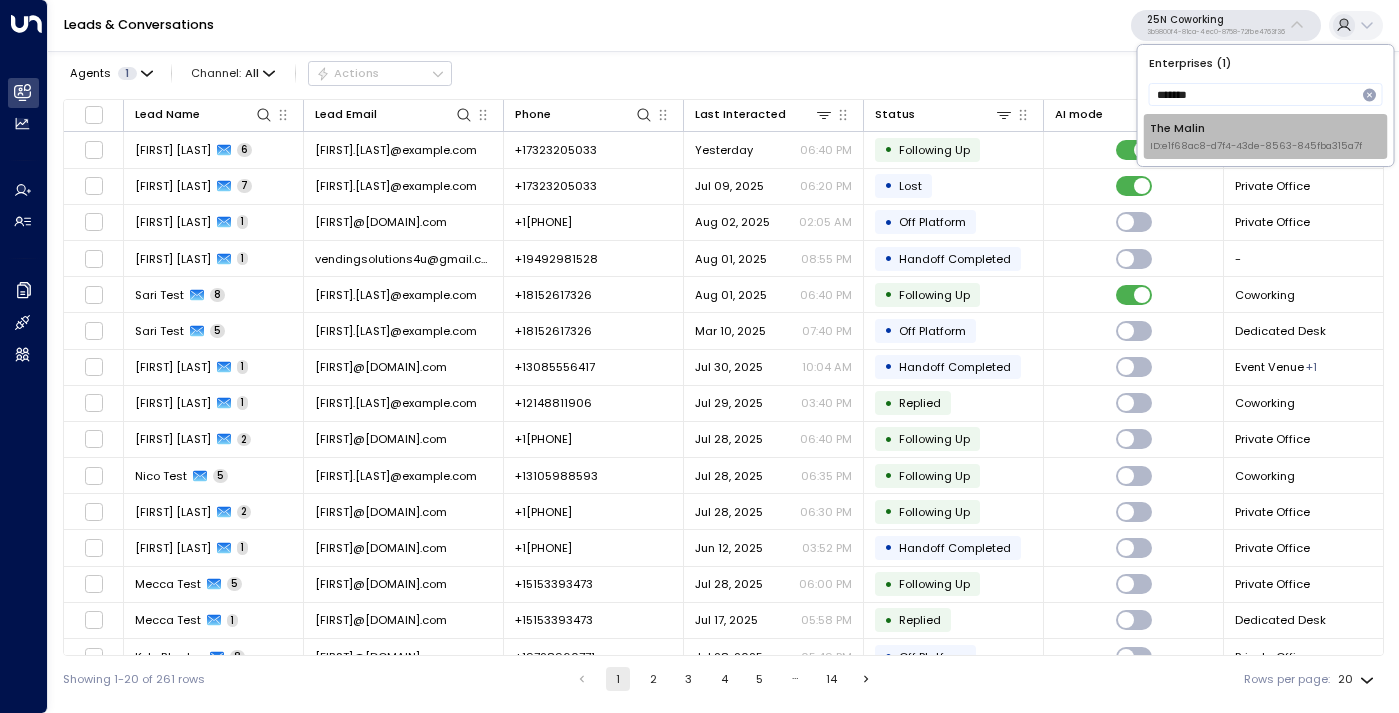 click on "The Malin ID:  e1f68ac8-d7f4-43de-8563-845fba315a7f" at bounding box center (1256, 136) 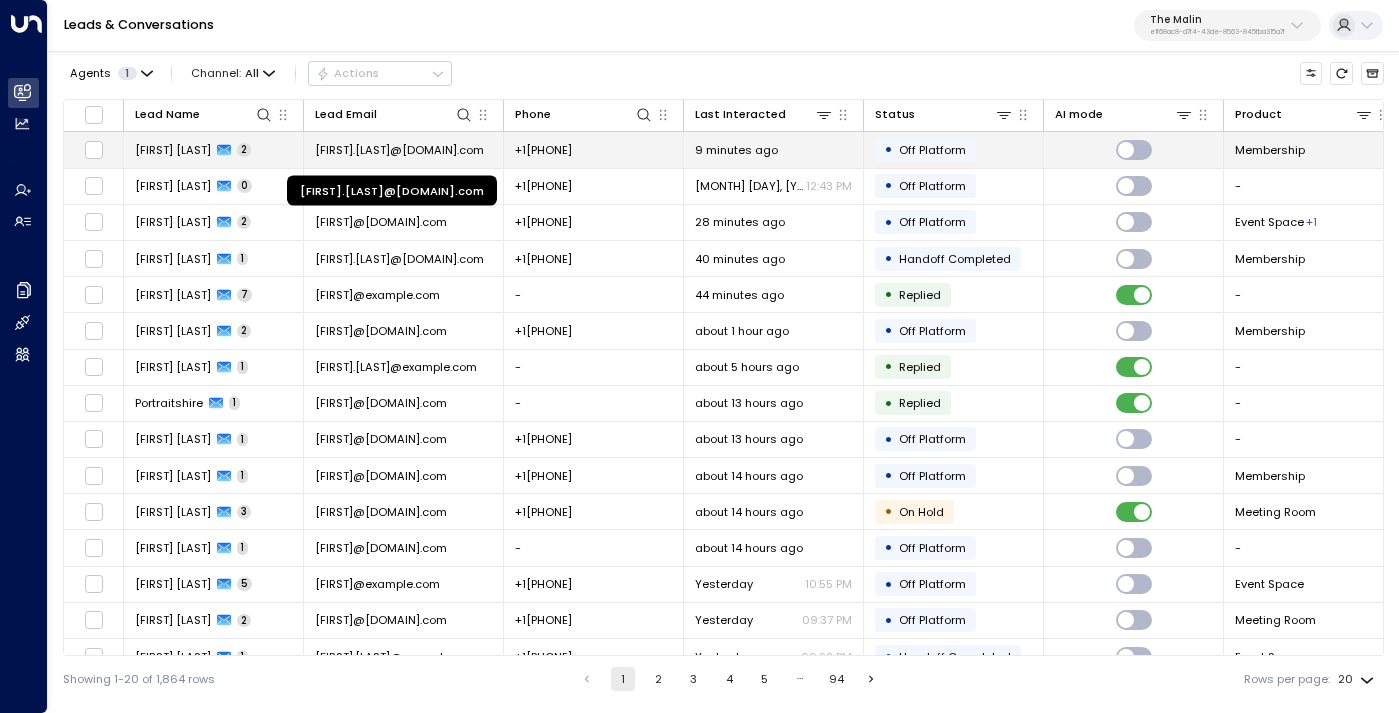 click on "andrea.locorini@perrylanehotel.com" at bounding box center [399, 150] 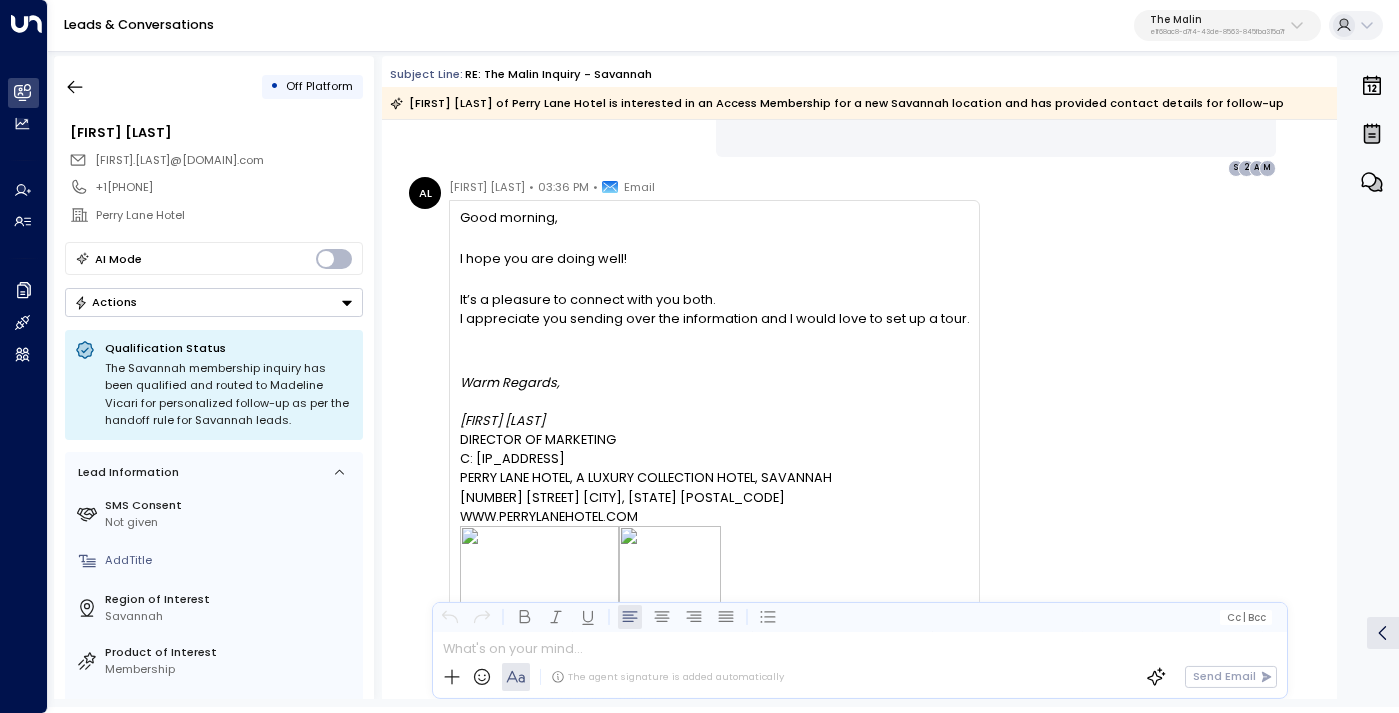 scroll, scrollTop: 1801, scrollLeft: 0, axis: vertical 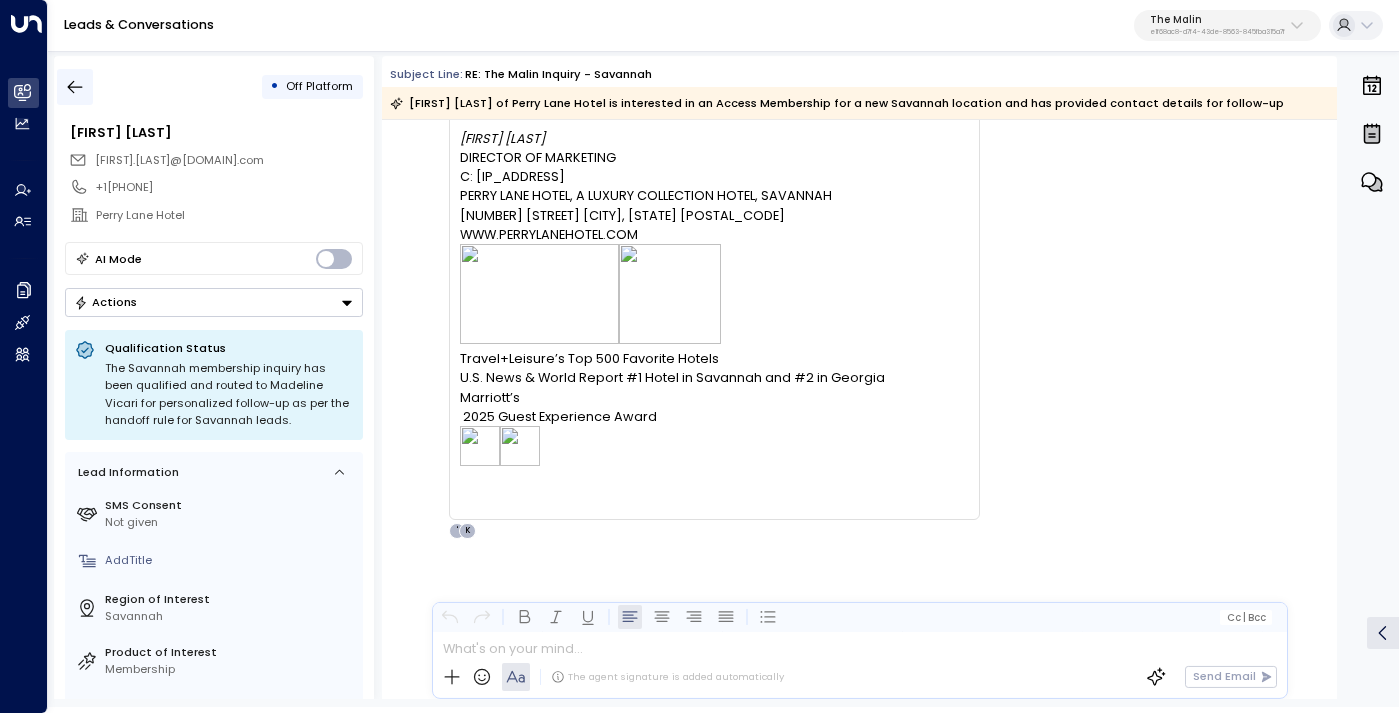 click at bounding box center (75, 87) 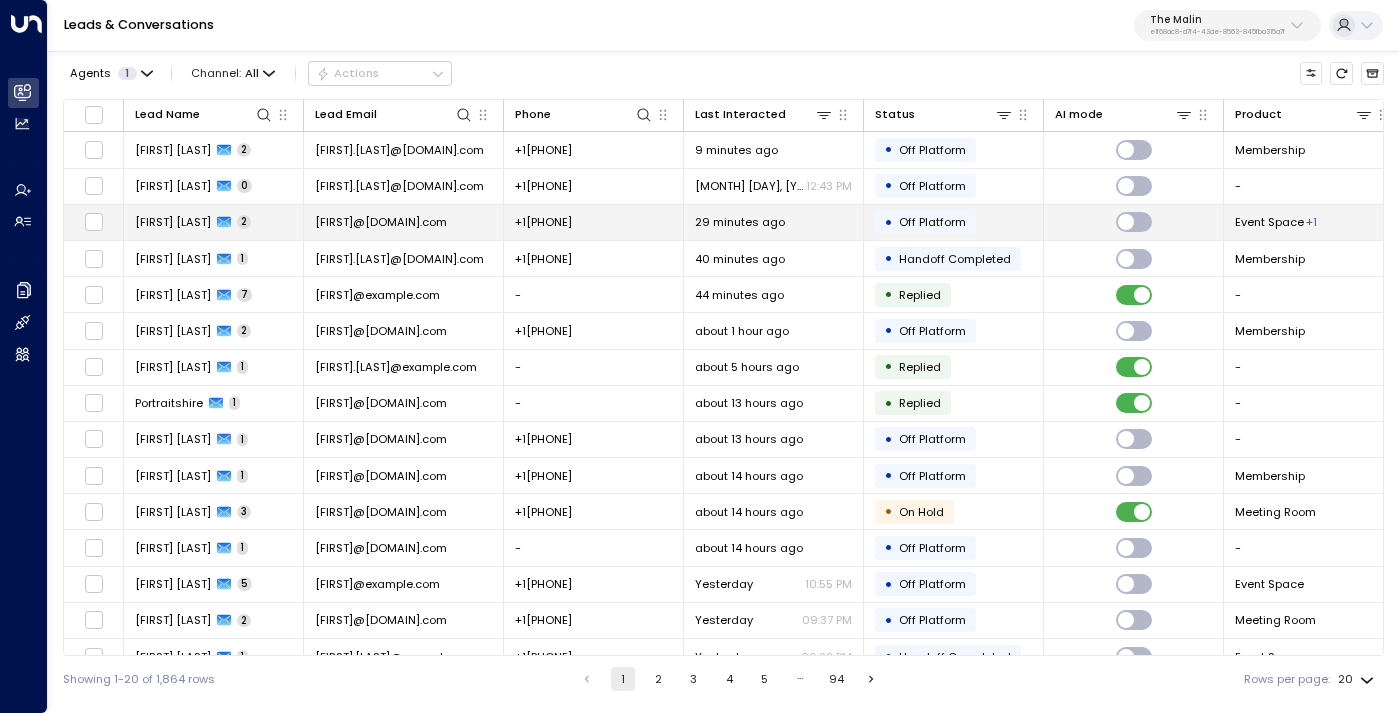 click on "eborzilleri@gainsight.com" at bounding box center (381, 222) 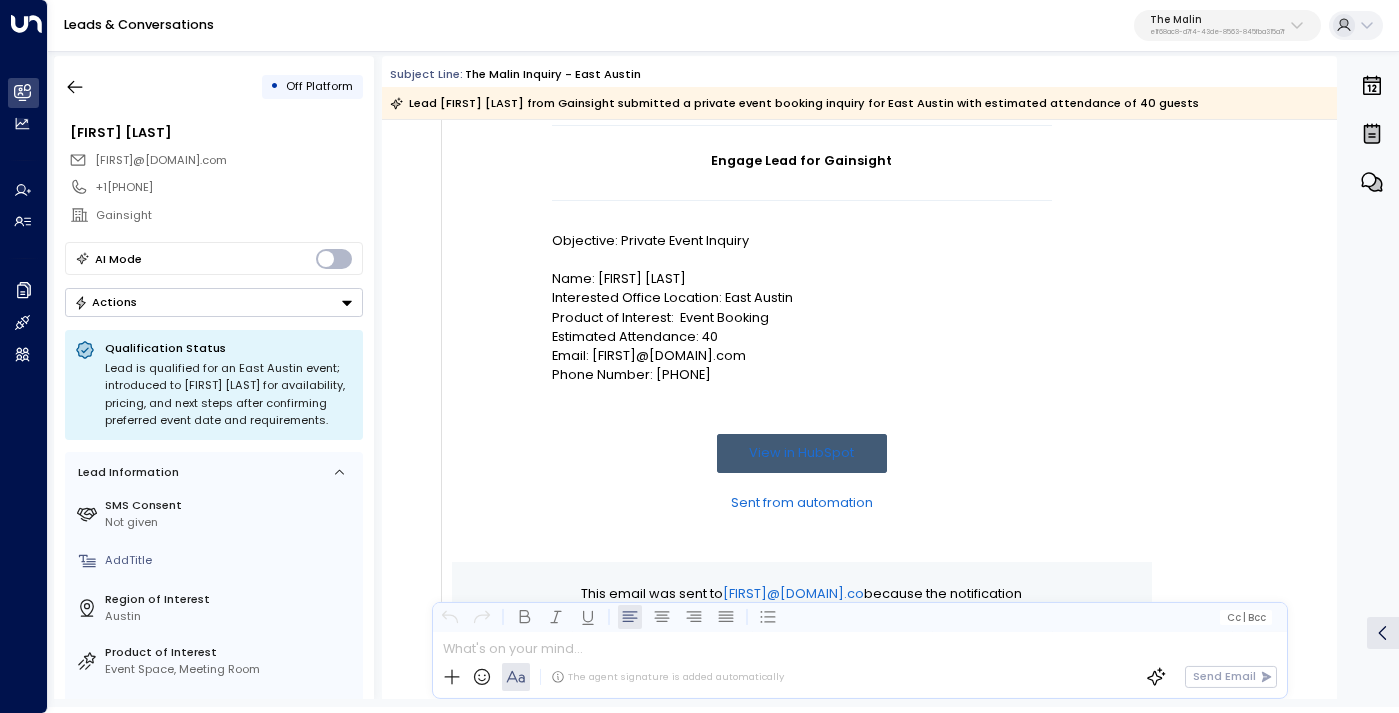 scroll, scrollTop: 646, scrollLeft: 0, axis: vertical 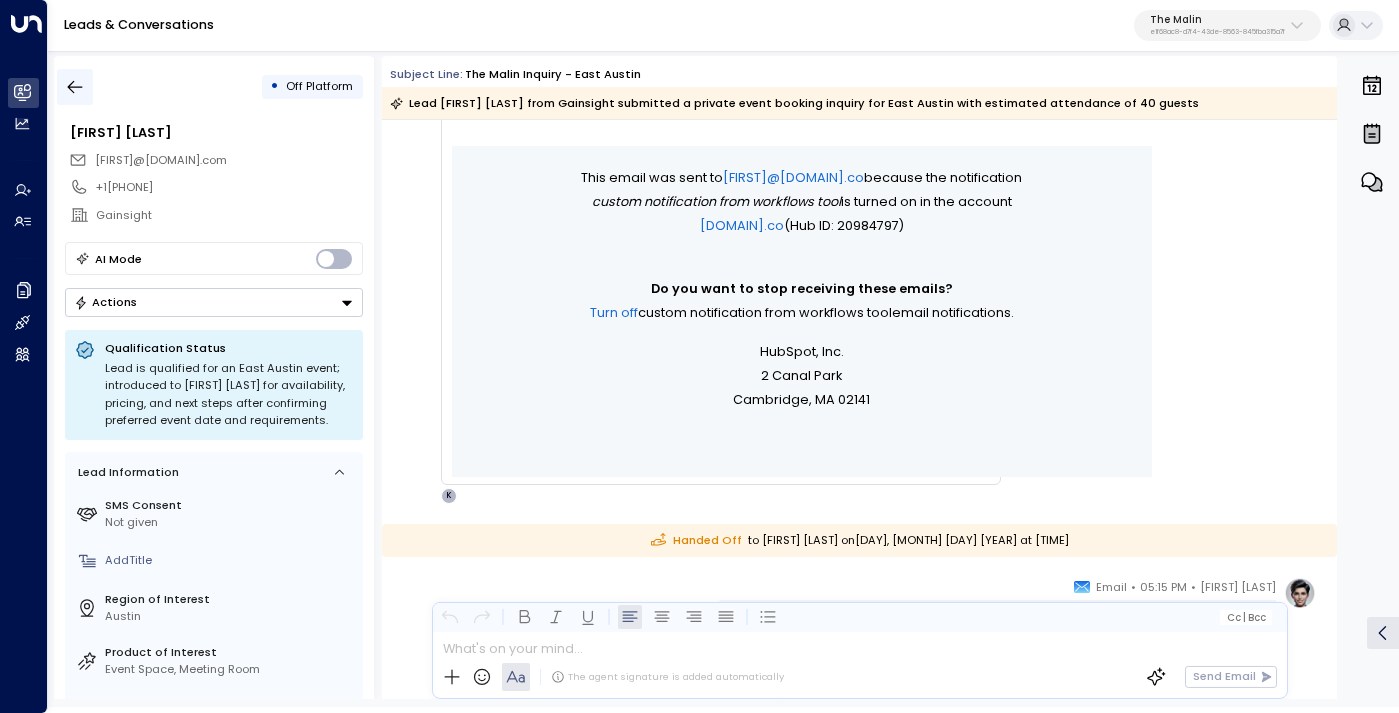 click 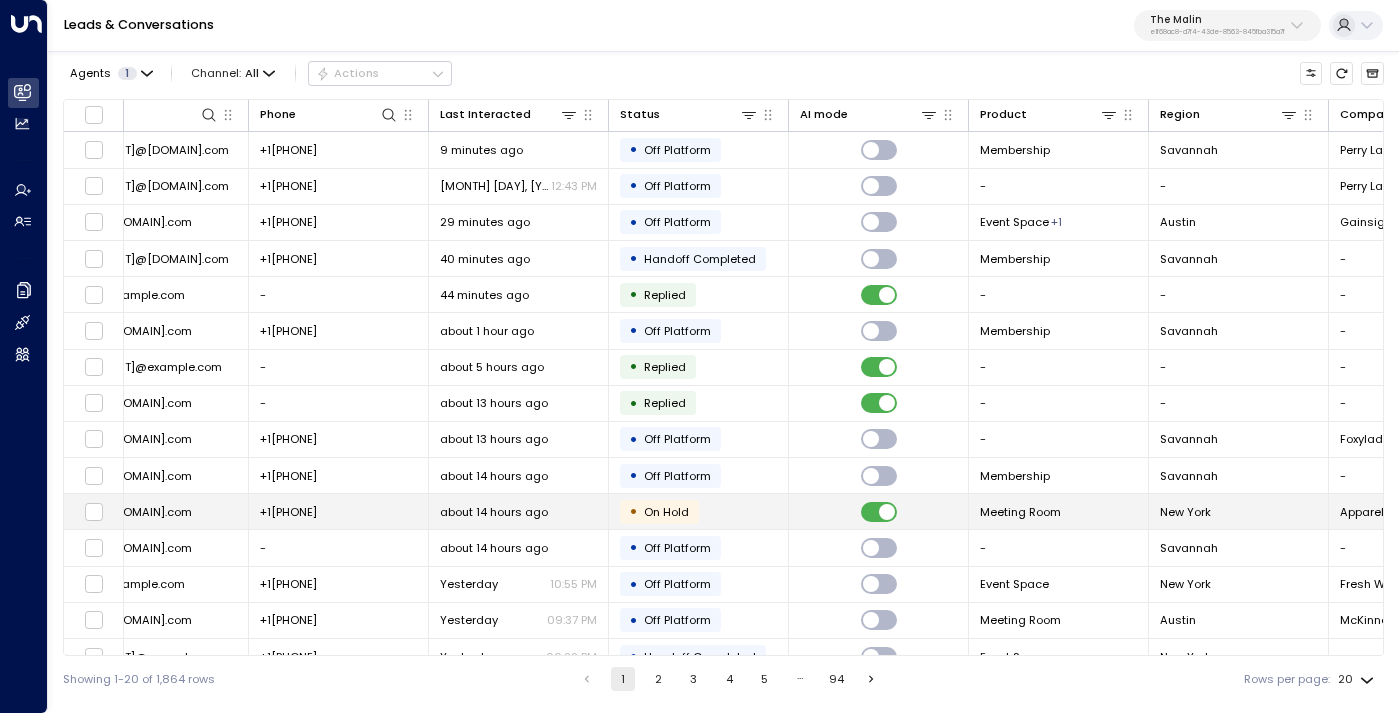 scroll, scrollTop: 0, scrollLeft: 0, axis: both 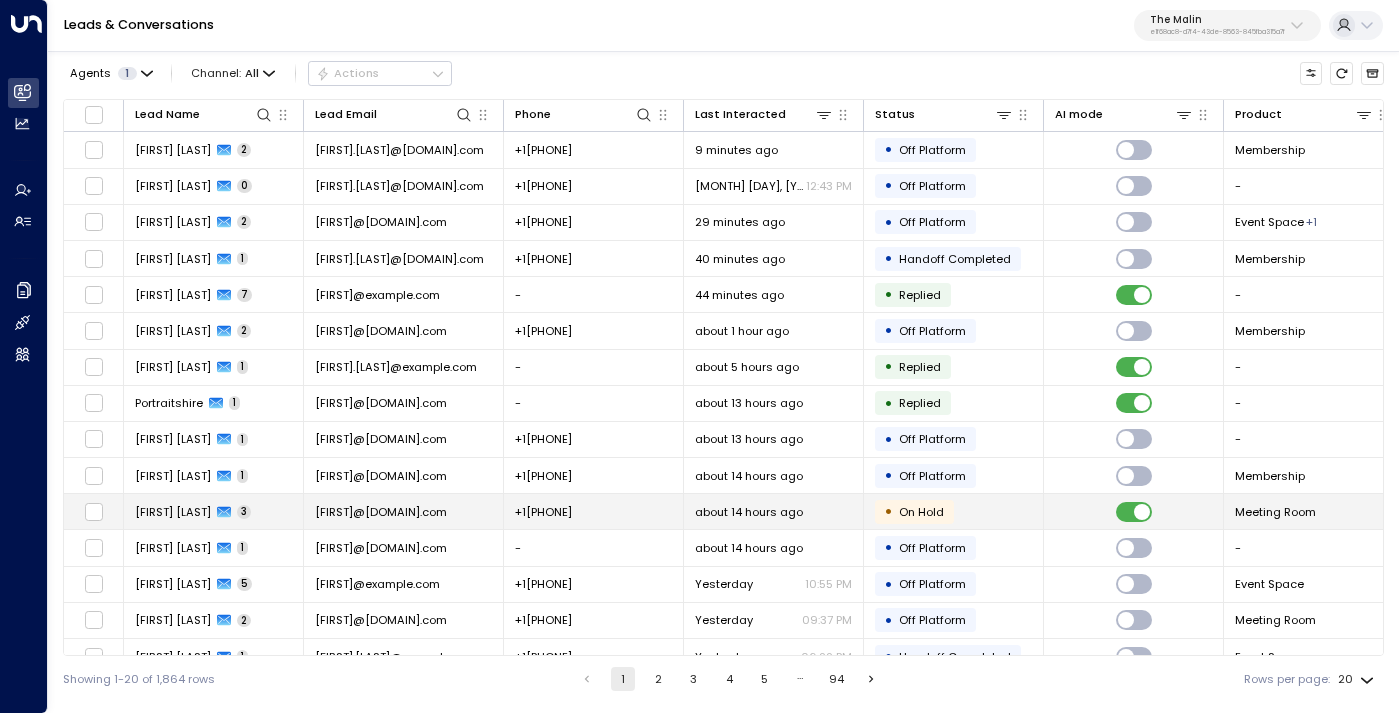 click on "rina@apparel-web.com" at bounding box center [404, 511] 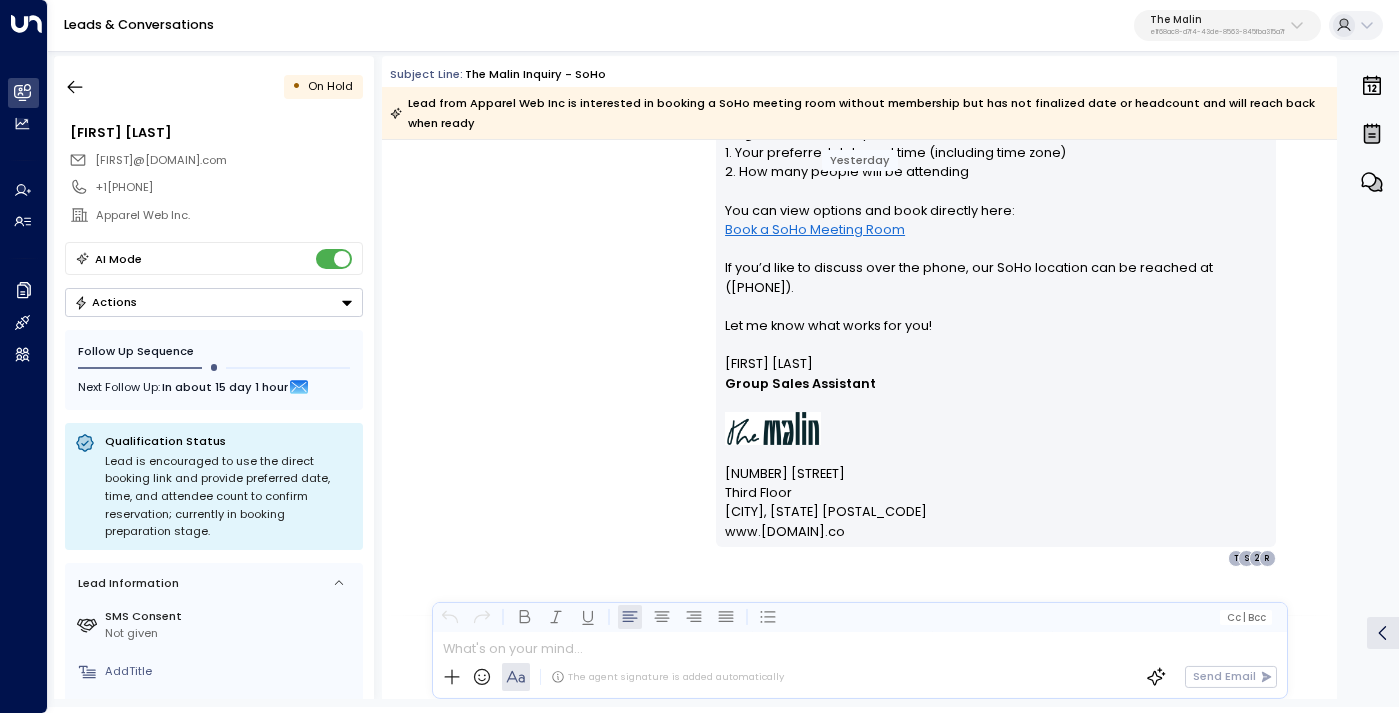 scroll, scrollTop: 1063, scrollLeft: 0, axis: vertical 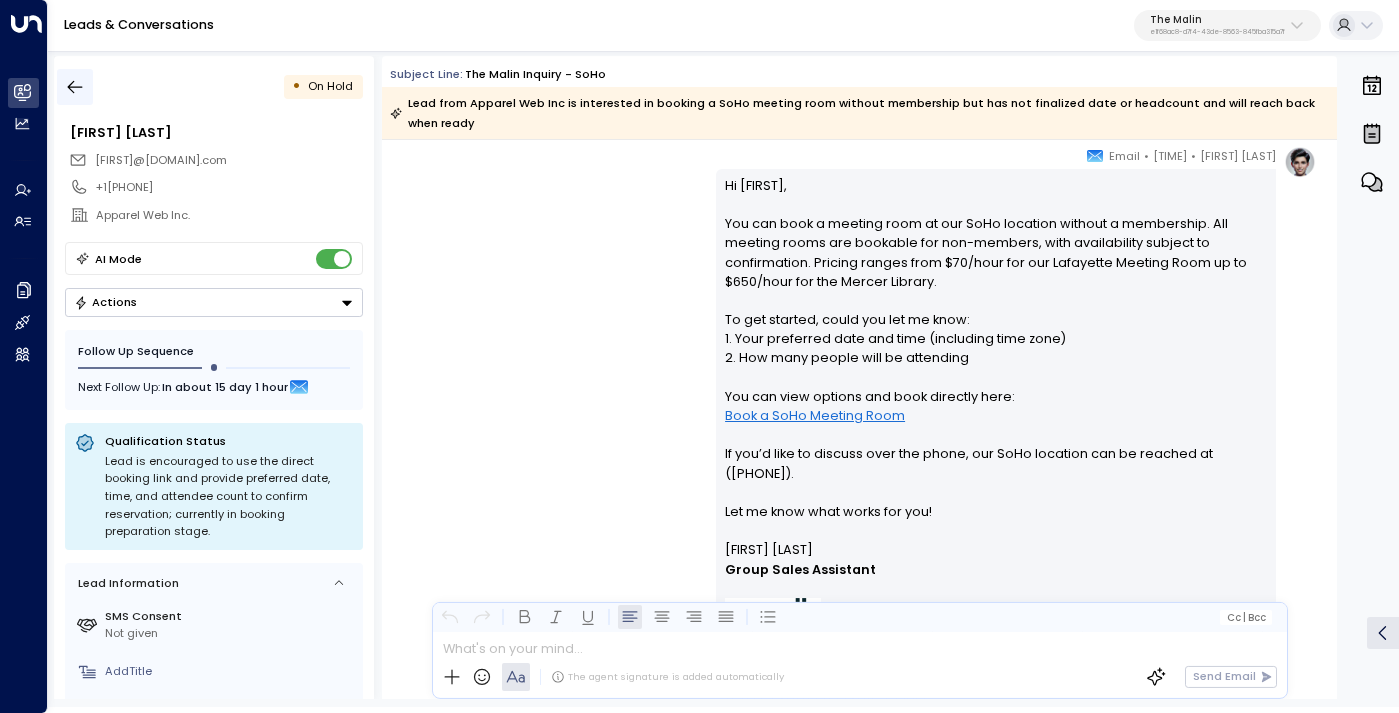 click at bounding box center (75, 87) 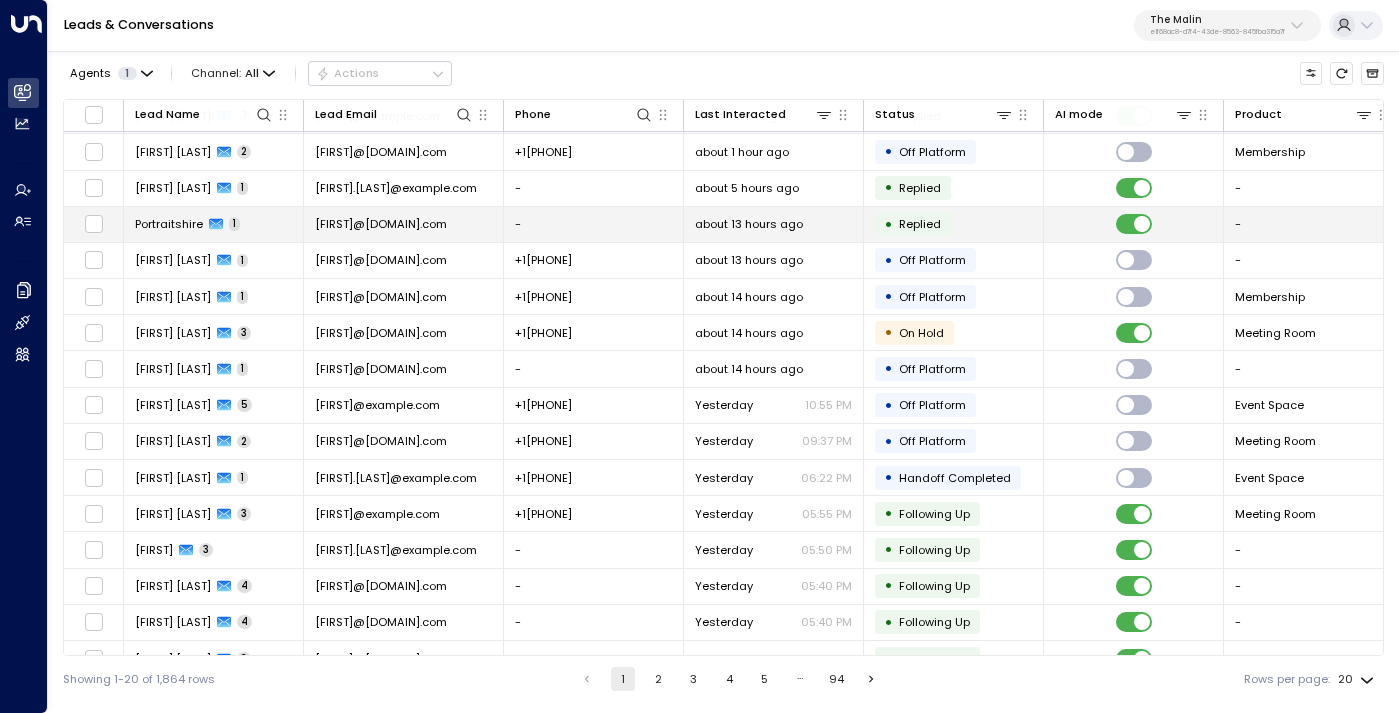 scroll, scrollTop: 204, scrollLeft: 0, axis: vertical 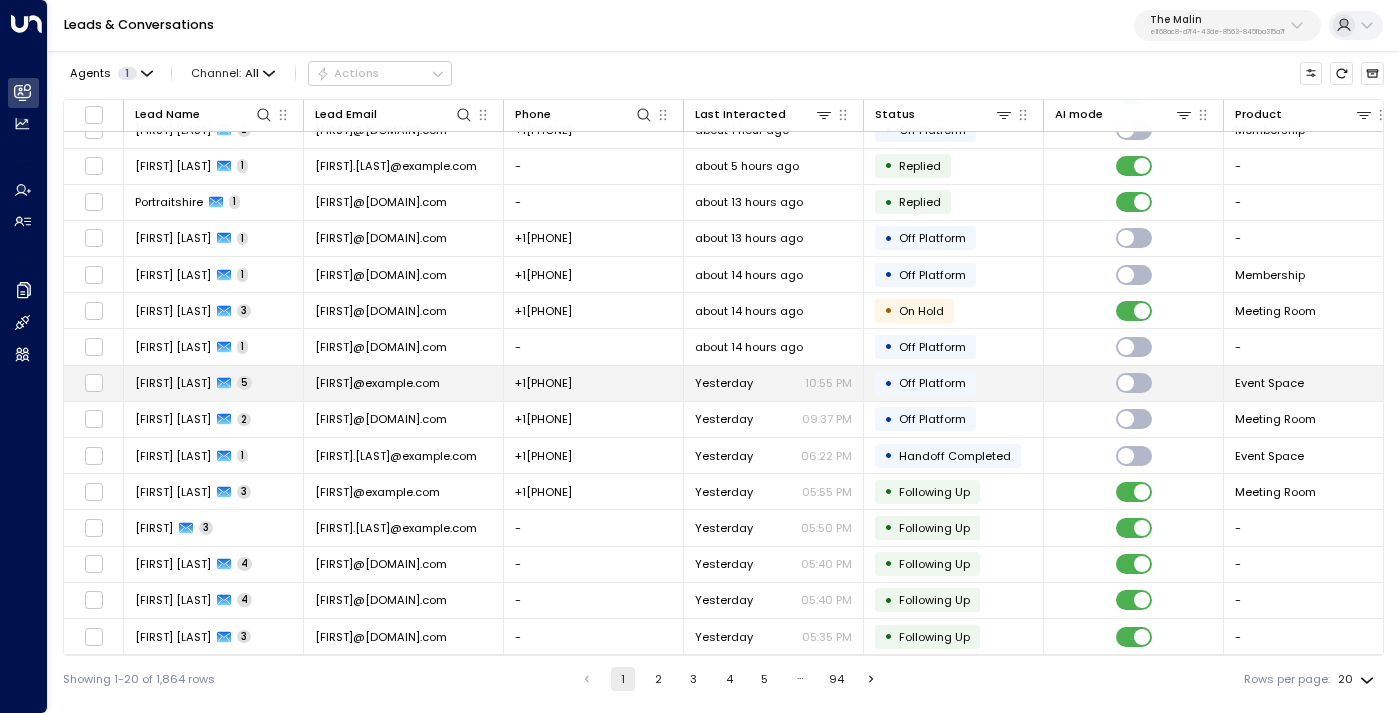 click on "+19136266382" at bounding box center (594, 383) 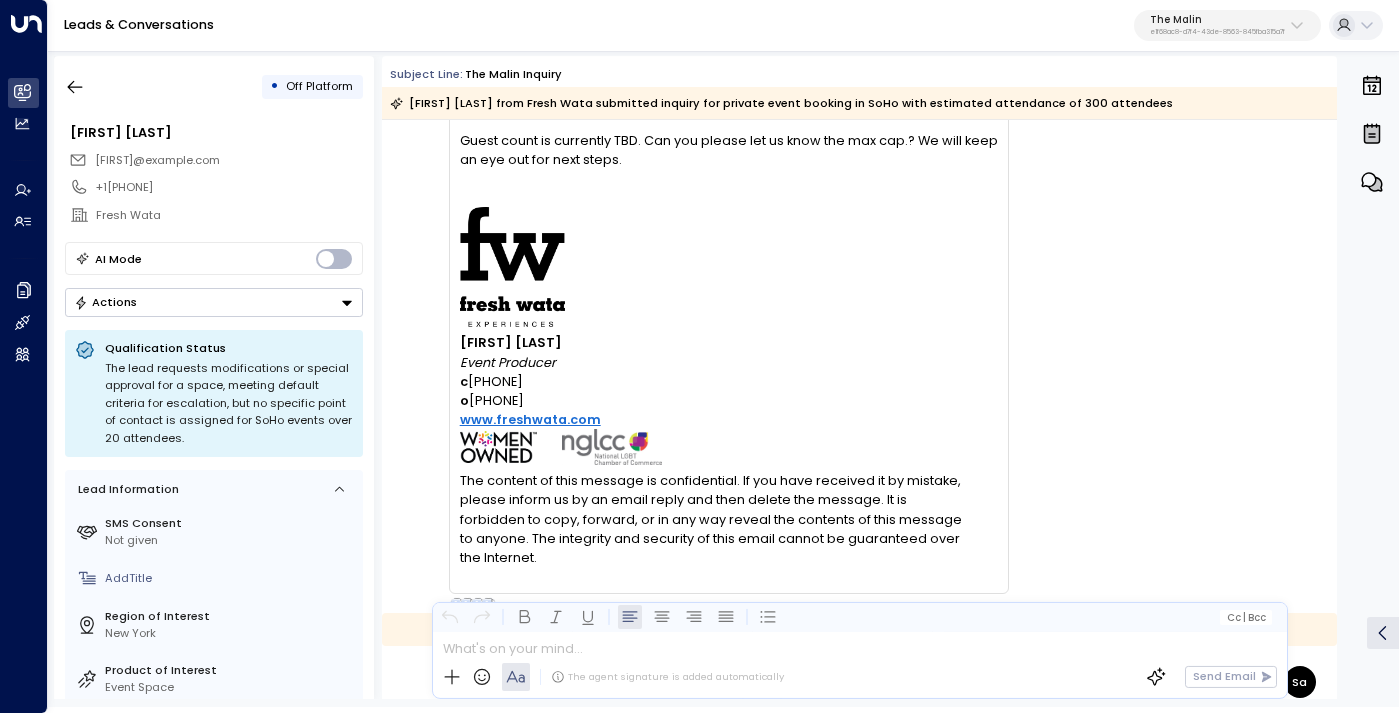 scroll, scrollTop: 1814, scrollLeft: 0, axis: vertical 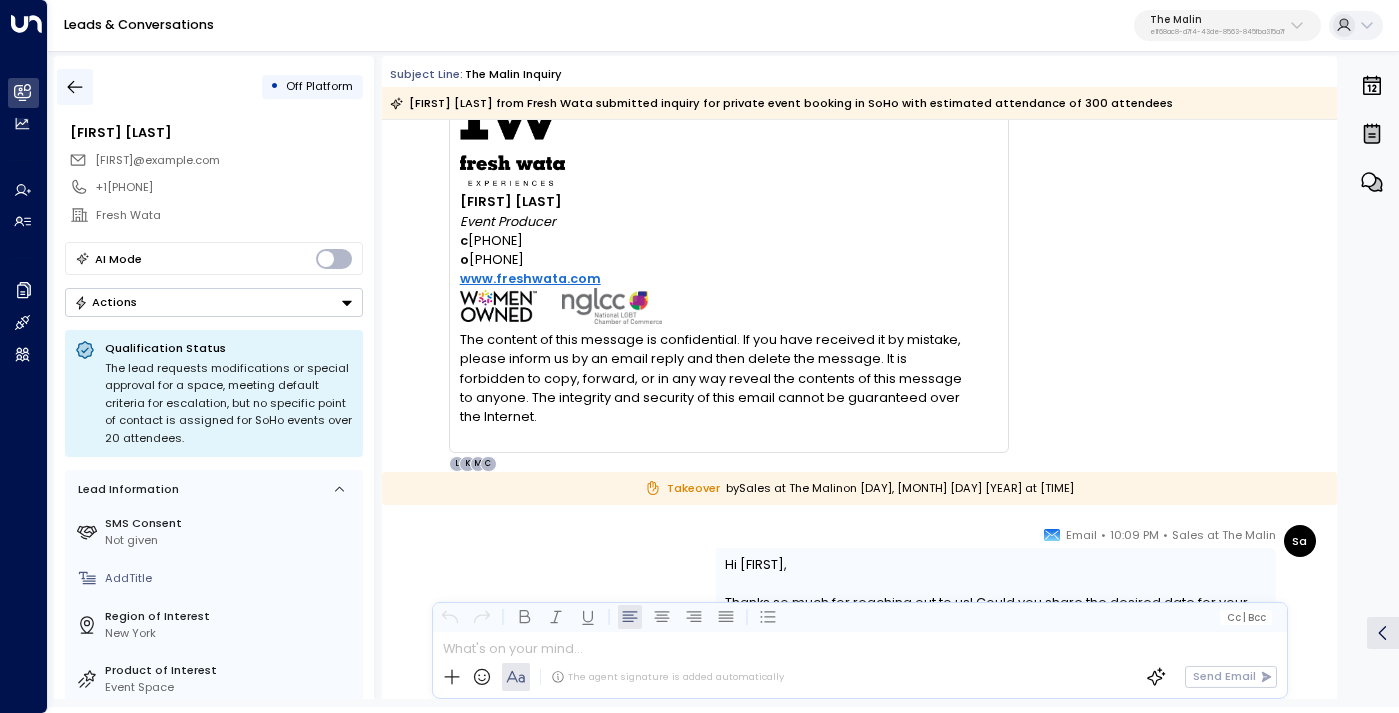 click at bounding box center [75, 87] 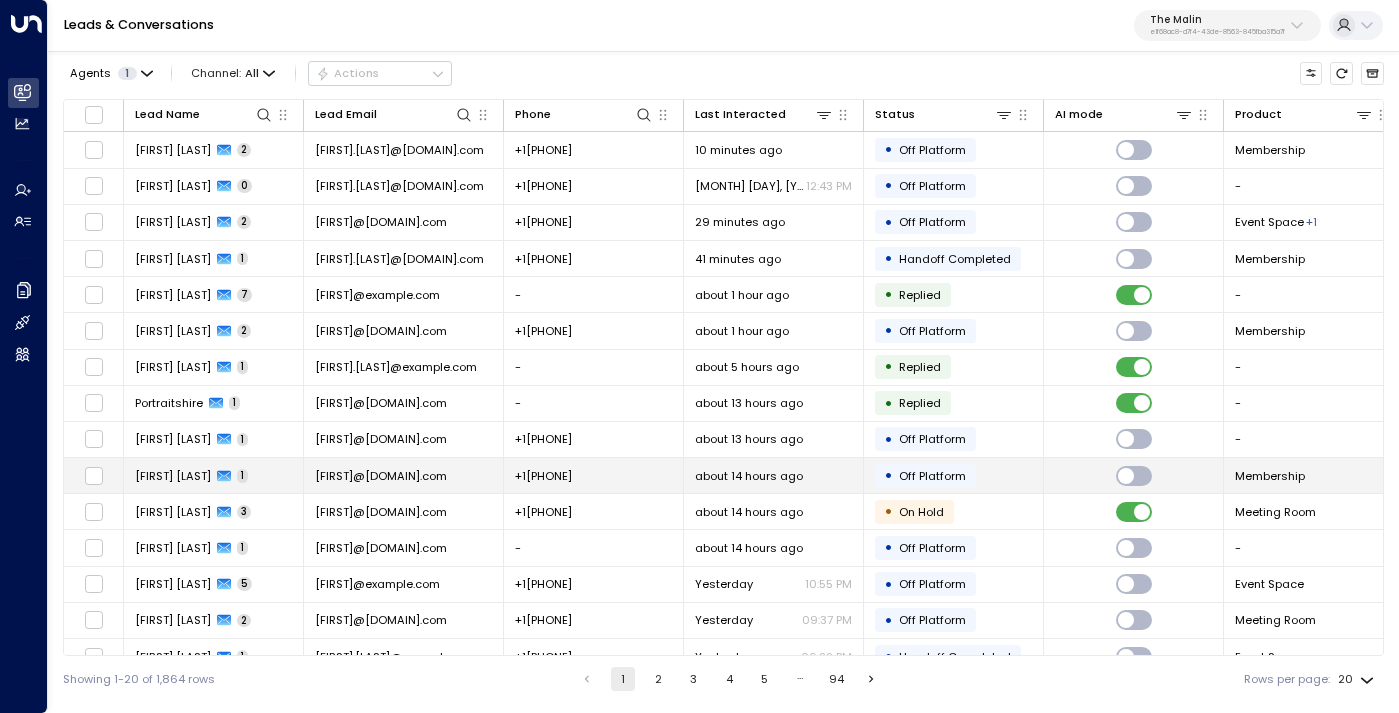 click on "+16306602874" at bounding box center (594, 475) 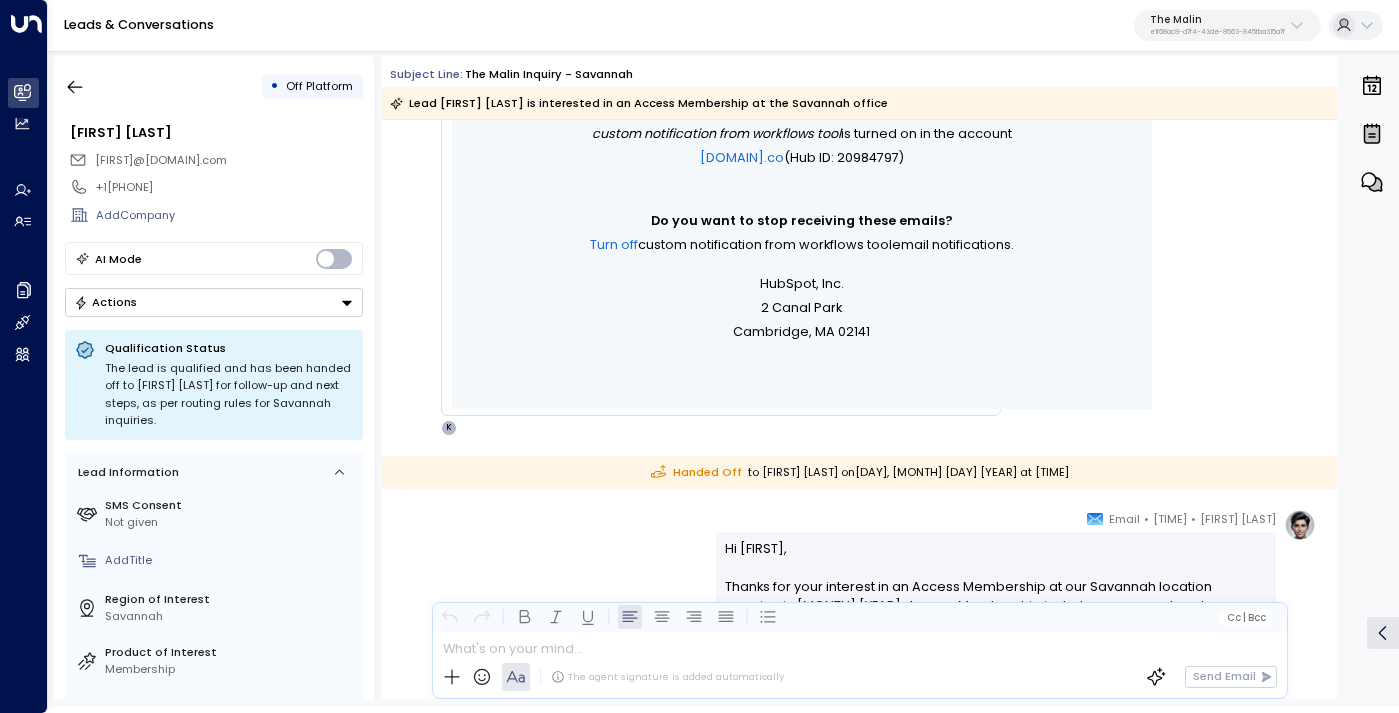 scroll, scrollTop: 0, scrollLeft: 0, axis: both 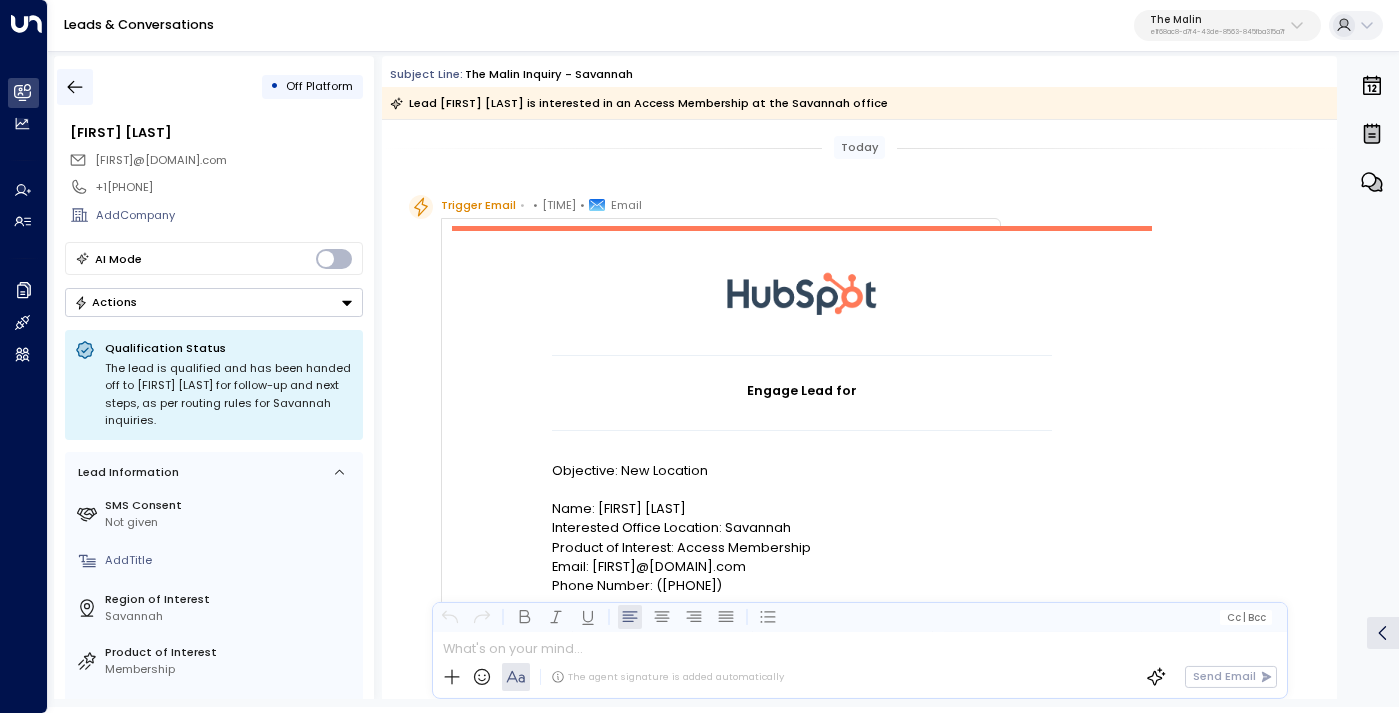 click at bounding box center [75, 87] 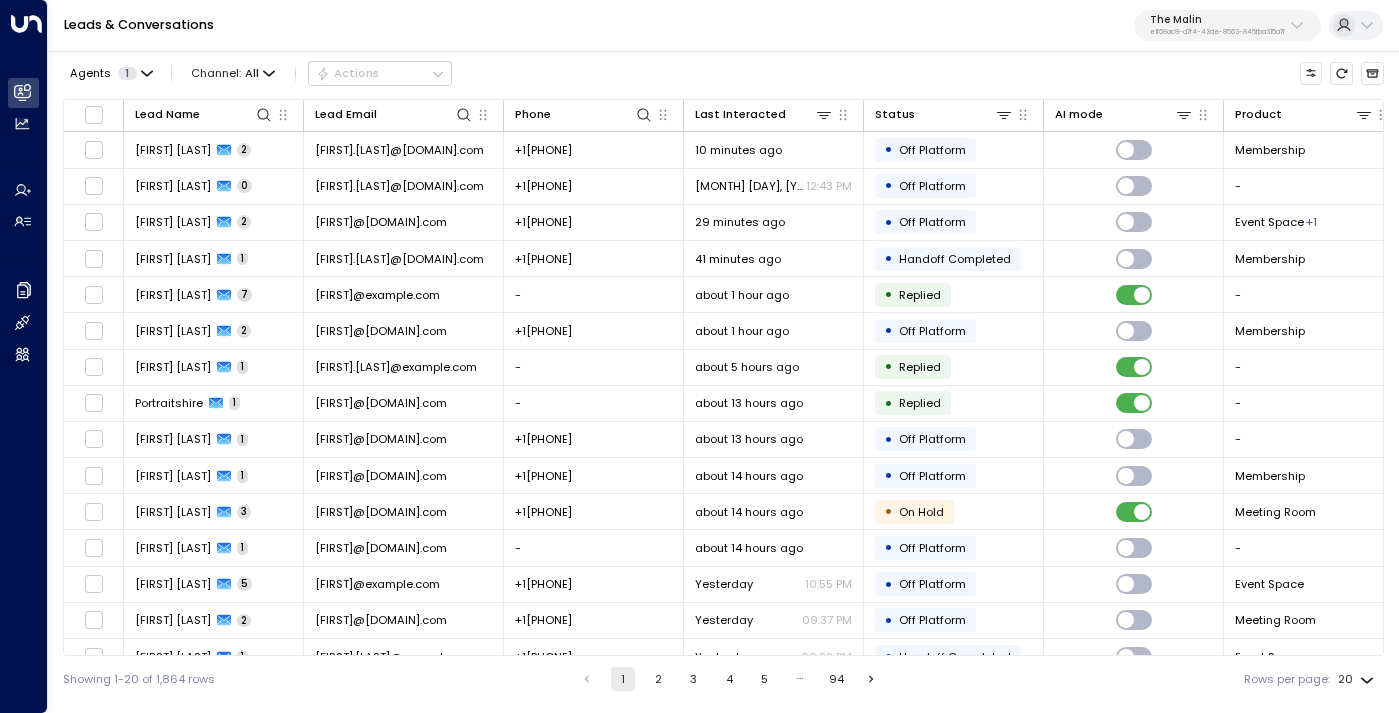 click on "The Malin e1f68ac8-d7f4-43de-8563-845fba315a7f" at bounding box center [1227, 26] 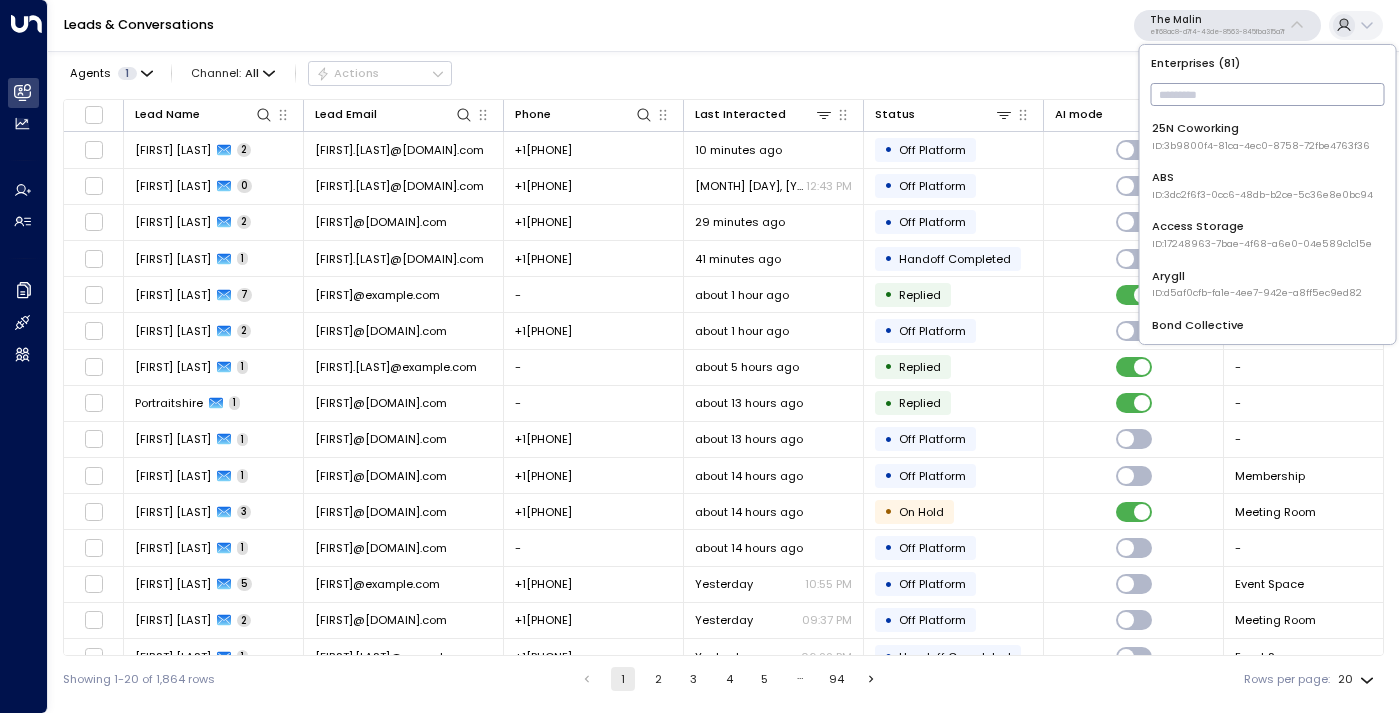click at bounding box center (1268, 94) 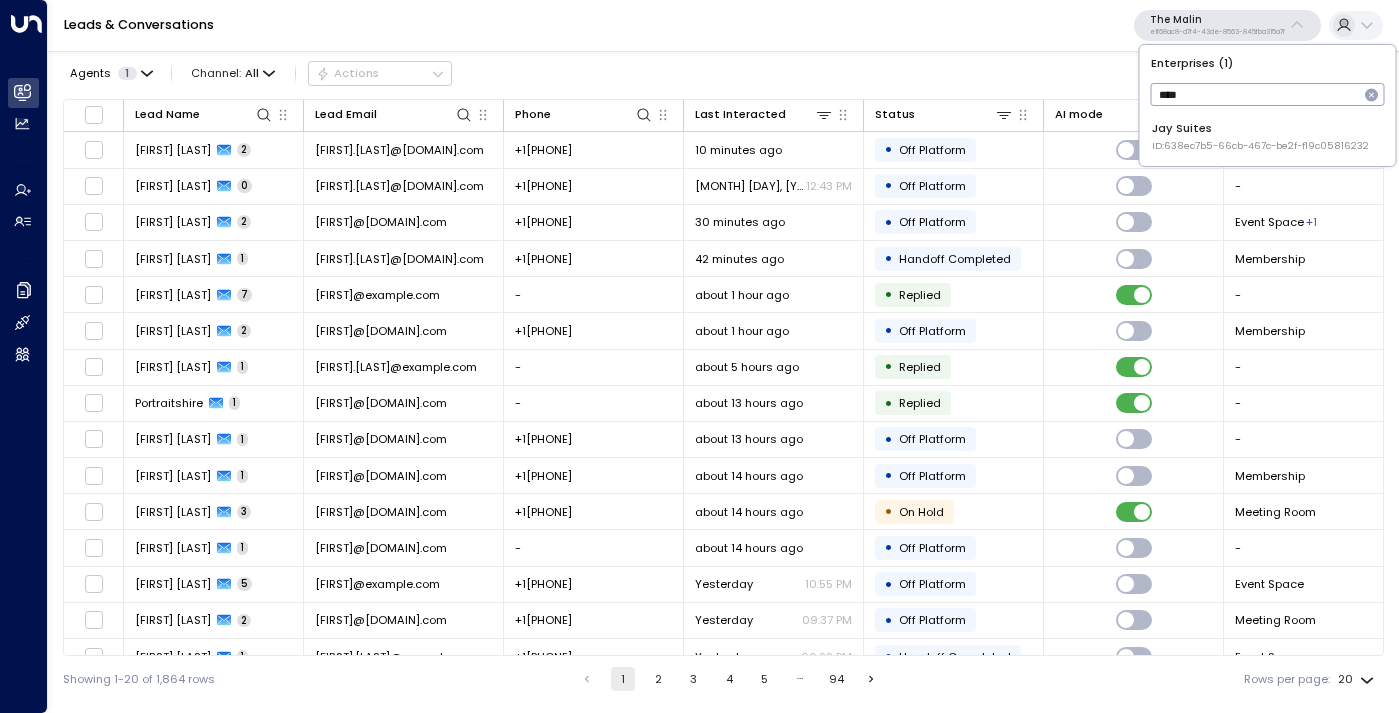 type on "***" 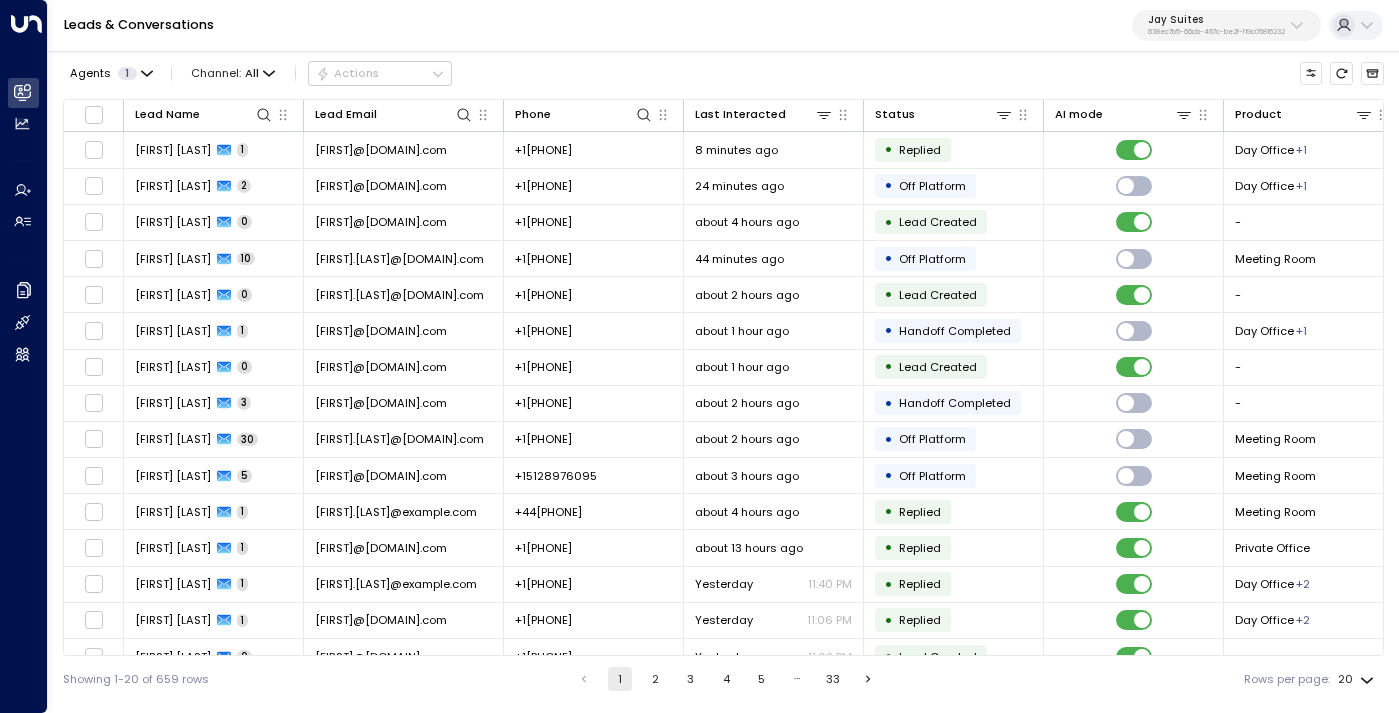 click on "Jay Suites" at bounding box center [1216, 20] 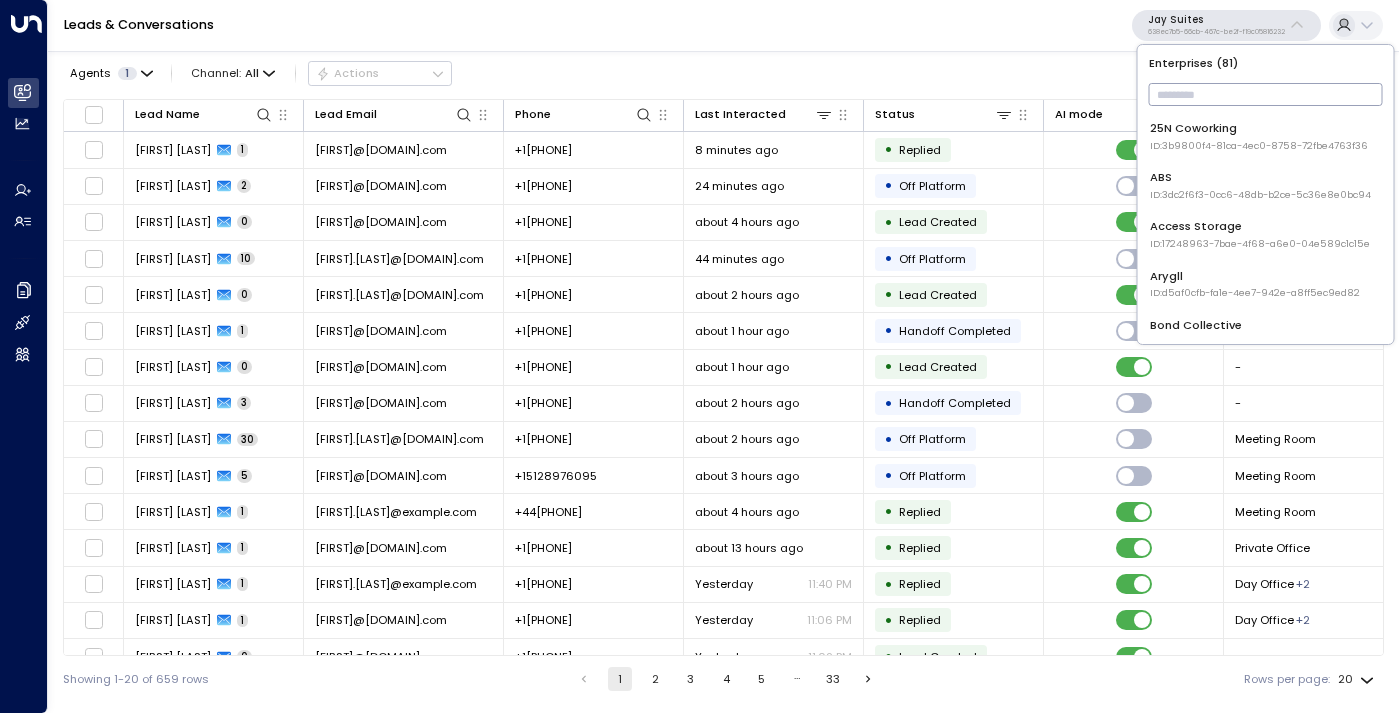 click at bounding box center (1266, 94) 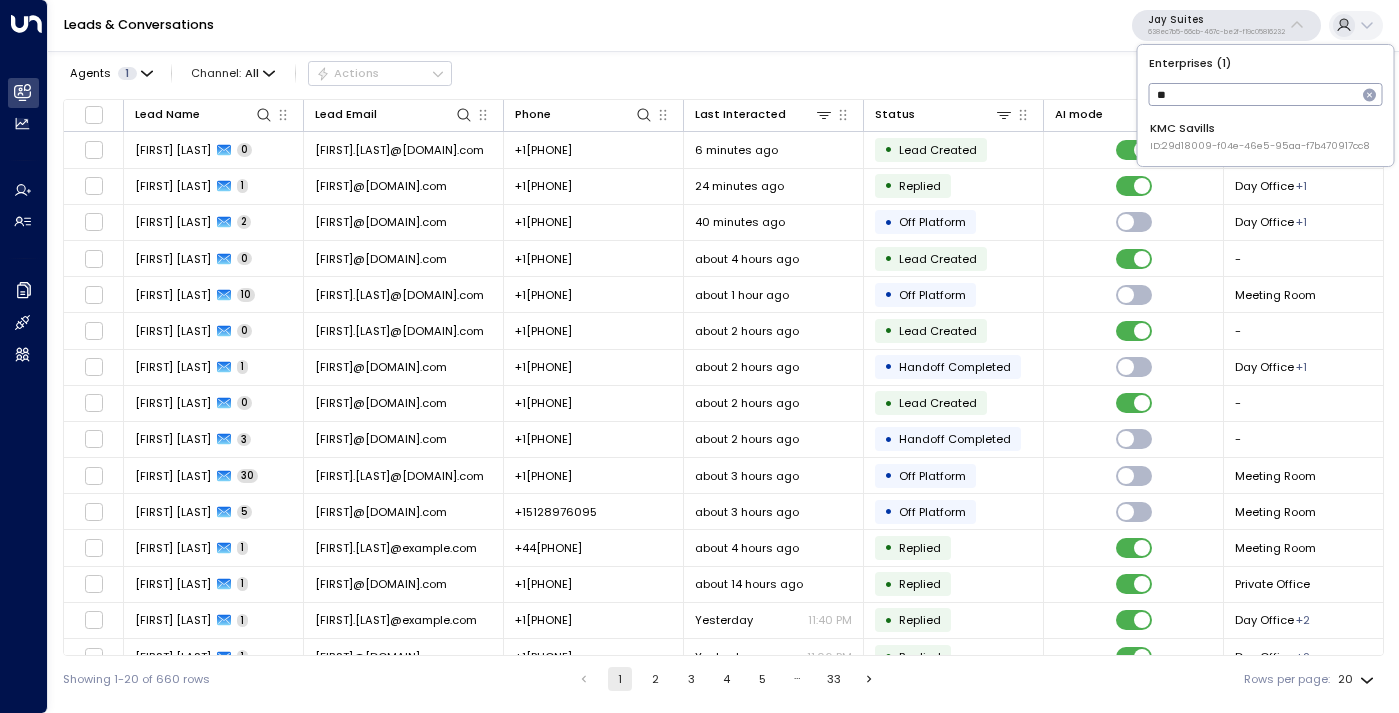 type on "*" 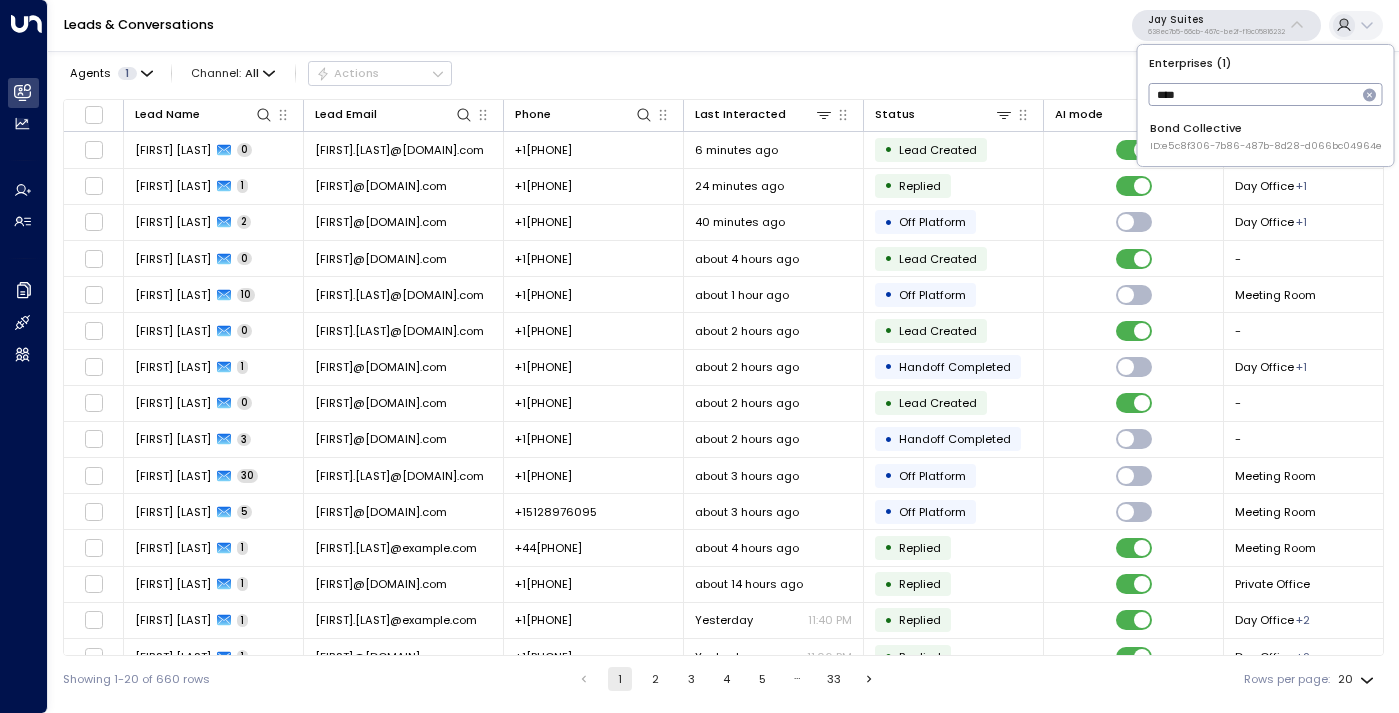 type on "****" 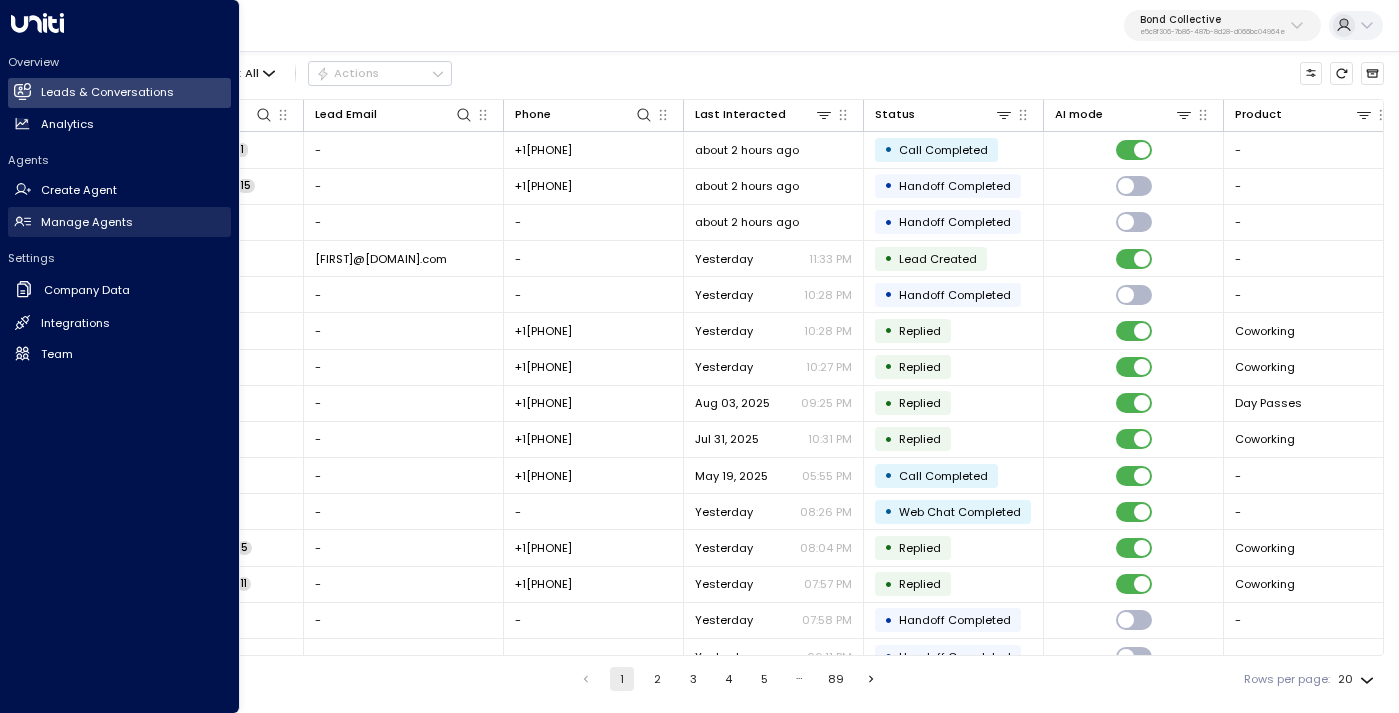 click on "Manage Agents" at bounding box center (87, 222) 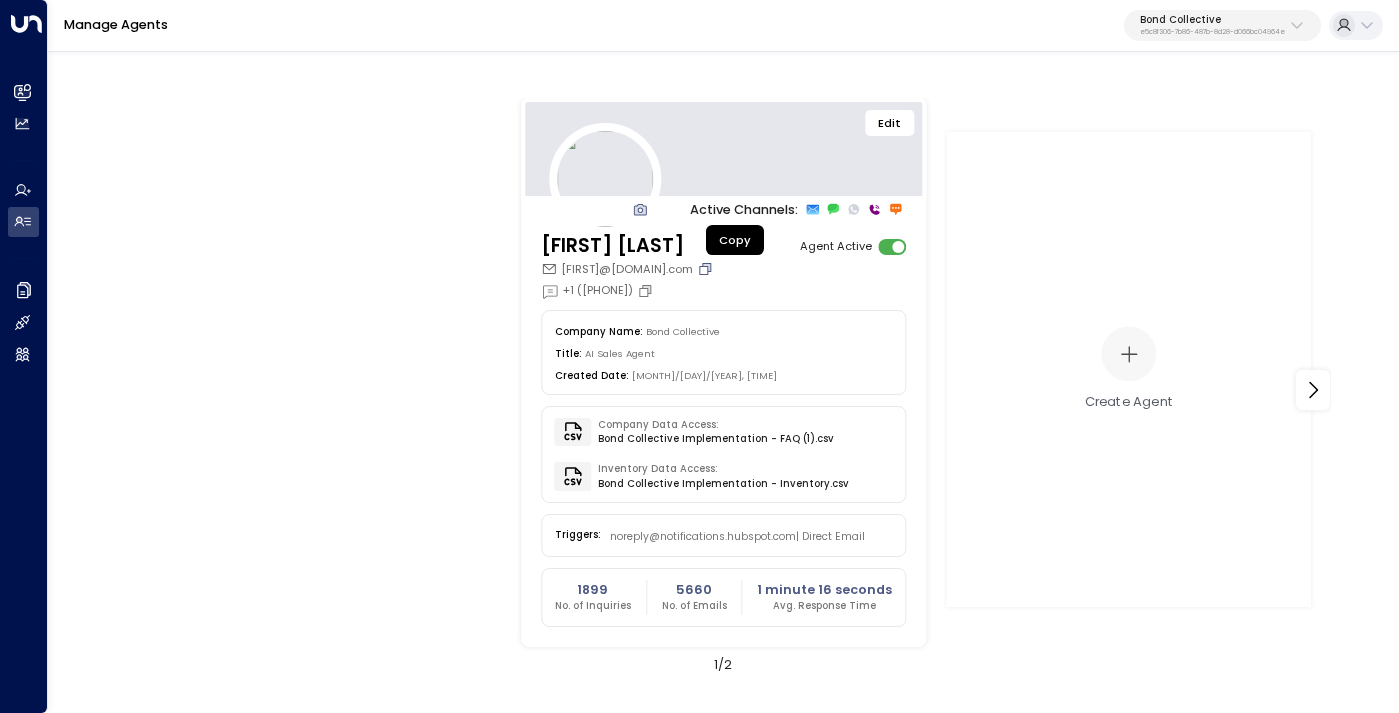 click 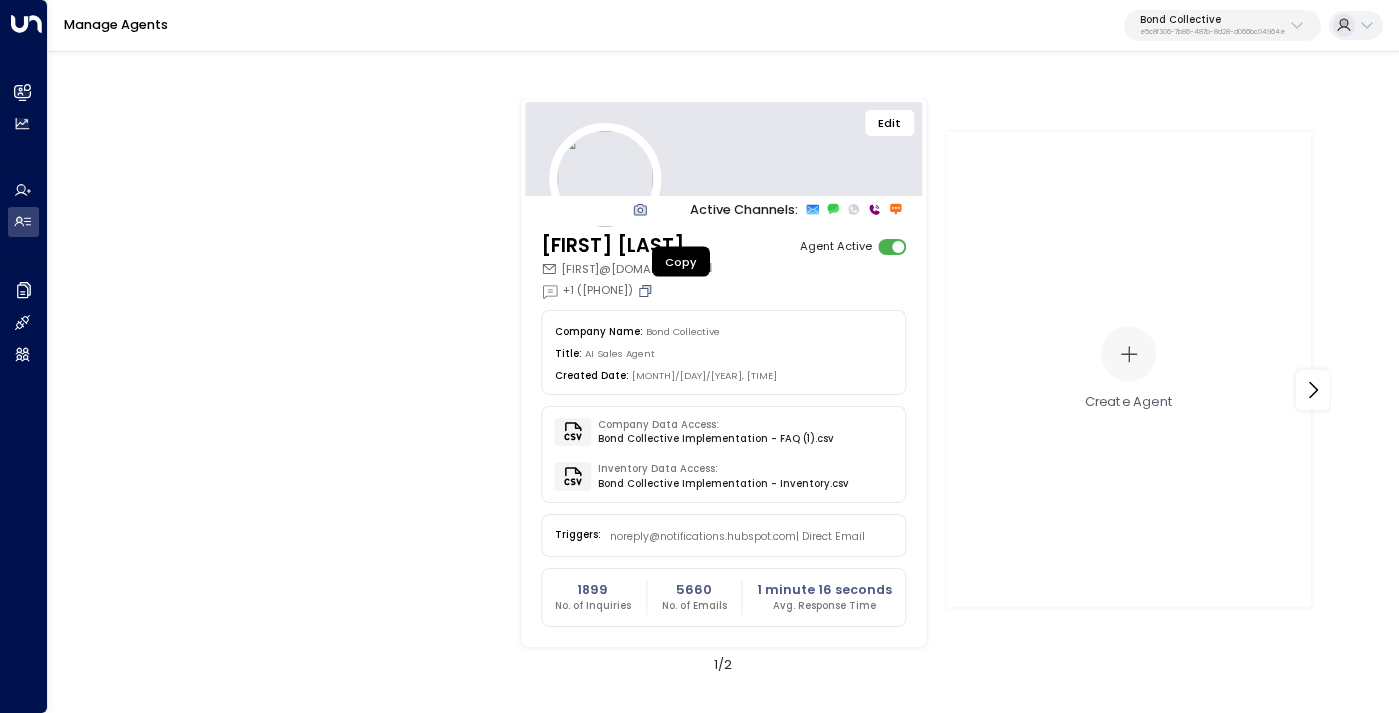 click 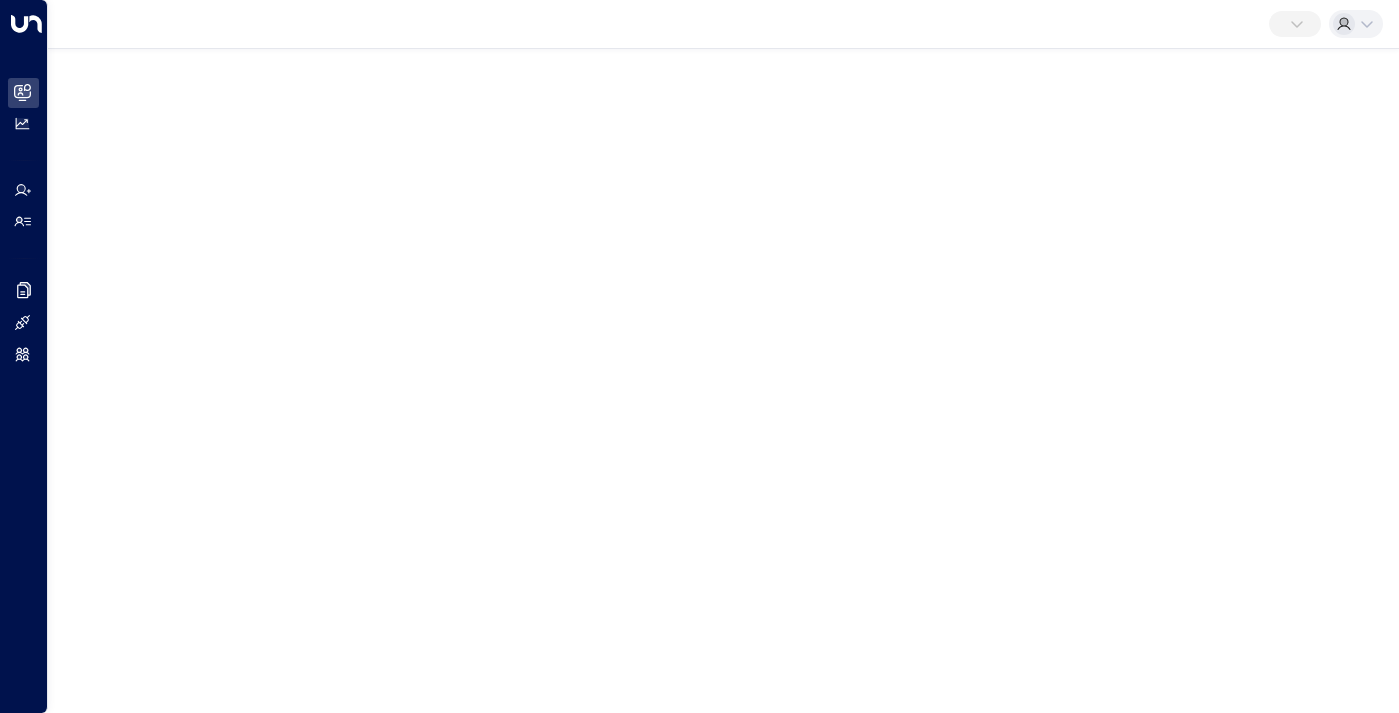 scroll, scrollTop: 0, scrollLeft: 0, axis: both 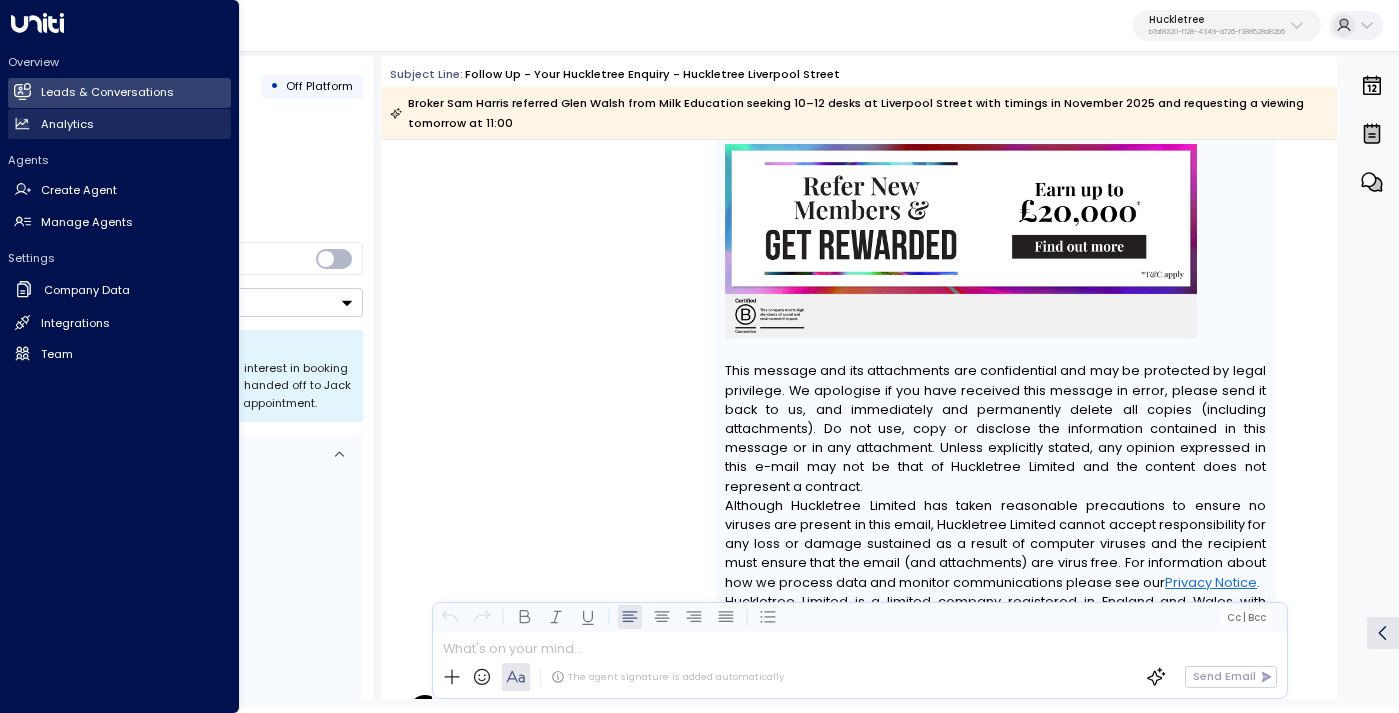 click on "Analytics" at bounding box center (67, 124) 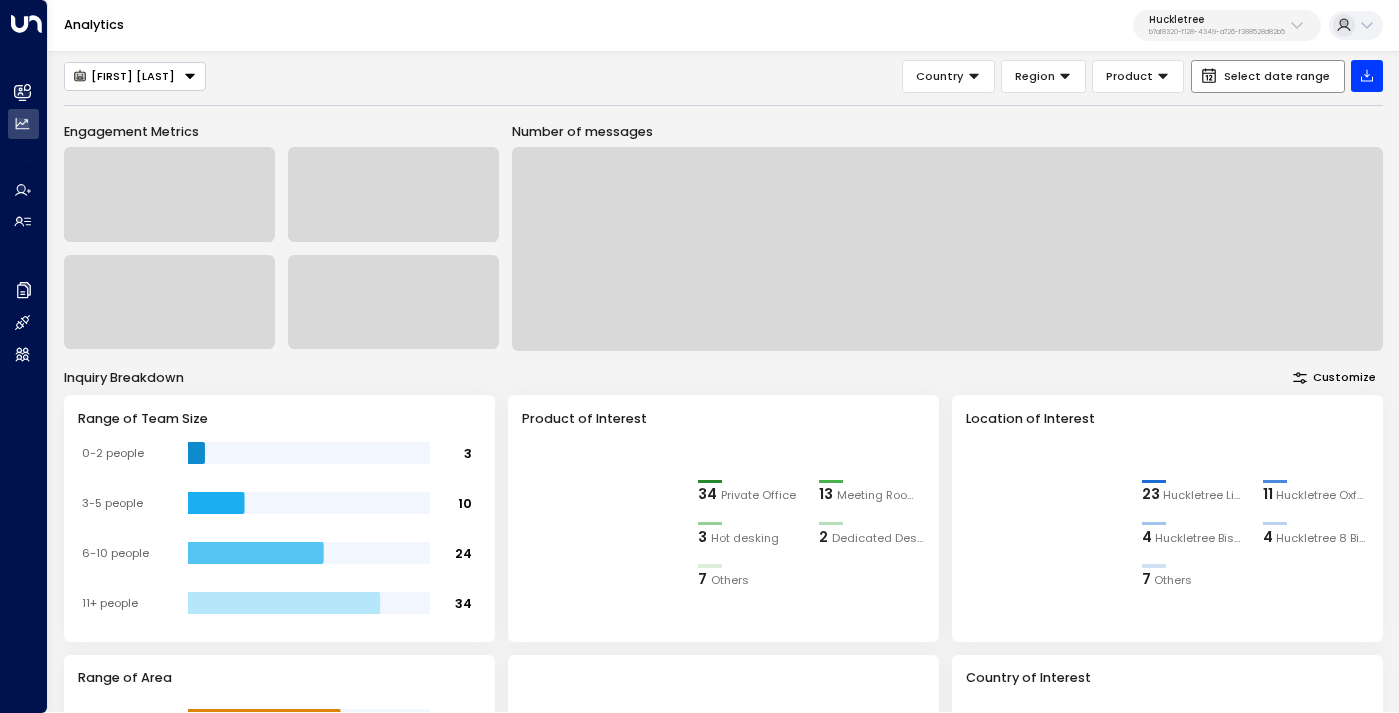click on "Select date range" at bounding box center [1277, 76] 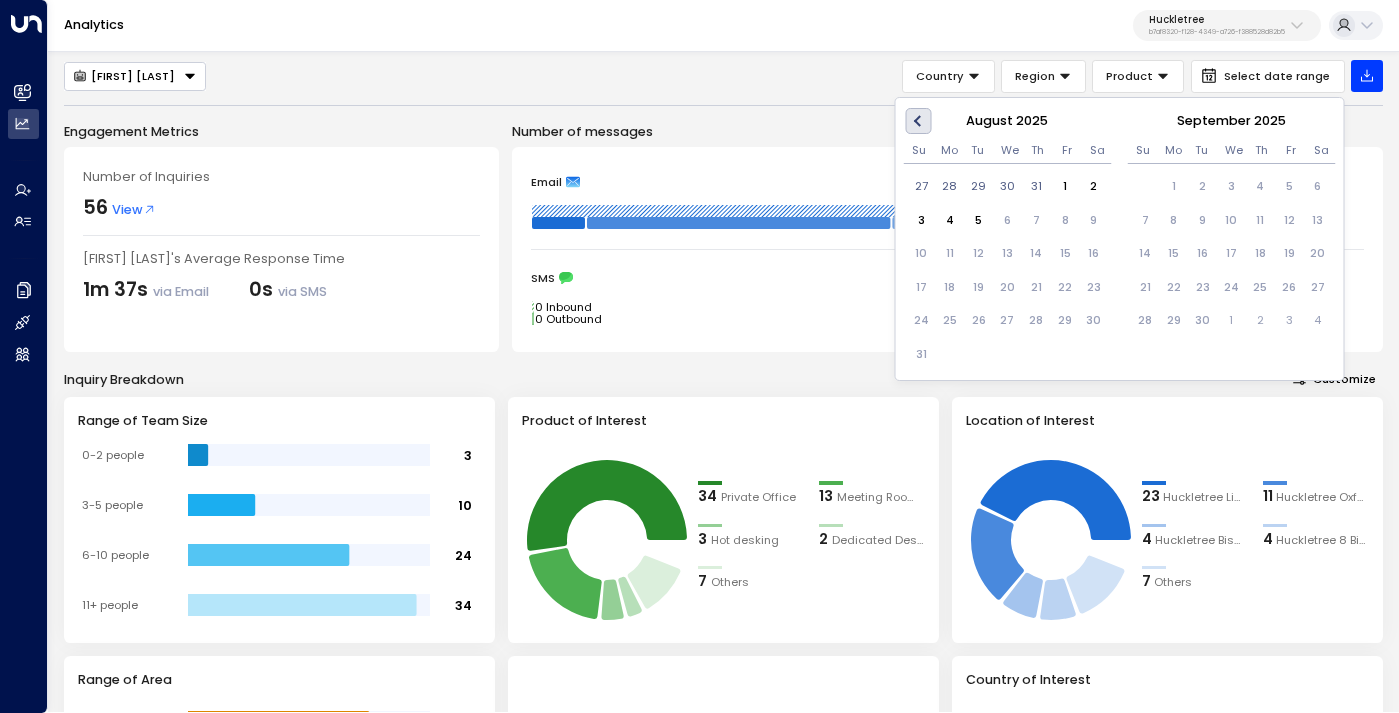 click on "Previous Month" at bounding box center [921, 121] 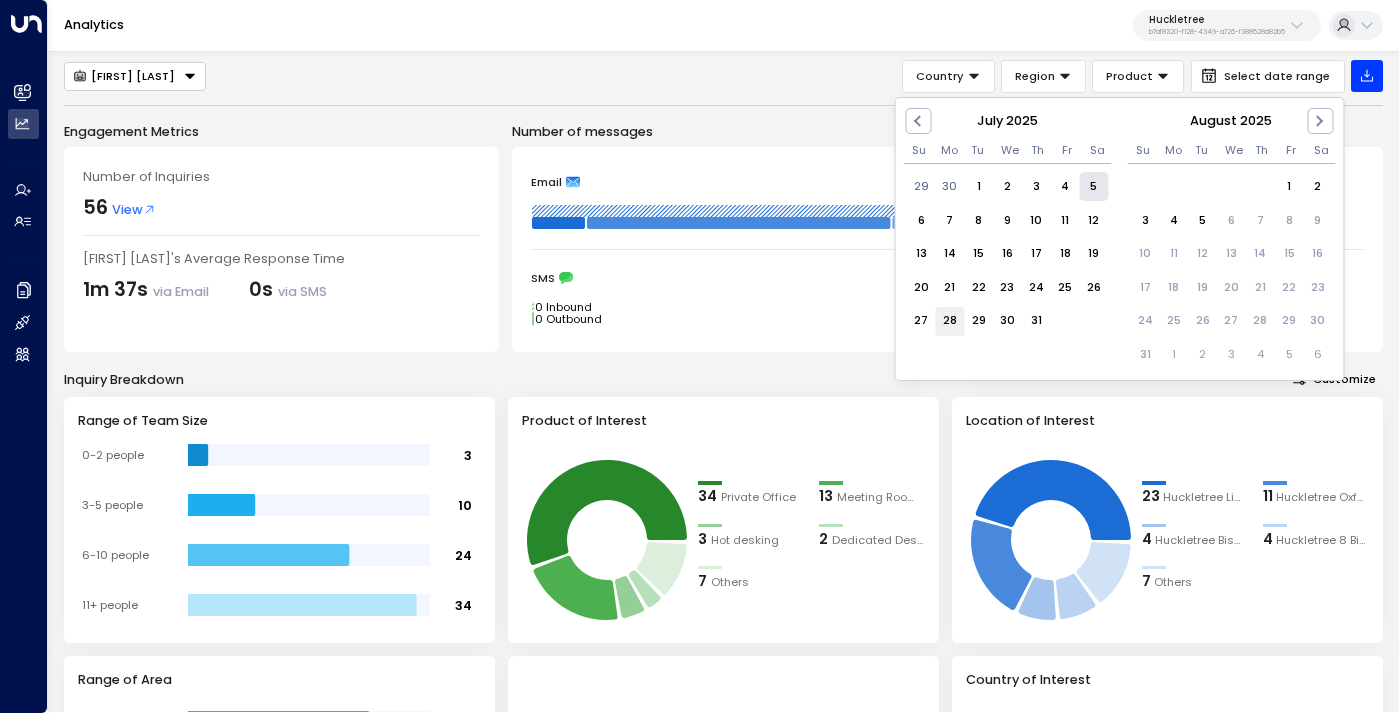 click on "28" at bounding box center (949, 321) 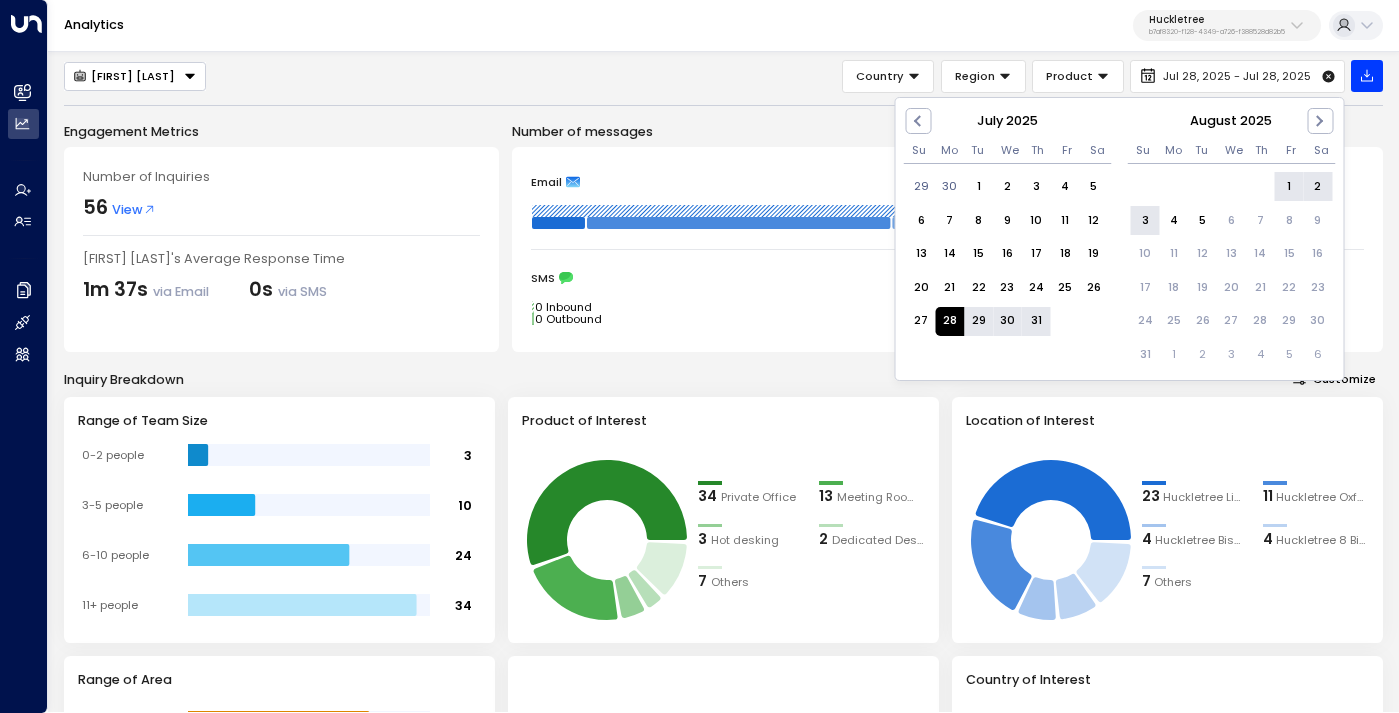 click on "3" at bounding box center [1145, 220] 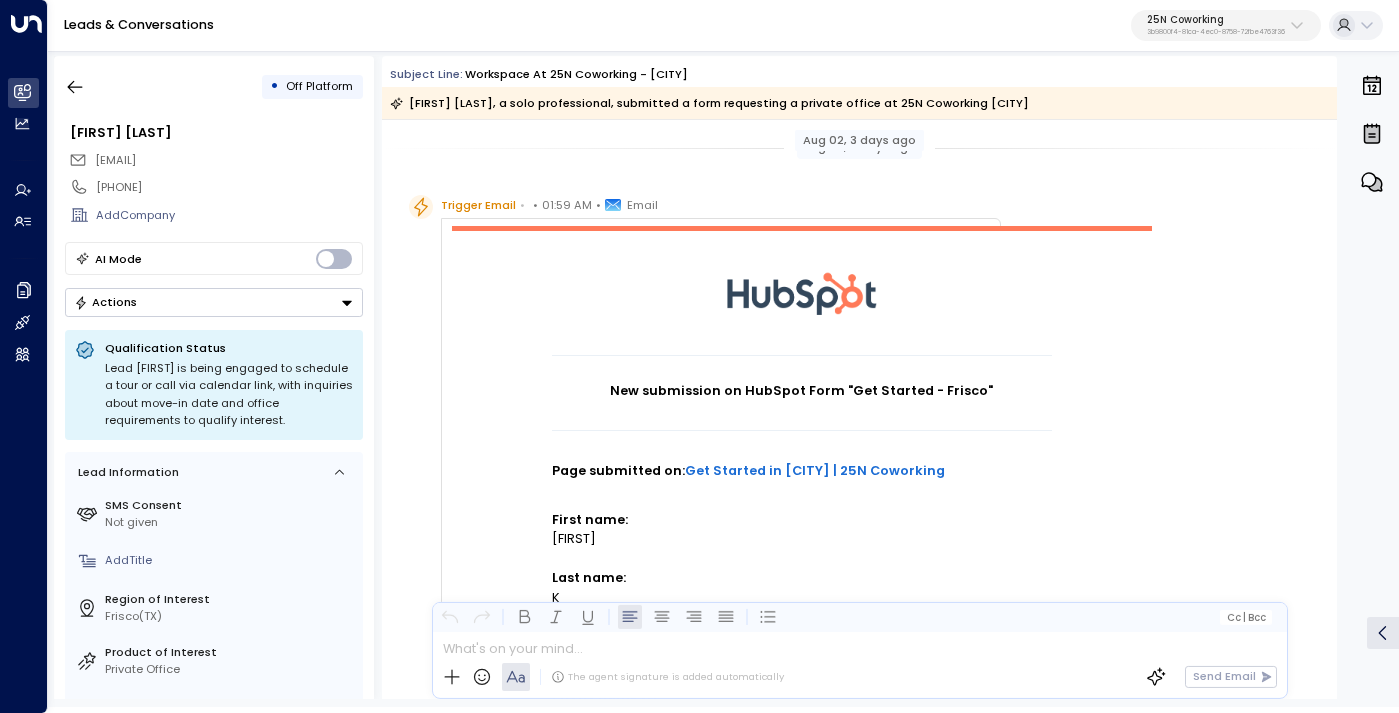 scroll, scrollTop: 0, scrollLeft: 0, axis: both 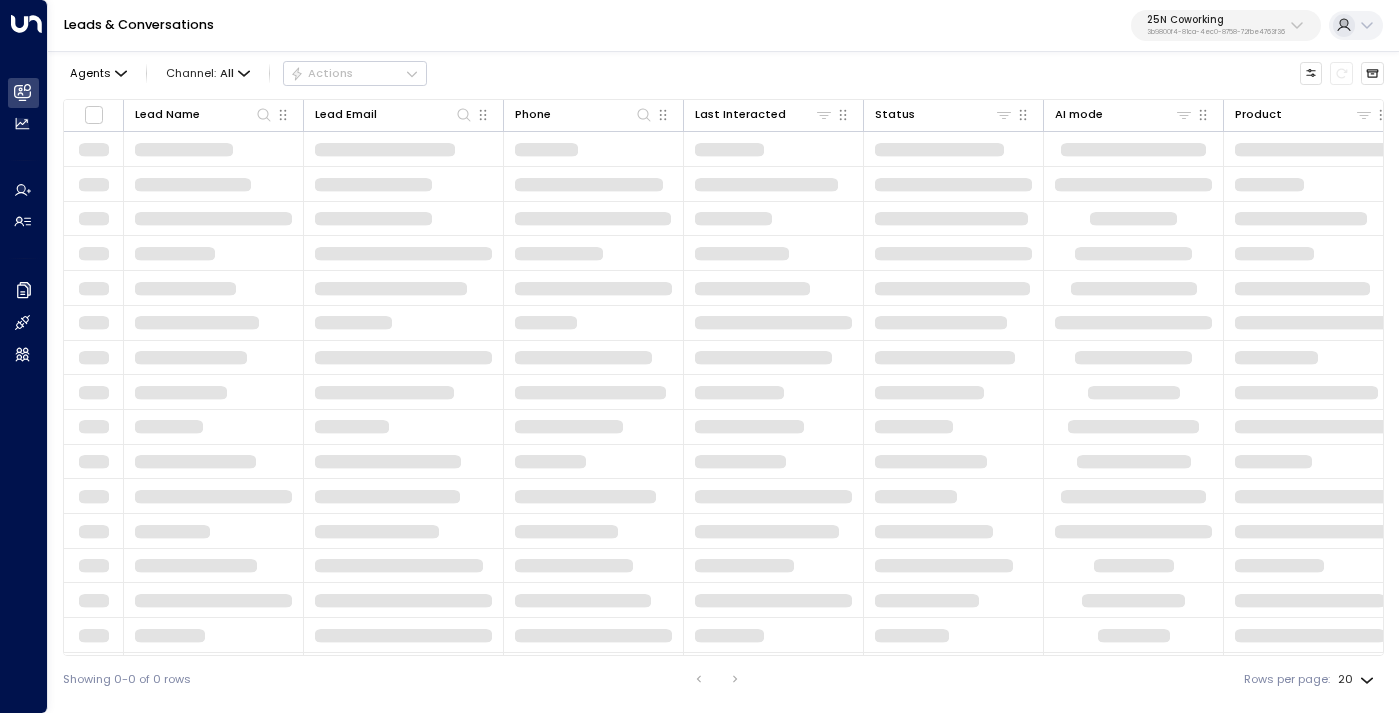 click on "25N Coworking" at bounding box center (1216, 20) 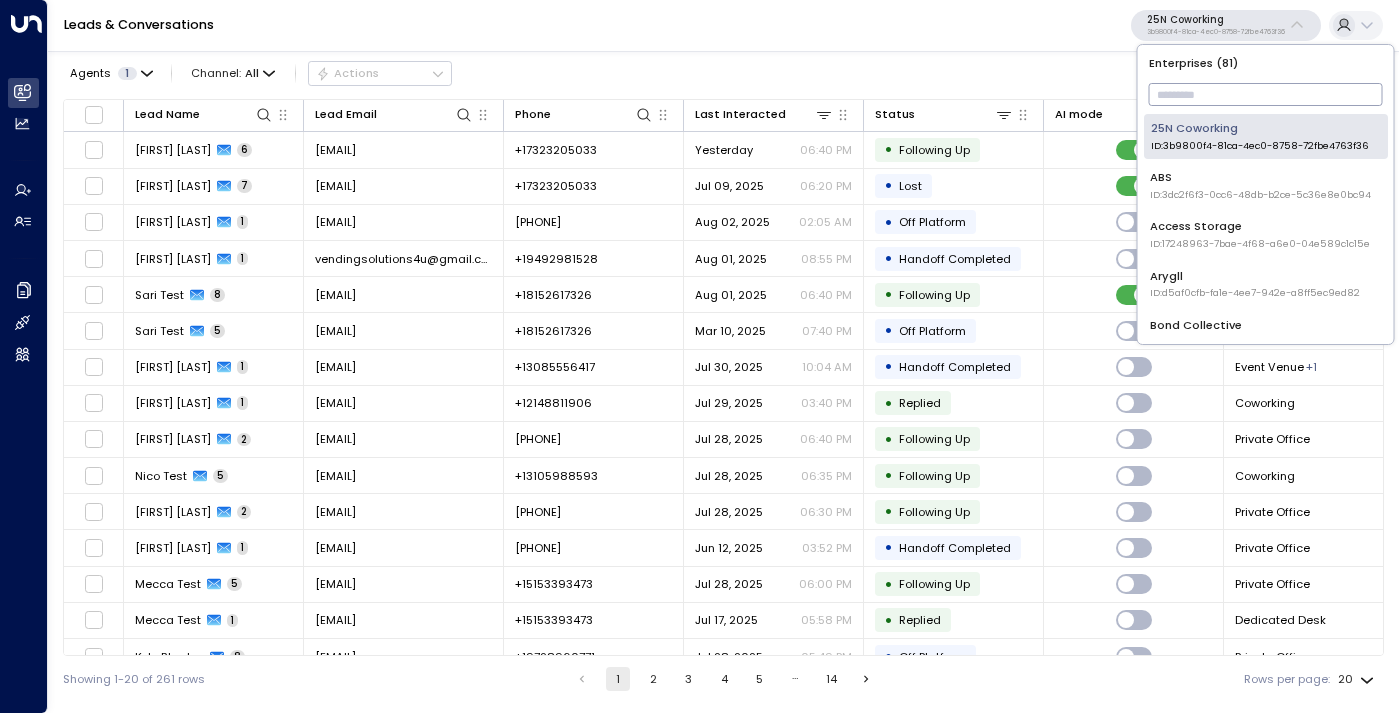 click at bounding box center [1266, 94] 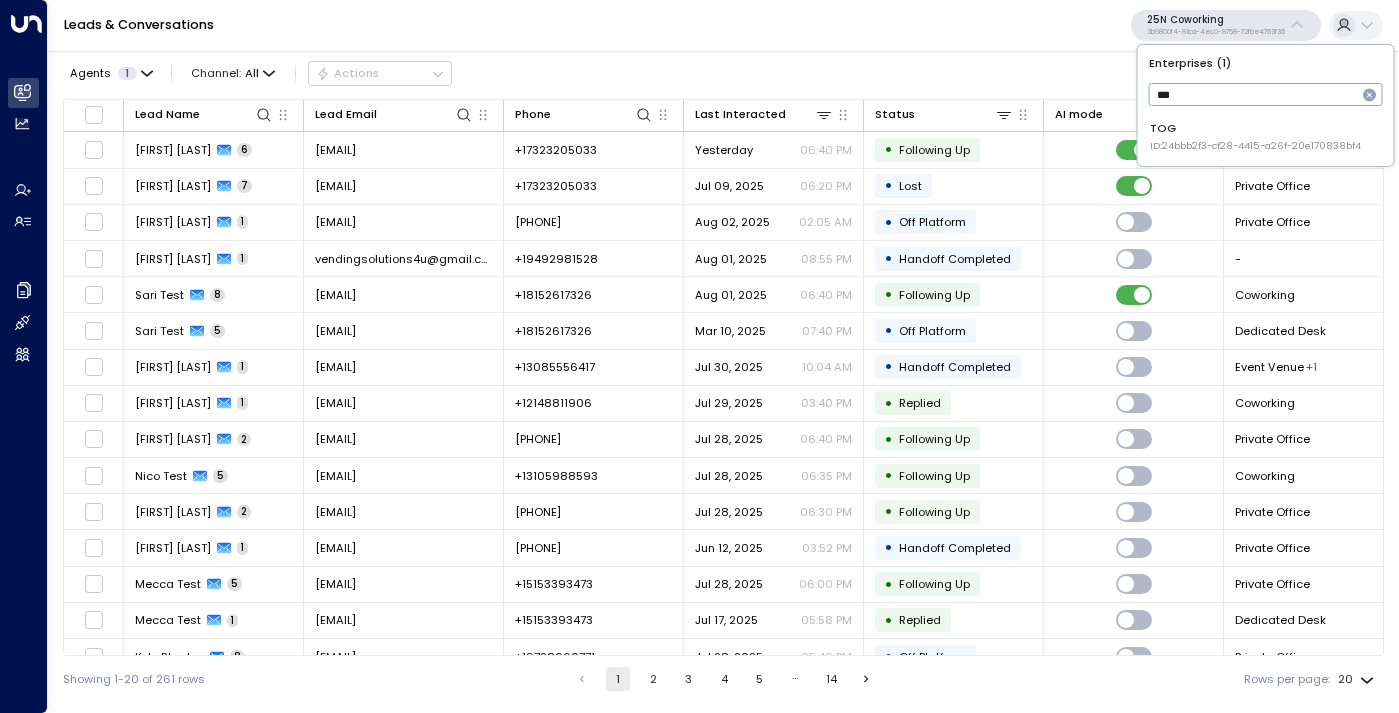 type on "***" 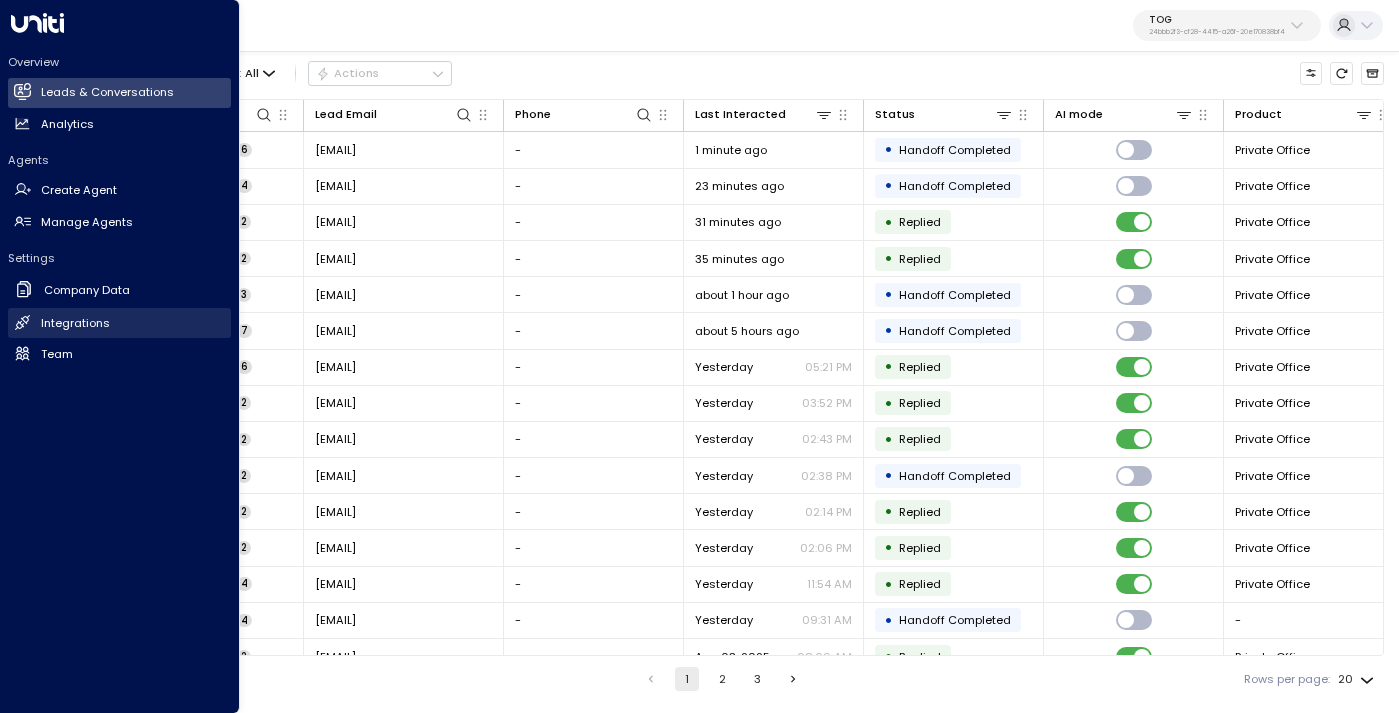 click on "Integrations" at bounding box center (75, 323) 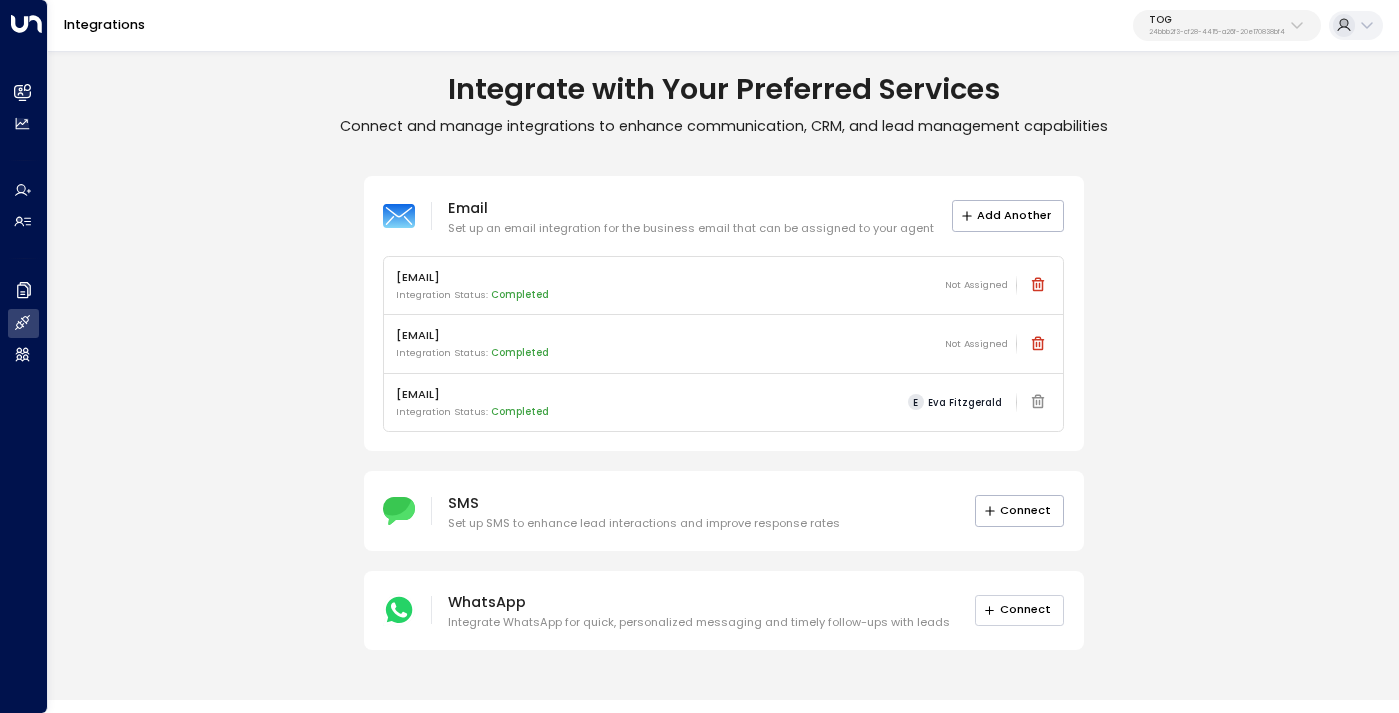 click on "Connect" at bounding box center (1020, 610) 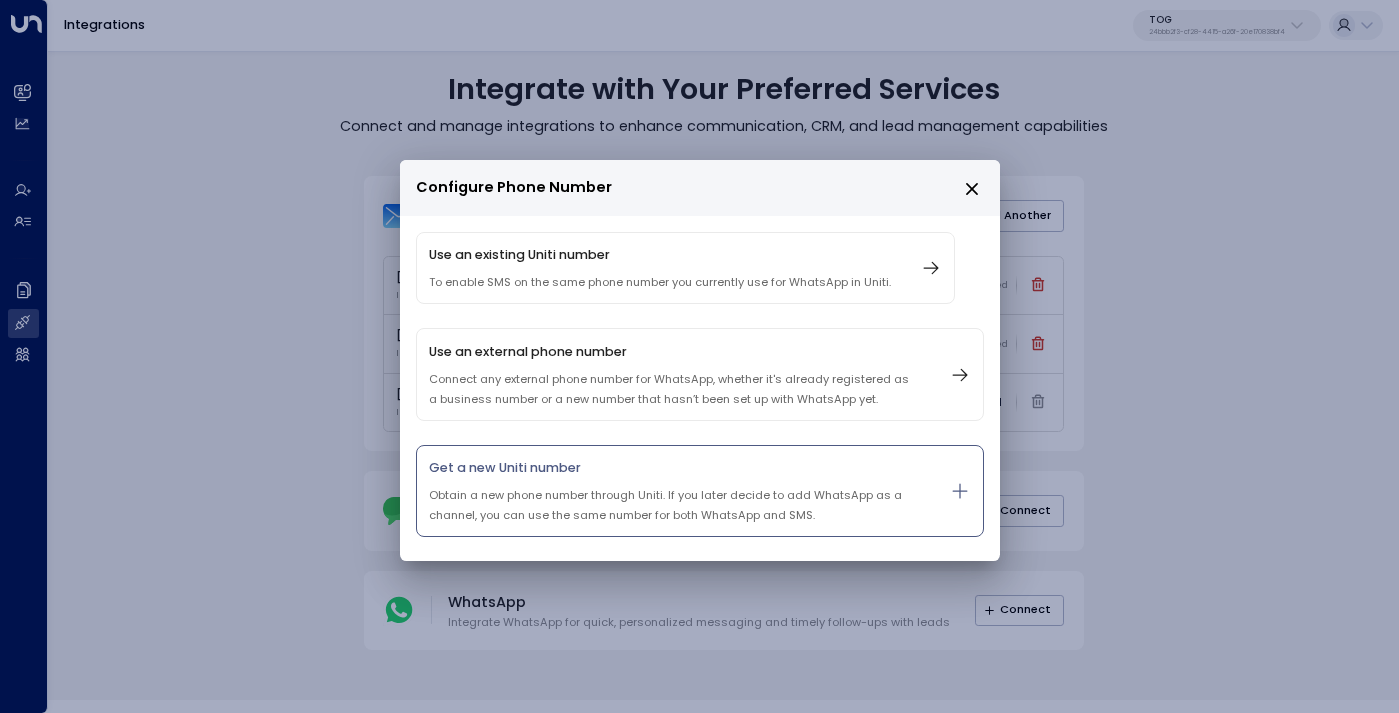 click on "Obtain a new phone number through Uniti. If you later decide to add WhatsApp as a channel, you can use the same number for both WhatsApp and SMS." at bounding box center [674, 505] 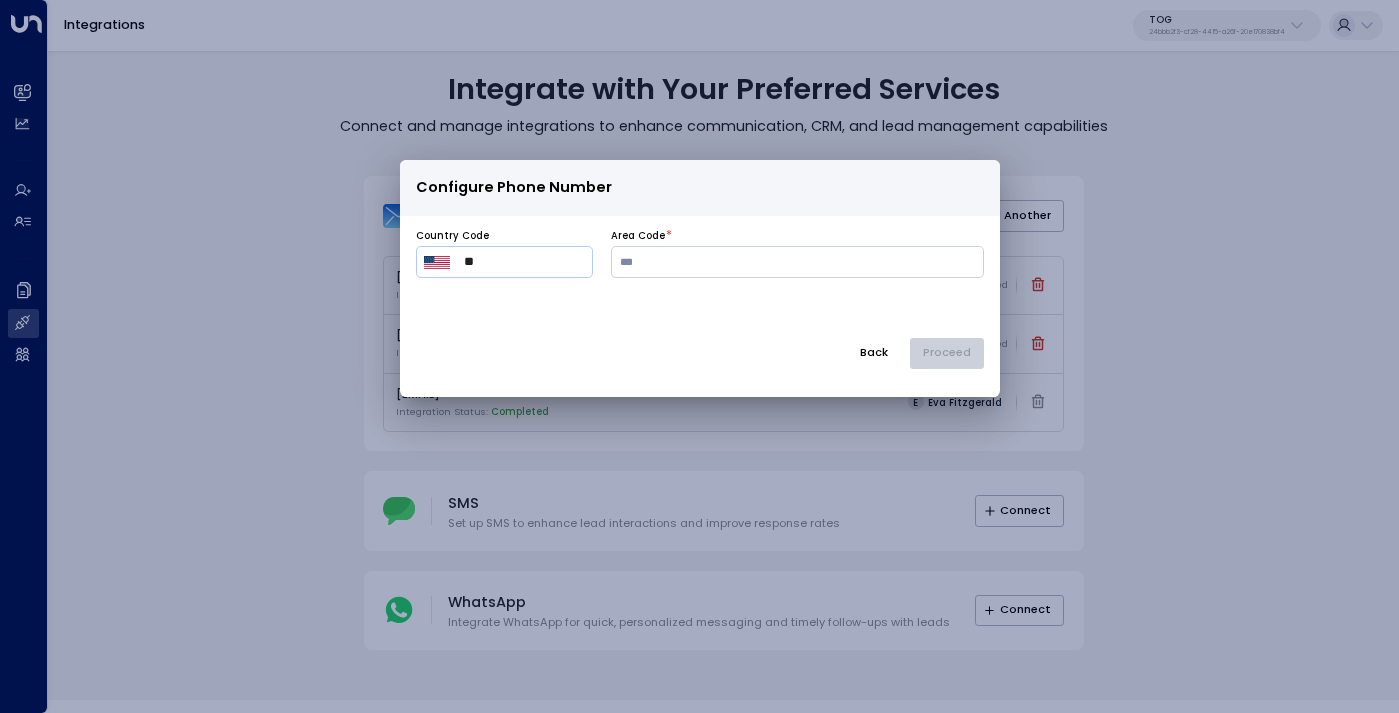click on "**" at bounding box center (524, 262) 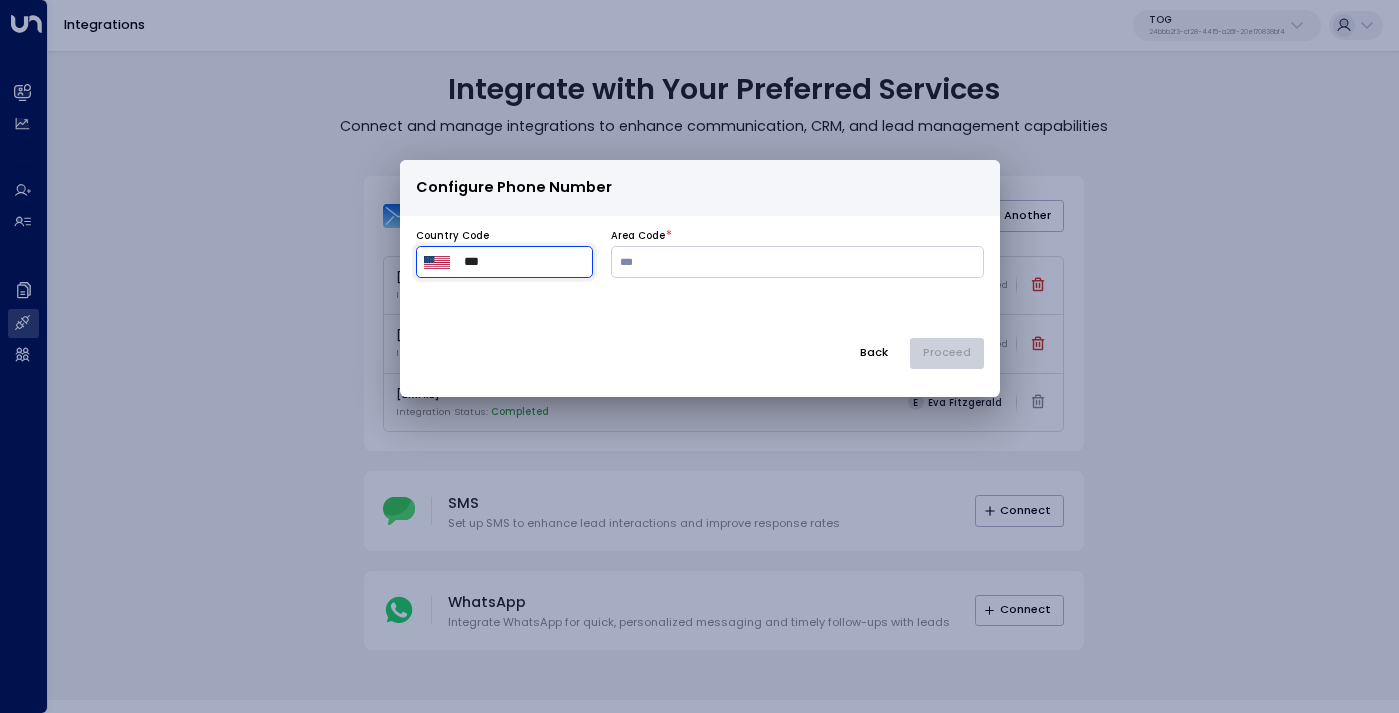 type on "***" 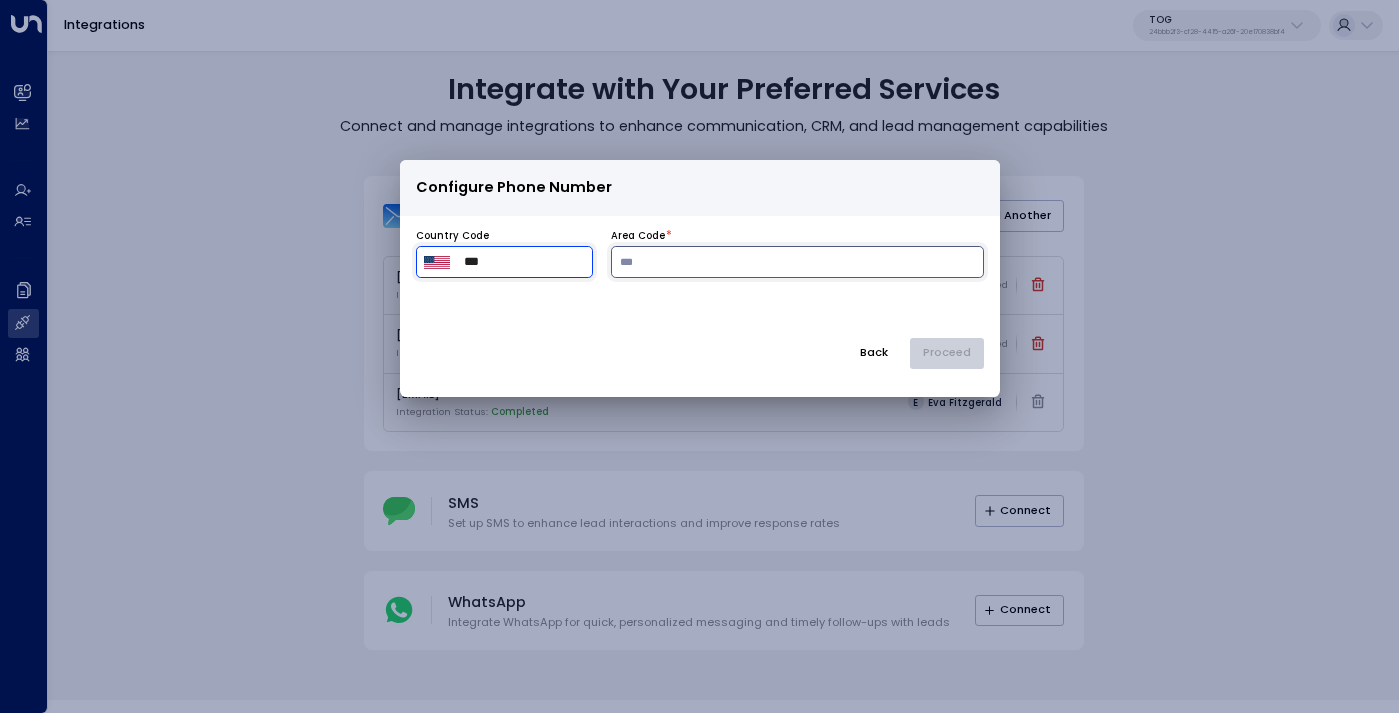 click at bounding box center [797, 262] 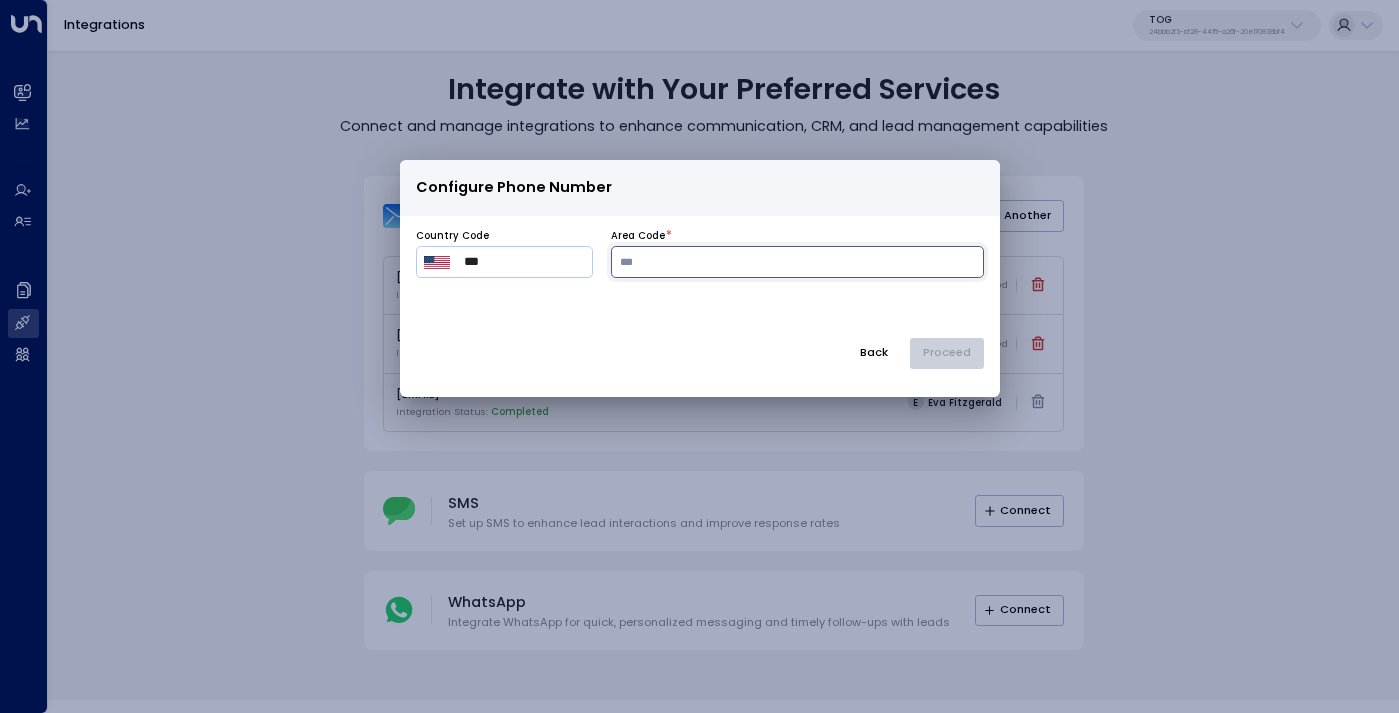 click at bounding box center (797, 262) 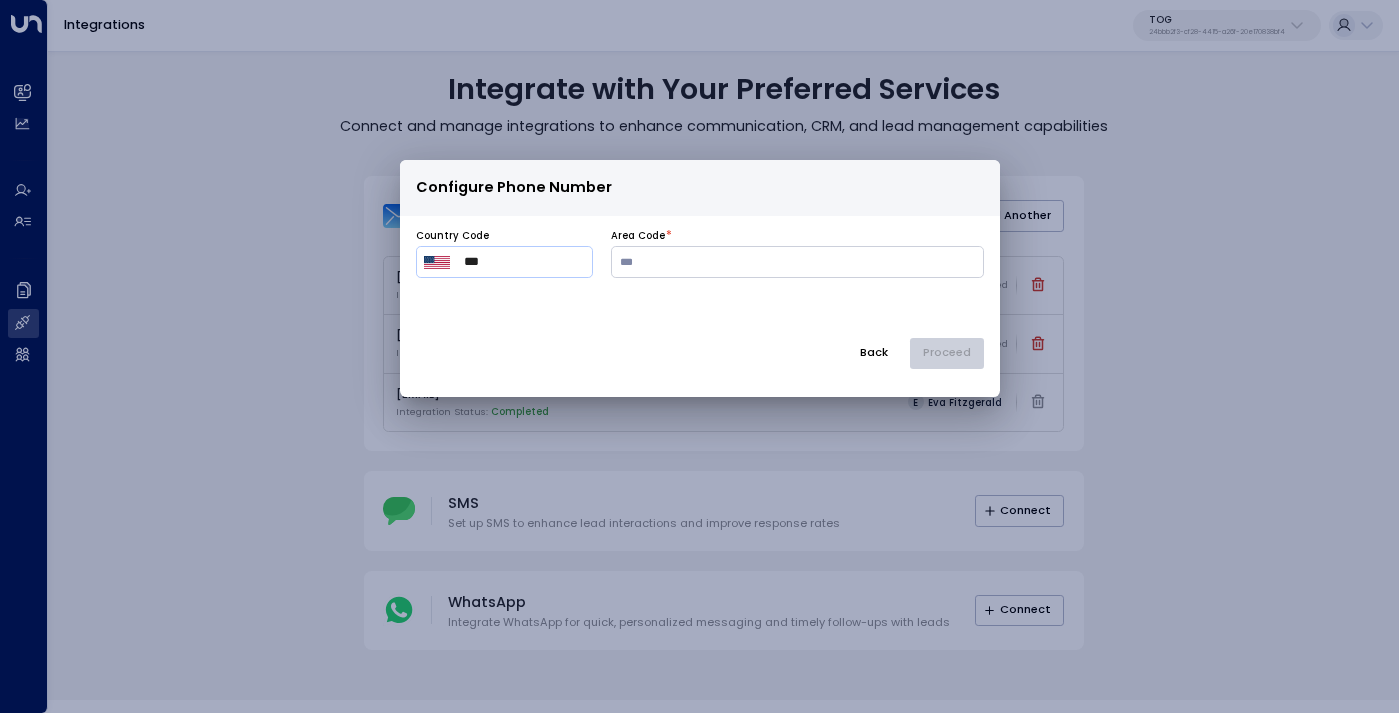 click at bounding box center (437, 263) 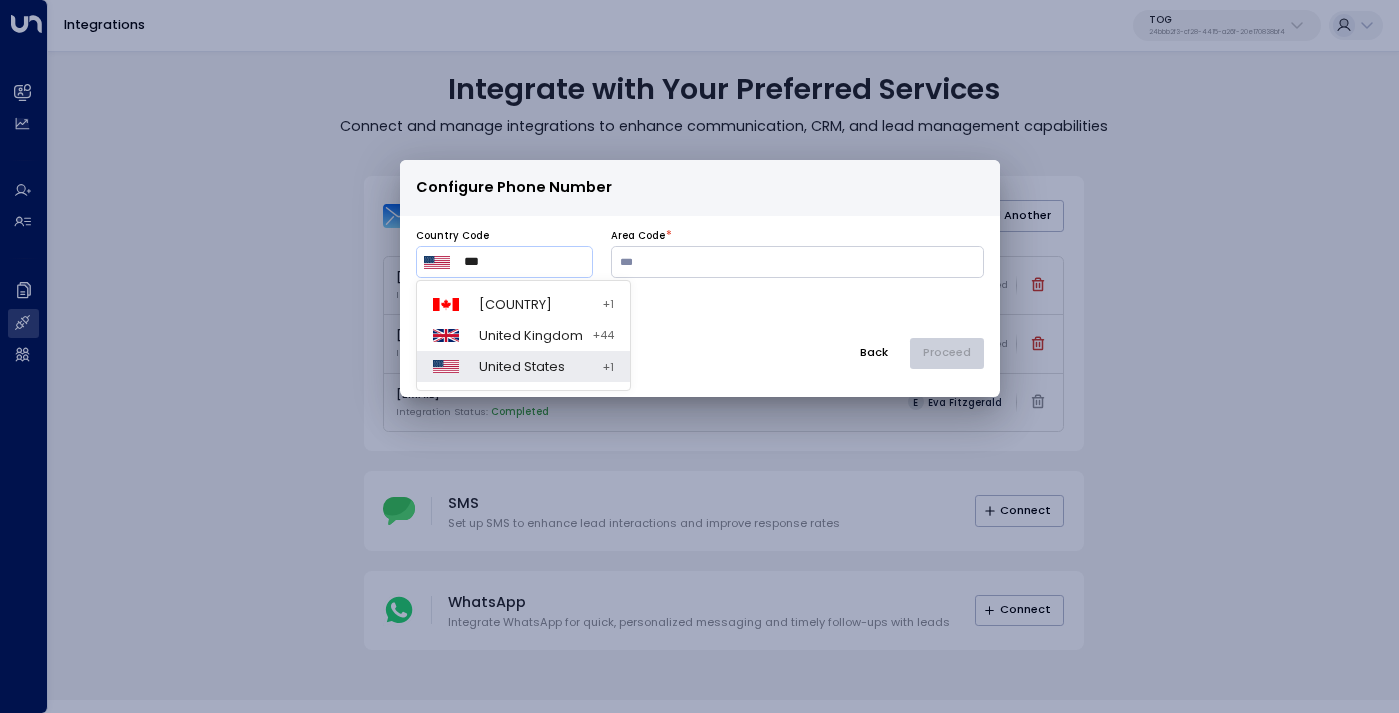 click on "United Kingdom" at bounding box center [531, 335] 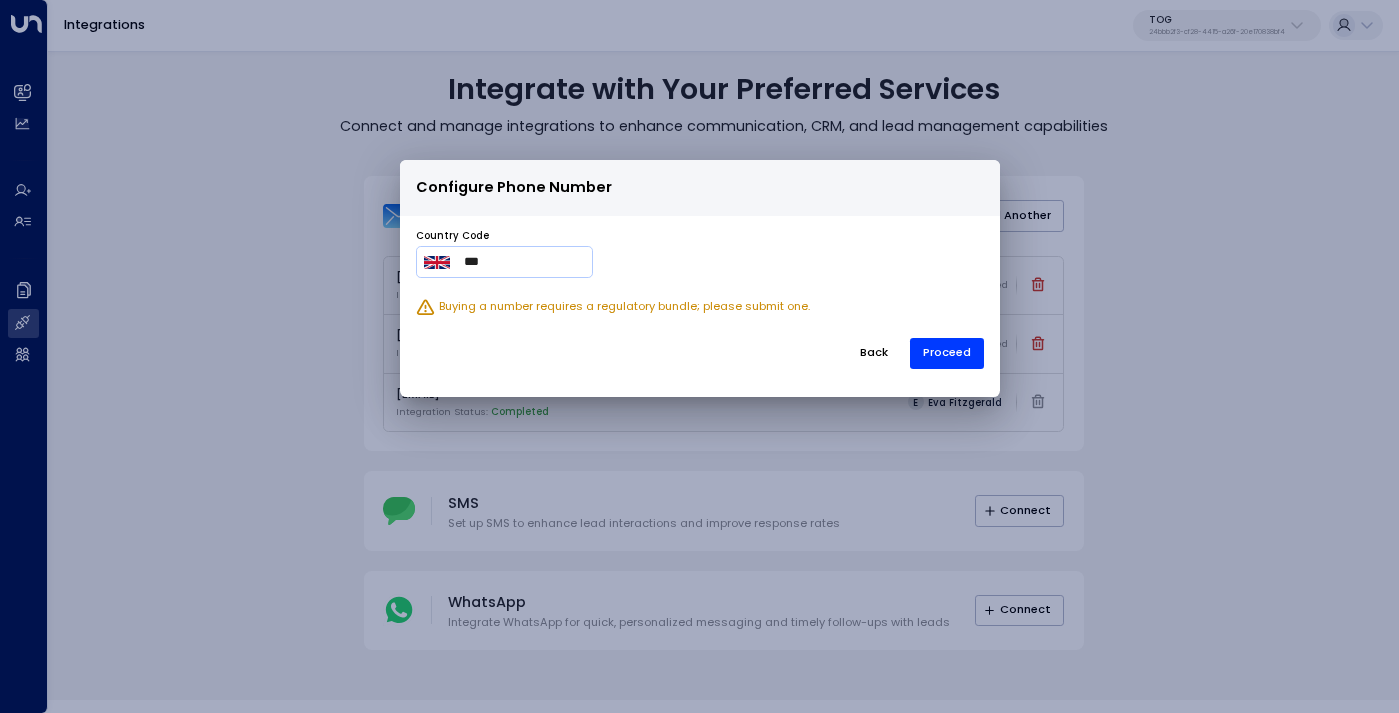 click on "Back" at bounding box center [874, 353] 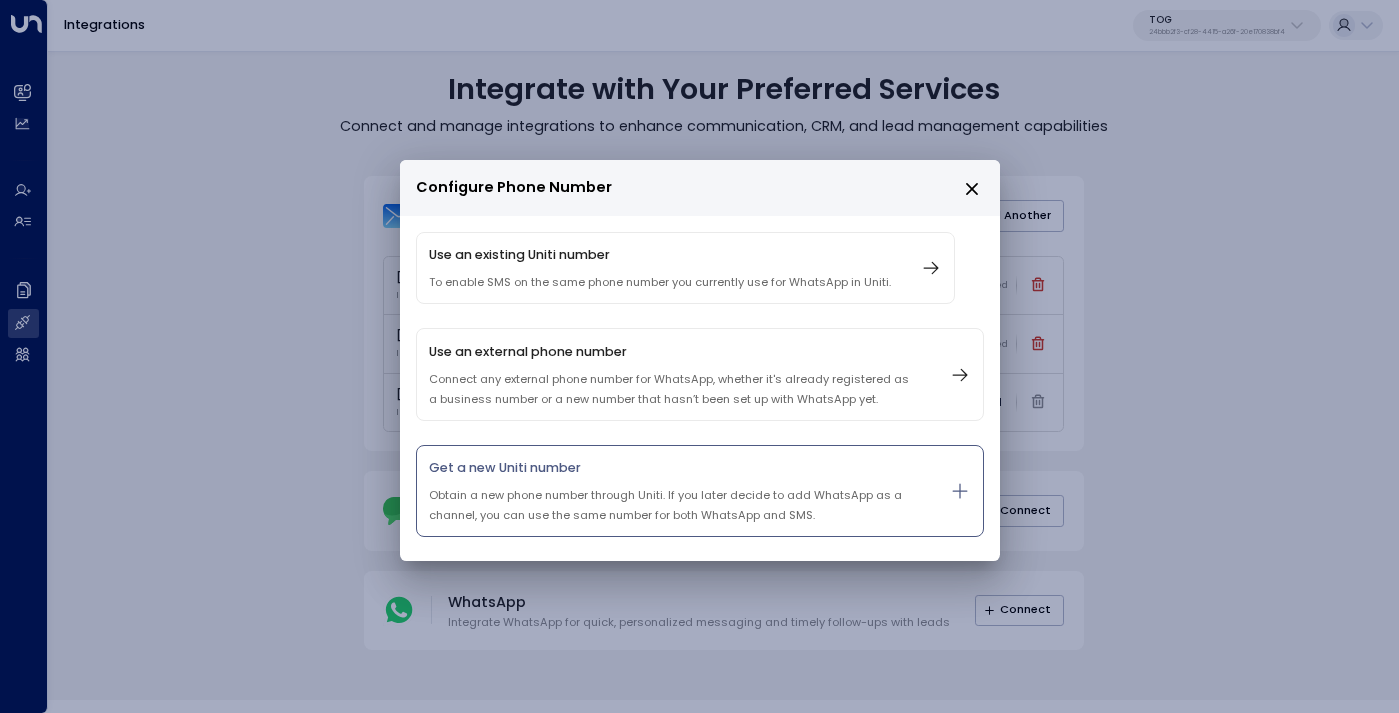 click on "Obtain a new phone number through Uniti. If you later decide to add WhatsApp as a channel, you can use the same number for both WhatsApp and SMS." at bounding box center [674, 505] 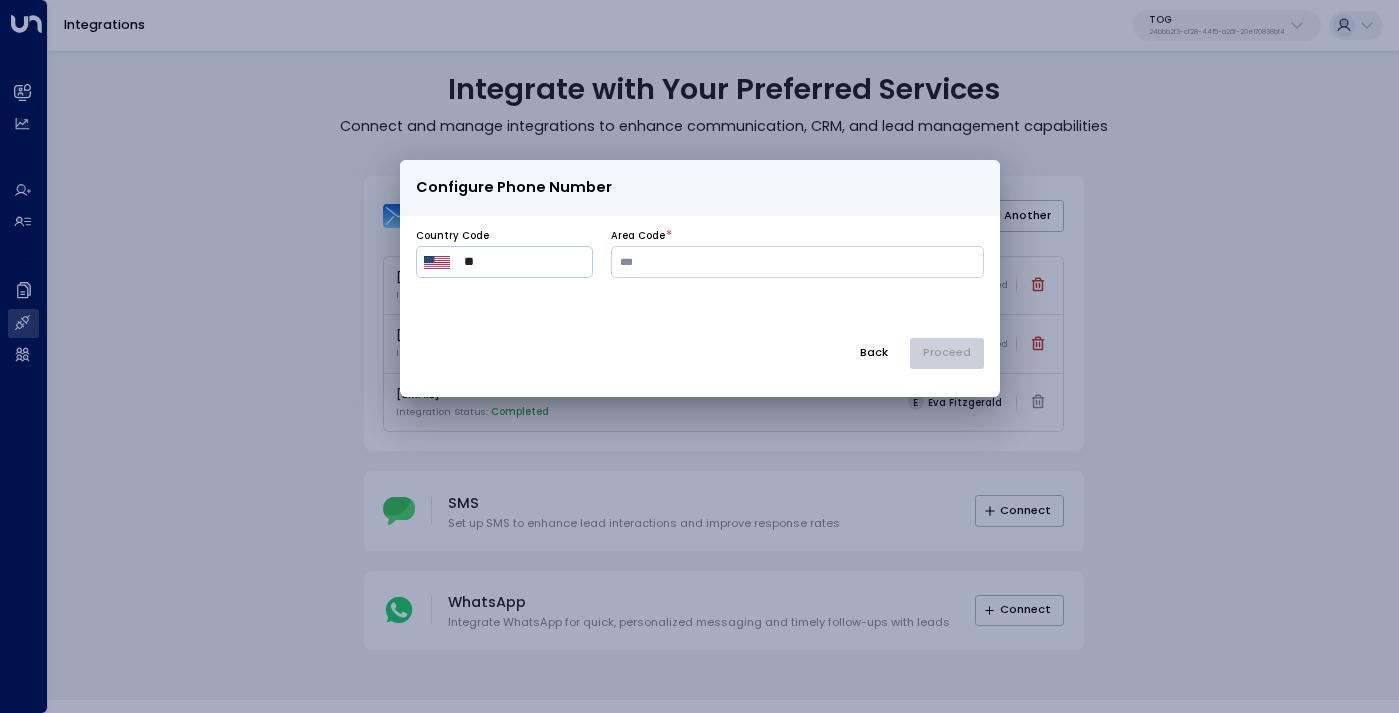click at bounding box center (437, 263) 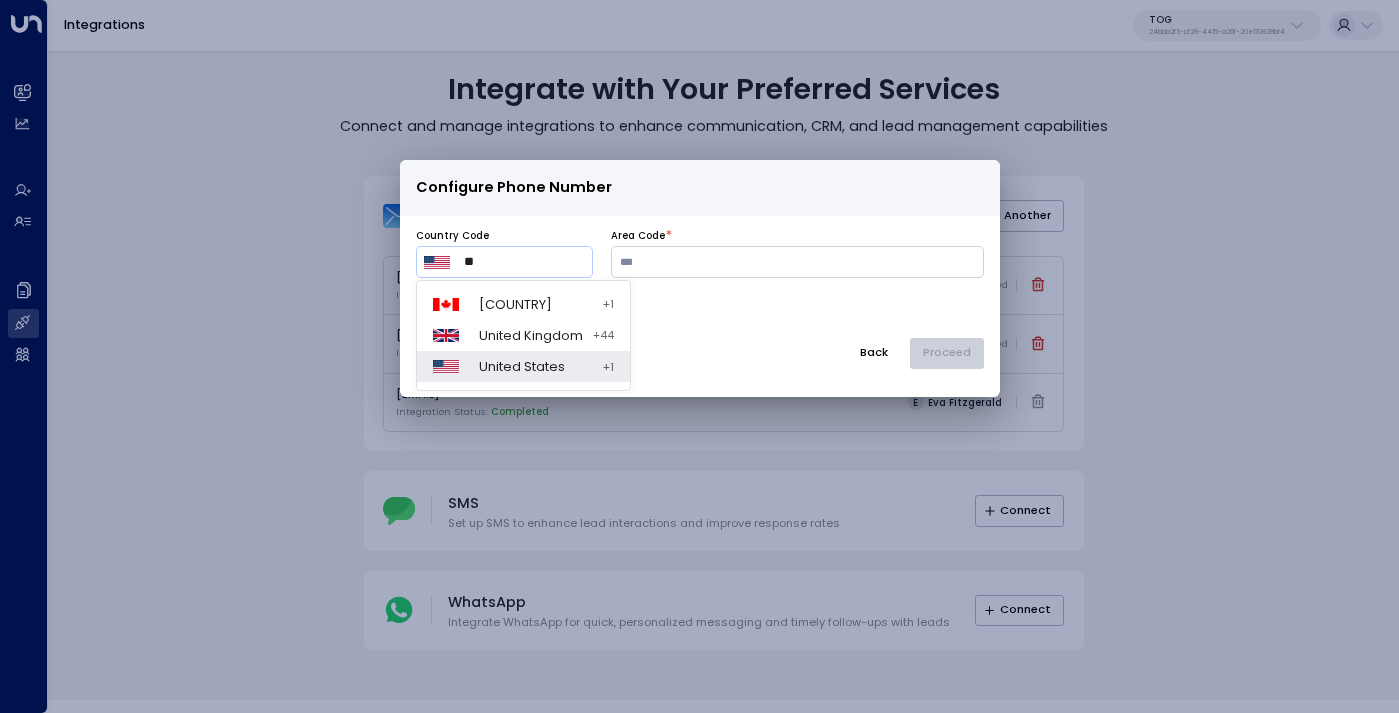 click at bounding box center (451, 335) 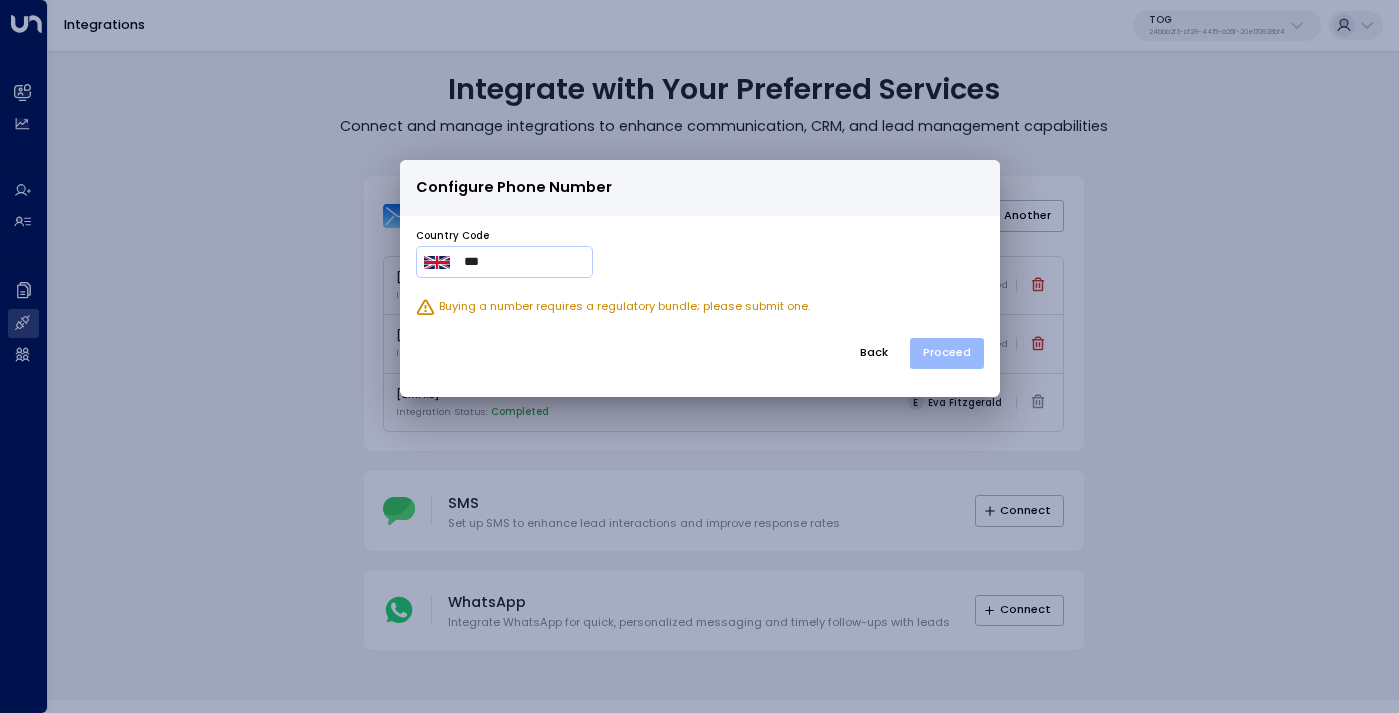click on "Proceed" at bounding box center [947, 353] 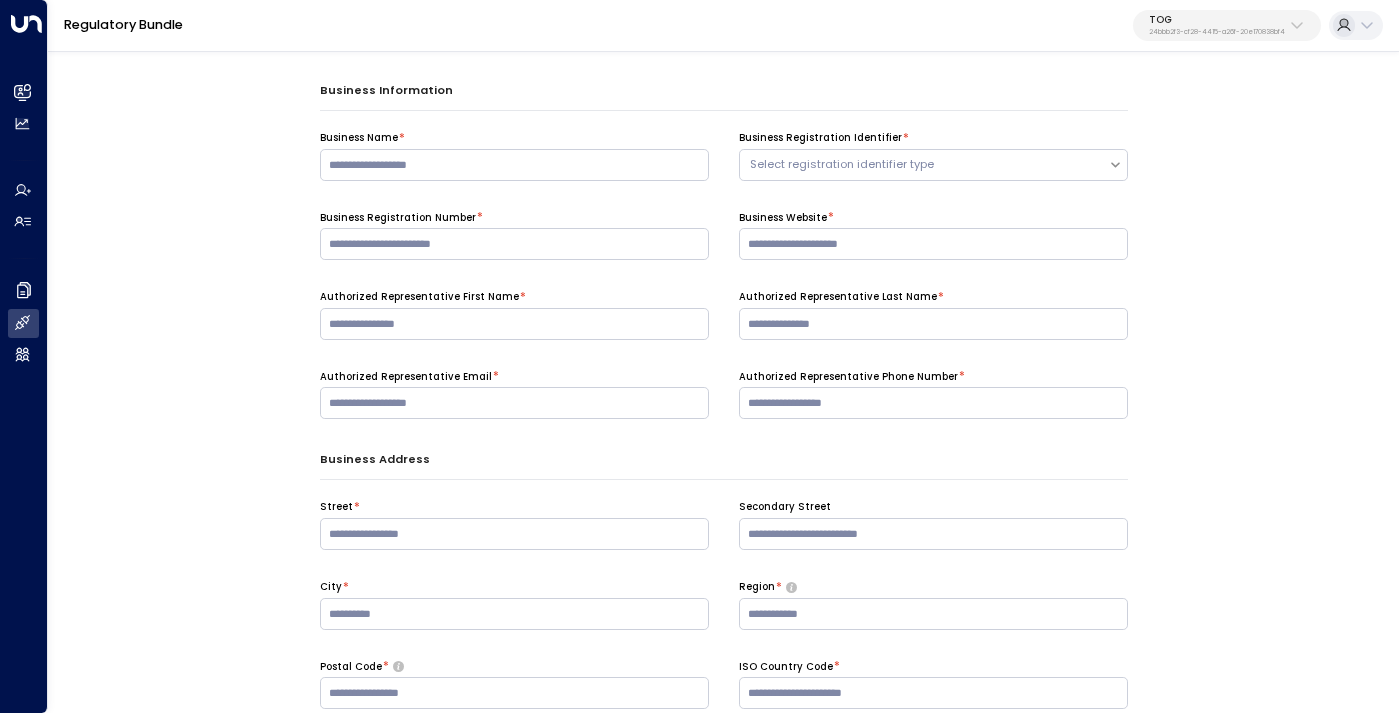 click on "Business Information Business Name * Business Registration Identifier   * Select registration identifier type Business Registration Number * Business Website * Authorized Representative First Name * Authorized Representative Last Name * Authorized Representative Email * Authorized Representative Phone Number * Business Address Street * Secondary Street City * Region * Postal Code * ISO Country Code * Cancel Submit" at bounding box center [723, 415] 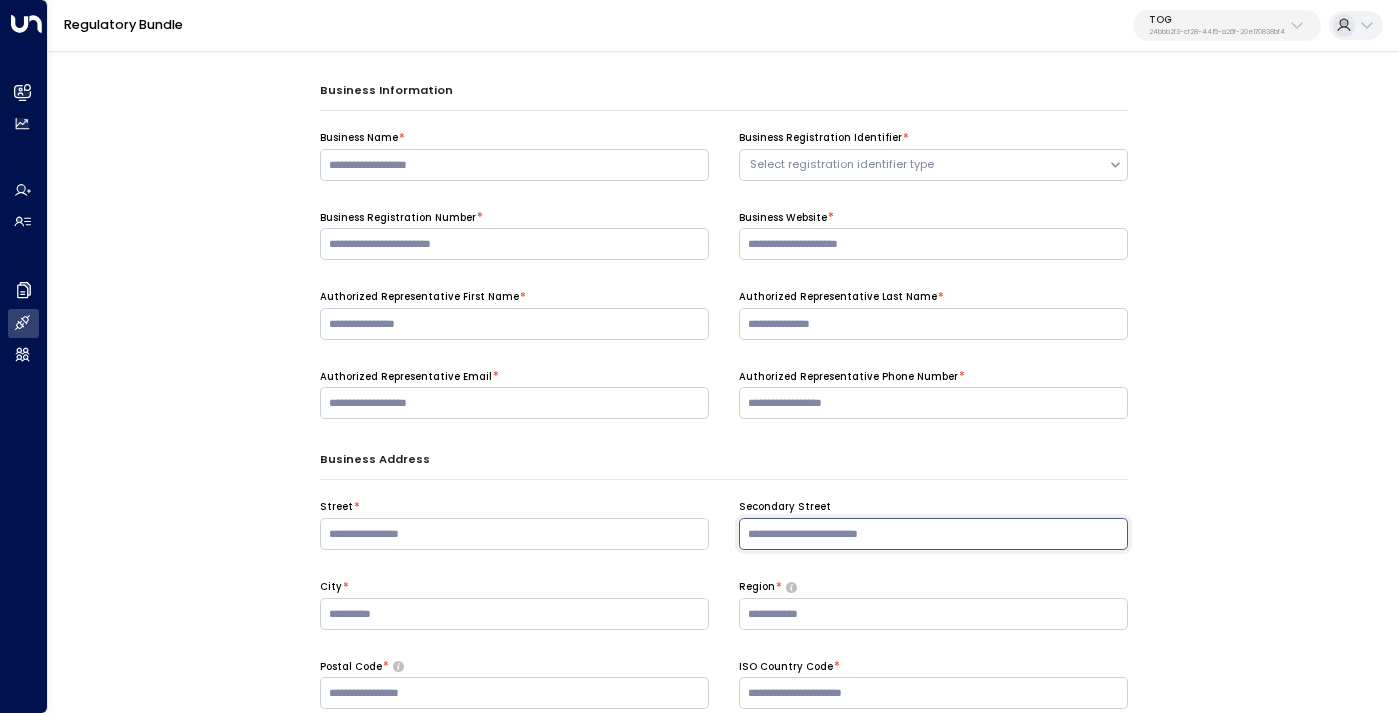 click at bounding box center [933, 534] 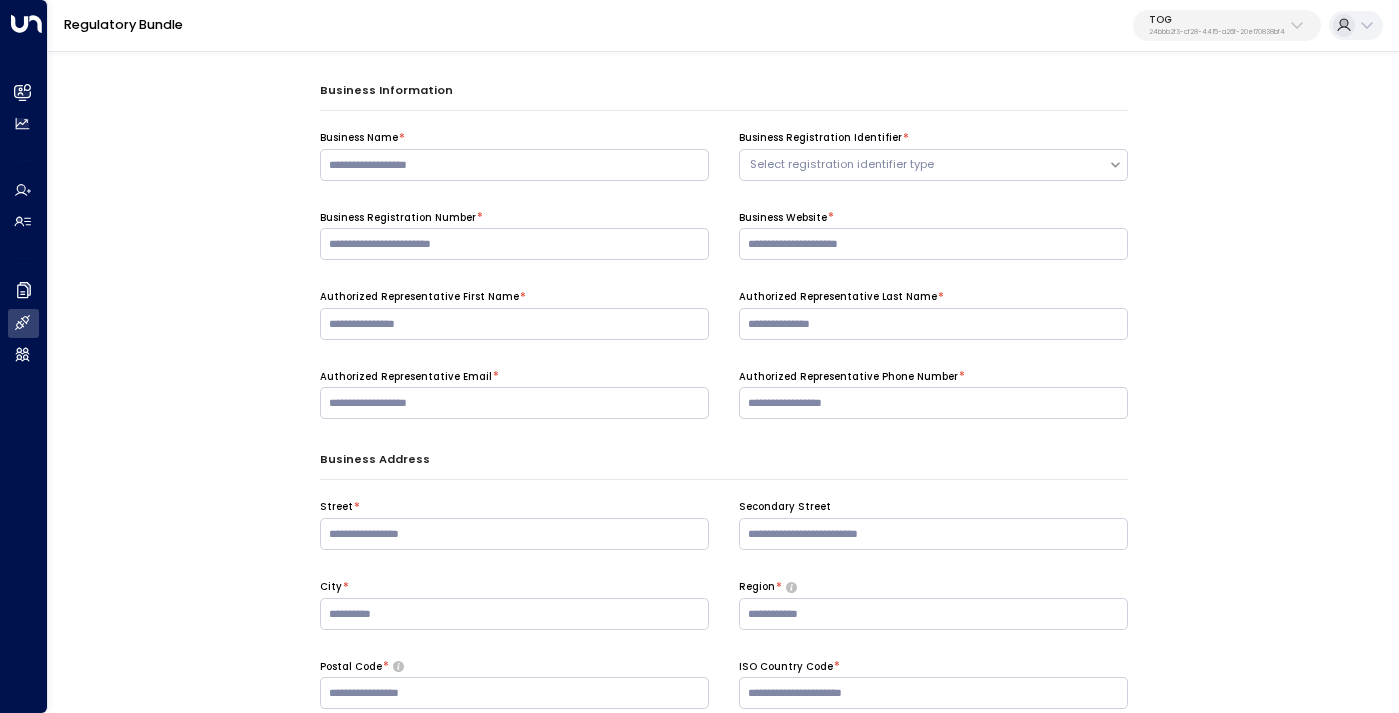 click on "Business Address" at bounding box center [724, 459] 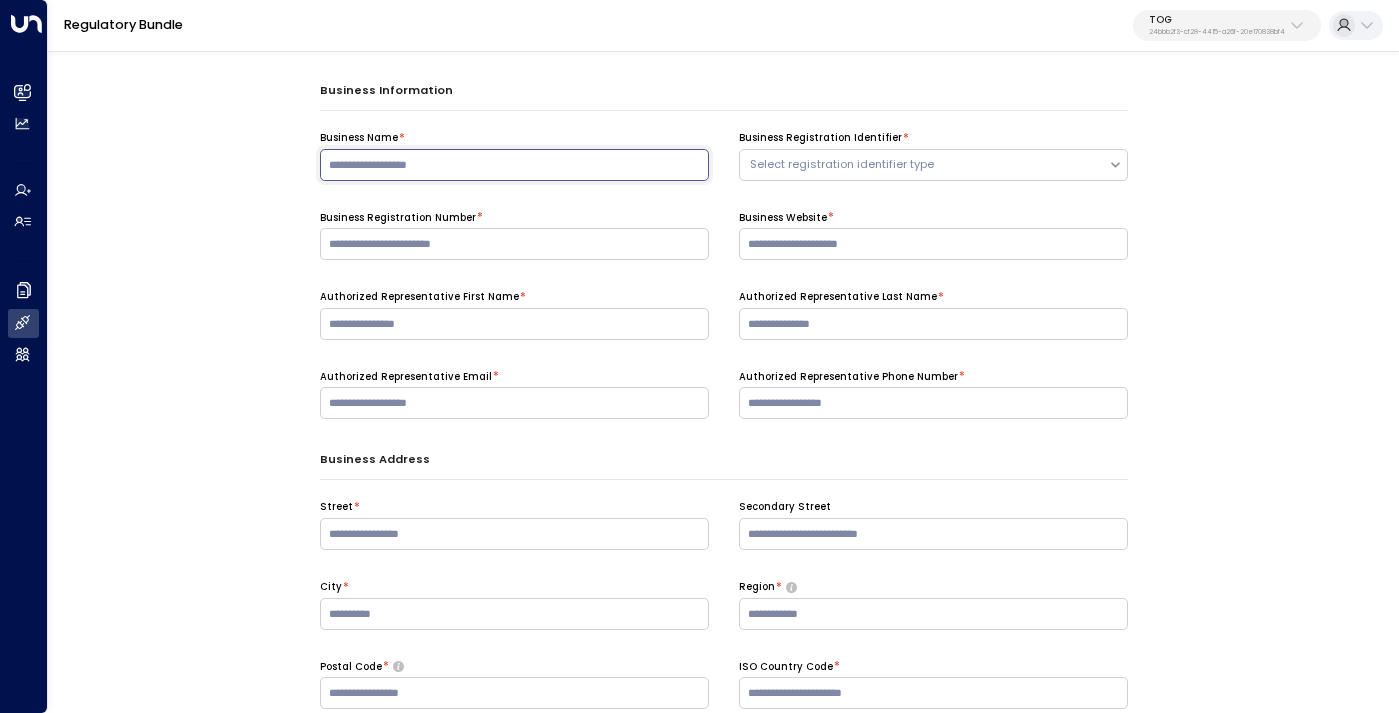 click at bounding box center (514, 165) 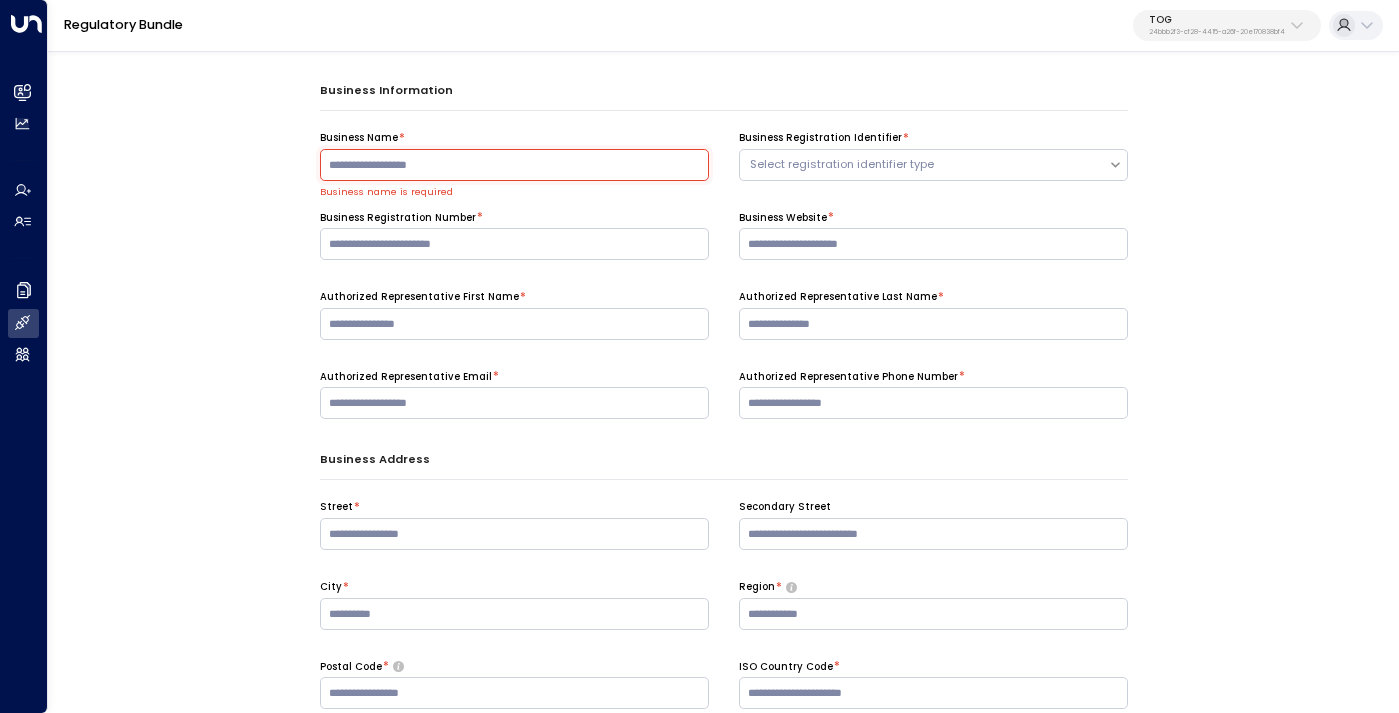 paste on "**********" 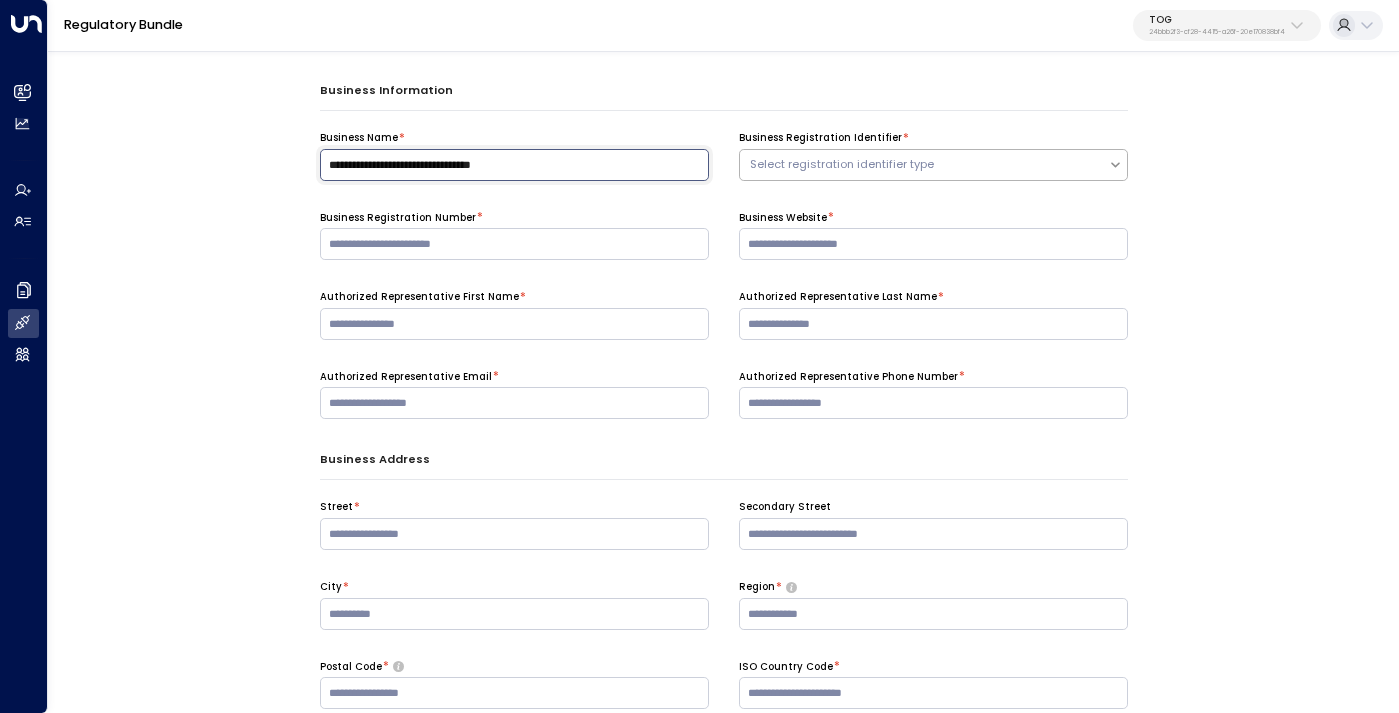 type on "**********" 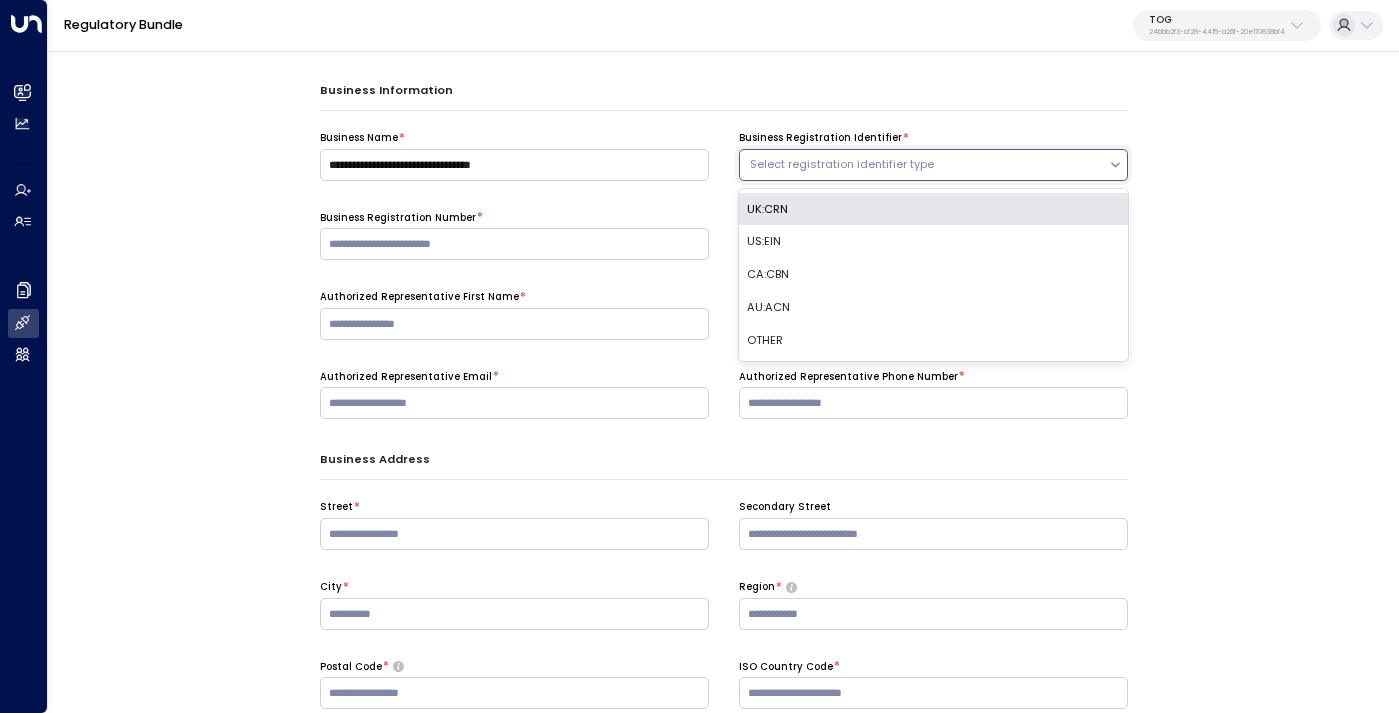 click at bounding box center (924, 164) 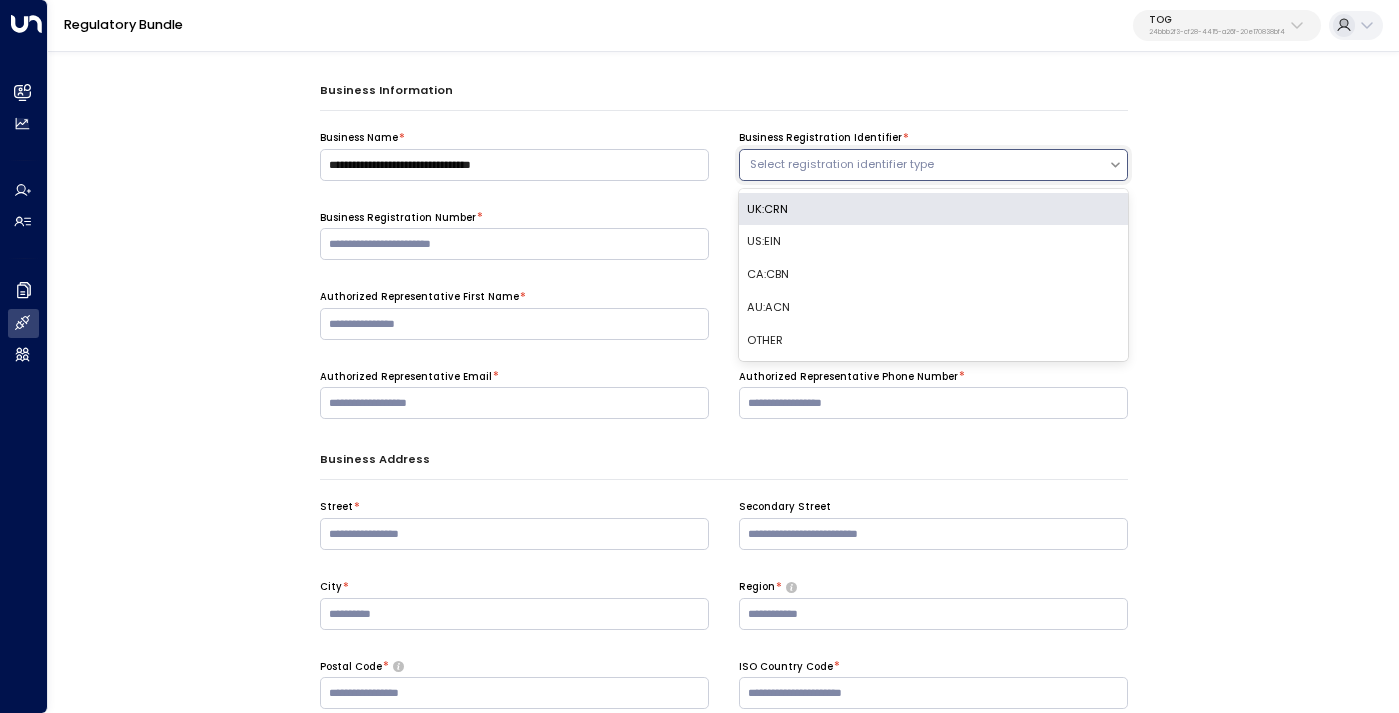 click on "UK:CRN" at bounding box center (933, 209) 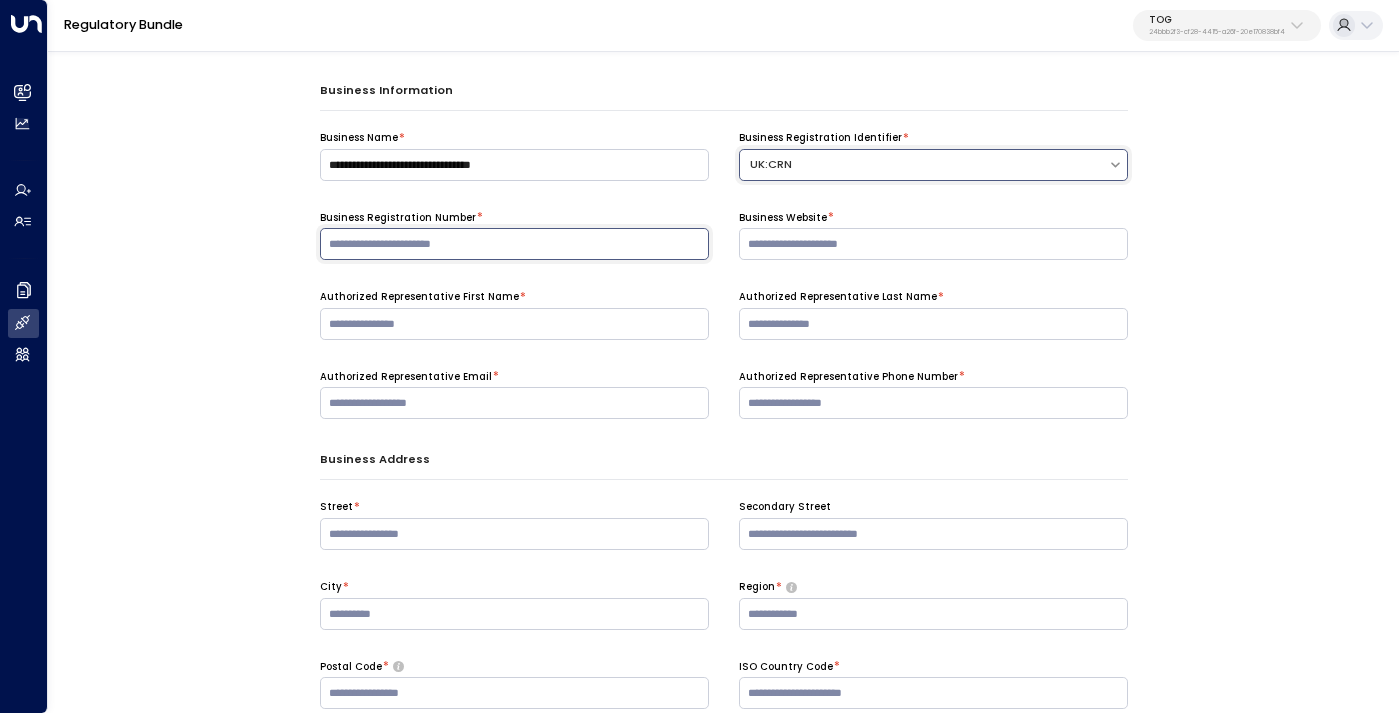 click at bounding box center (514, 244) 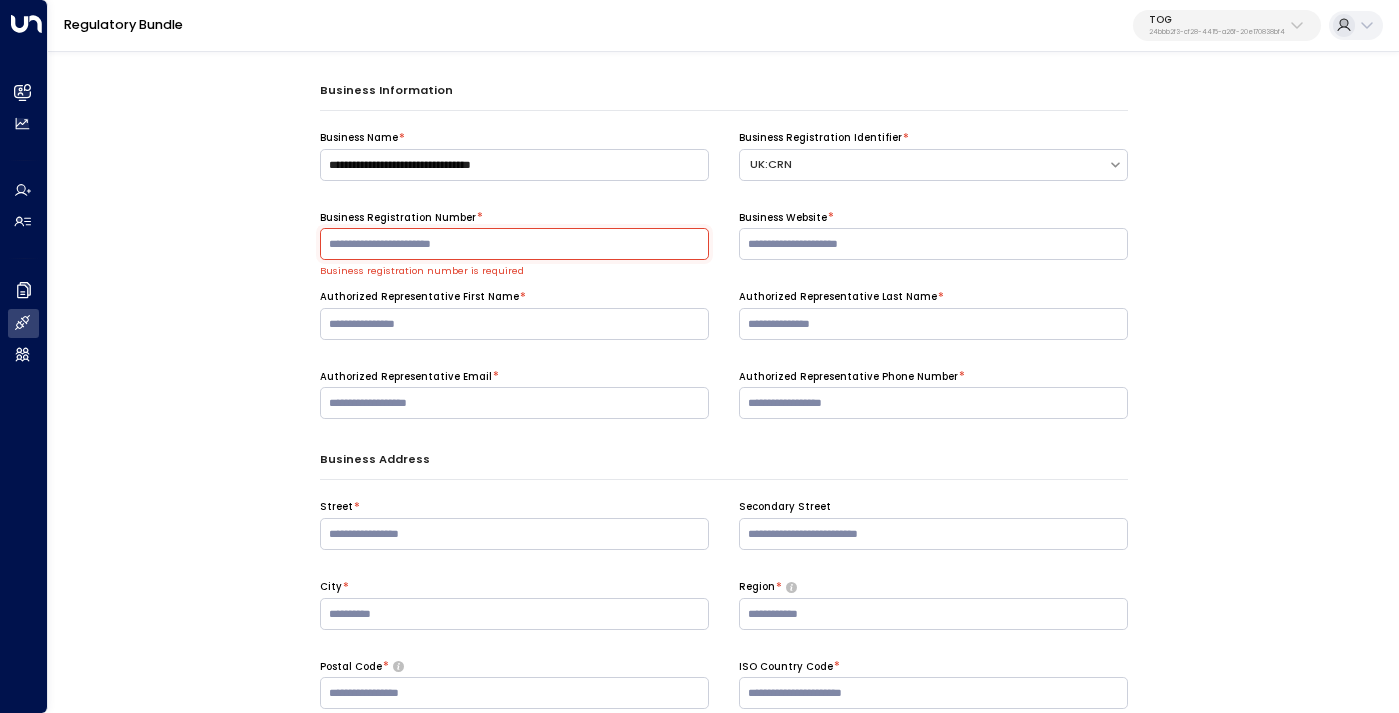 paste on "*******" 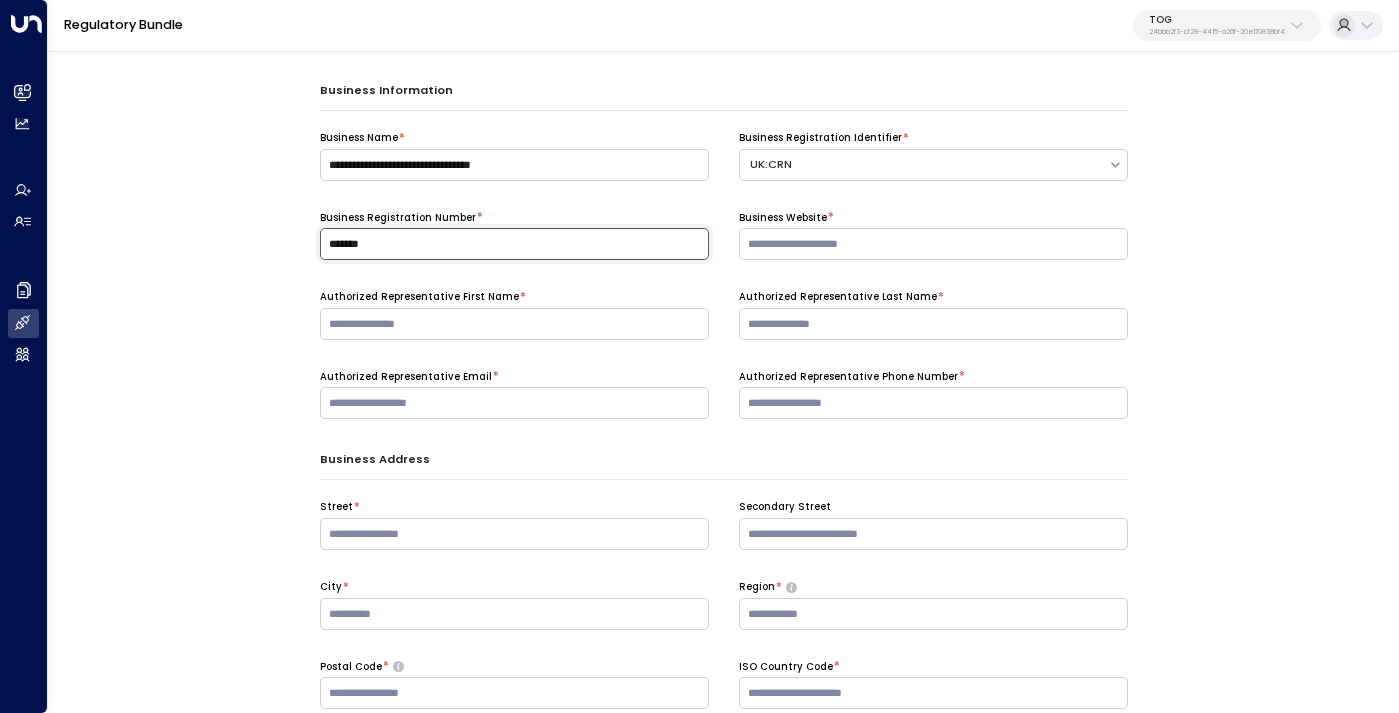 type on "*******" 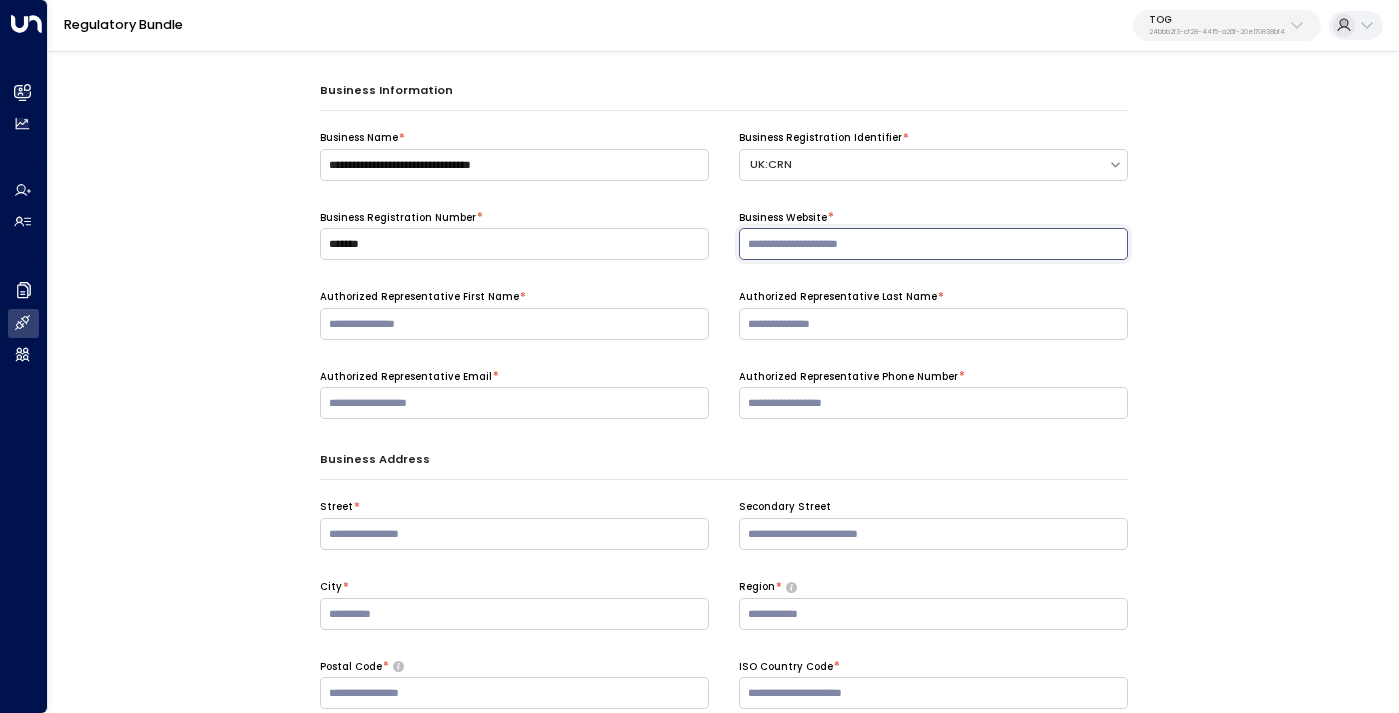 click at bounding box center [933, 244] 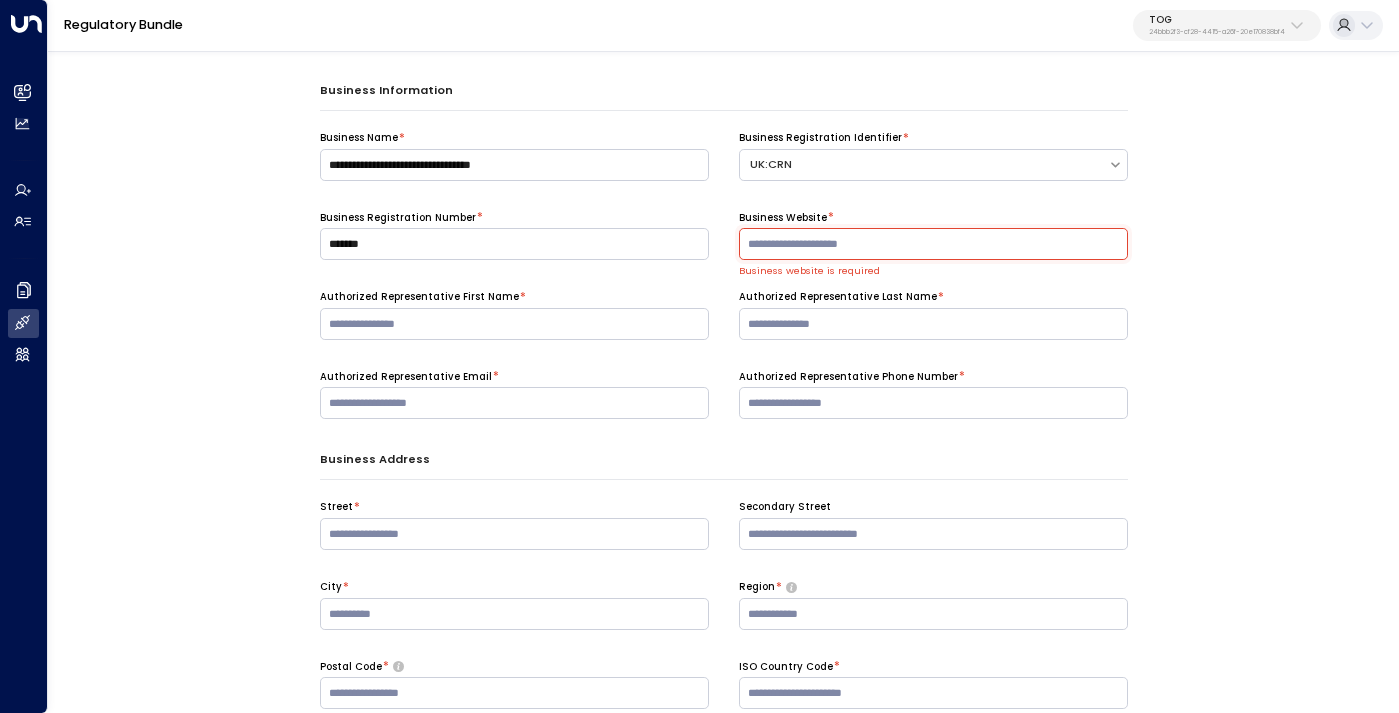 paste on "**********" 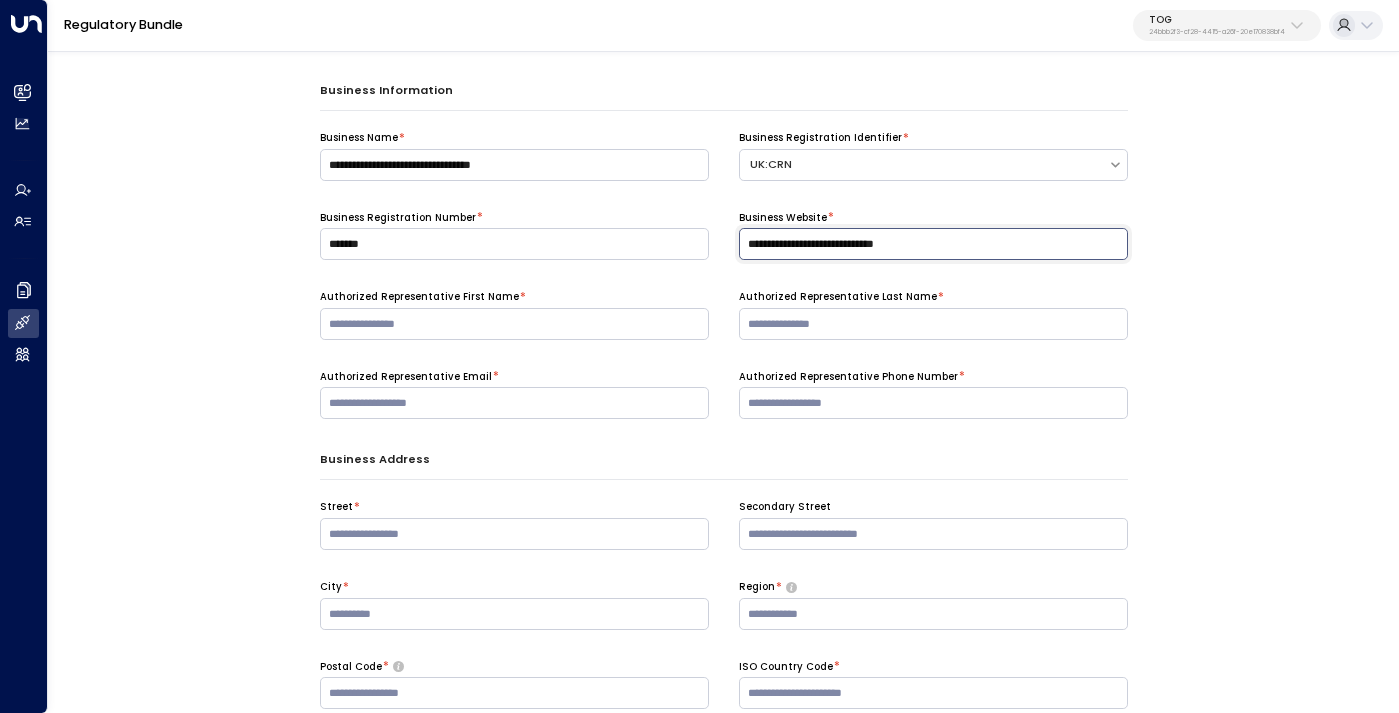 type on "**********" 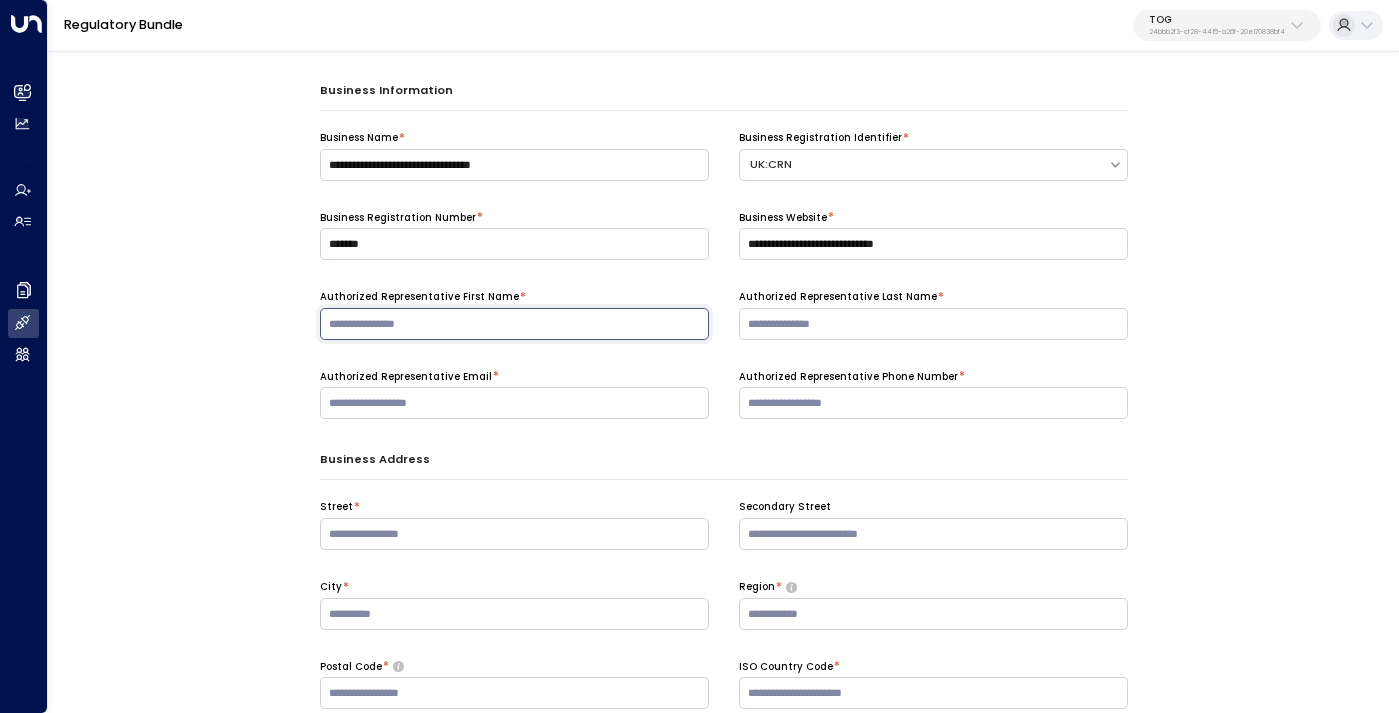 click at bounding box center (514, 324) 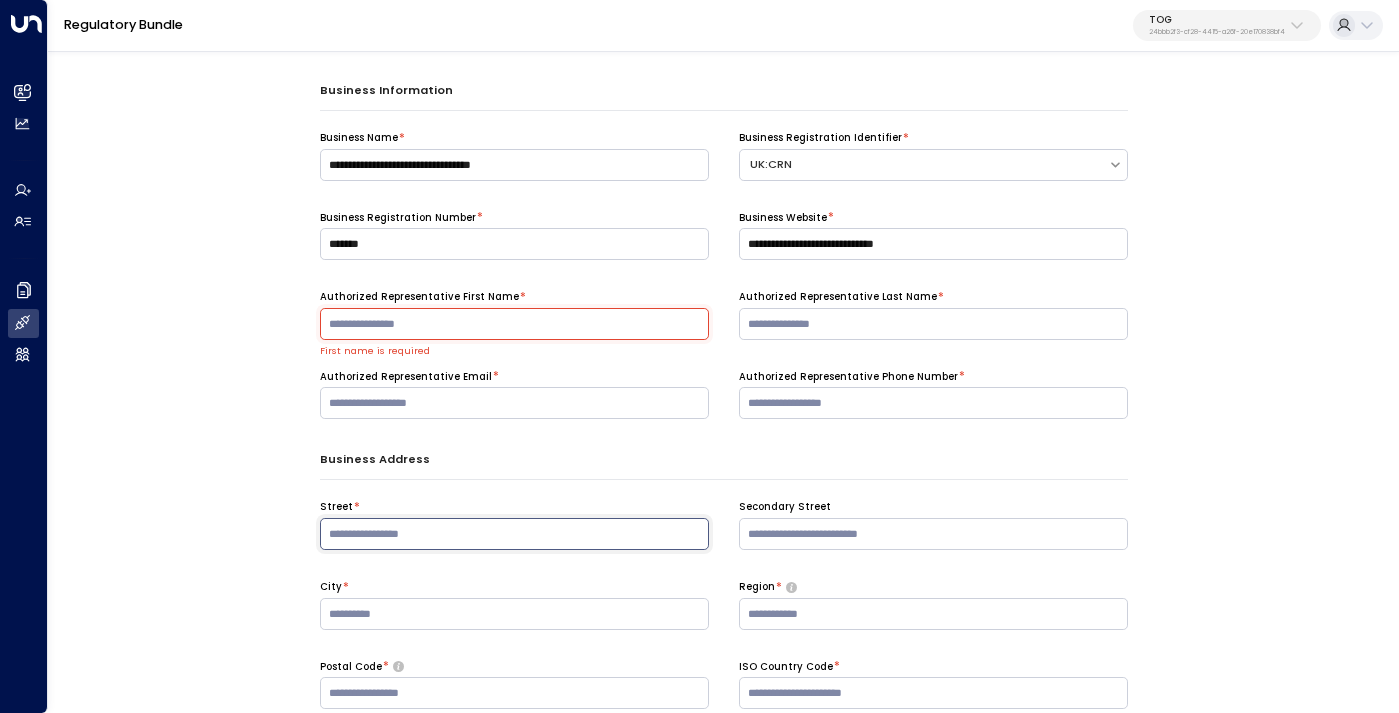 click at bounding box center (514, 534) 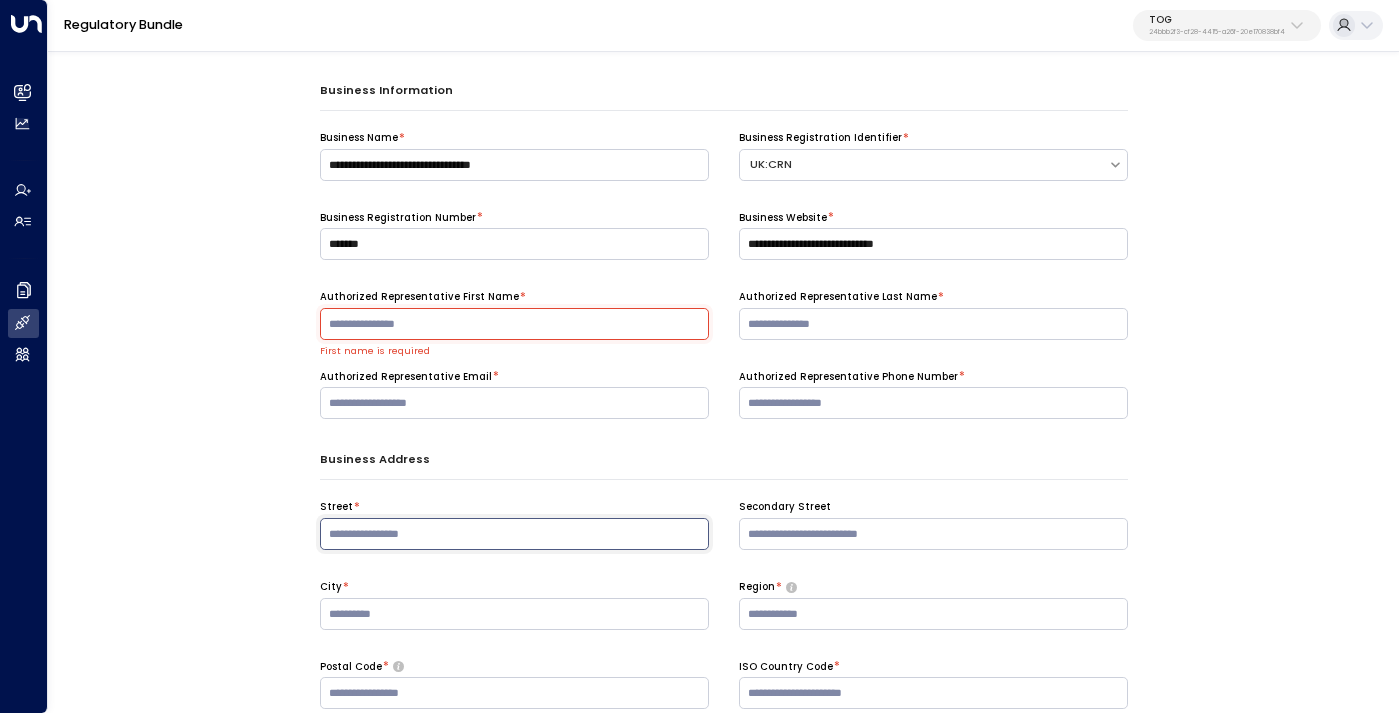 paste on "**********" 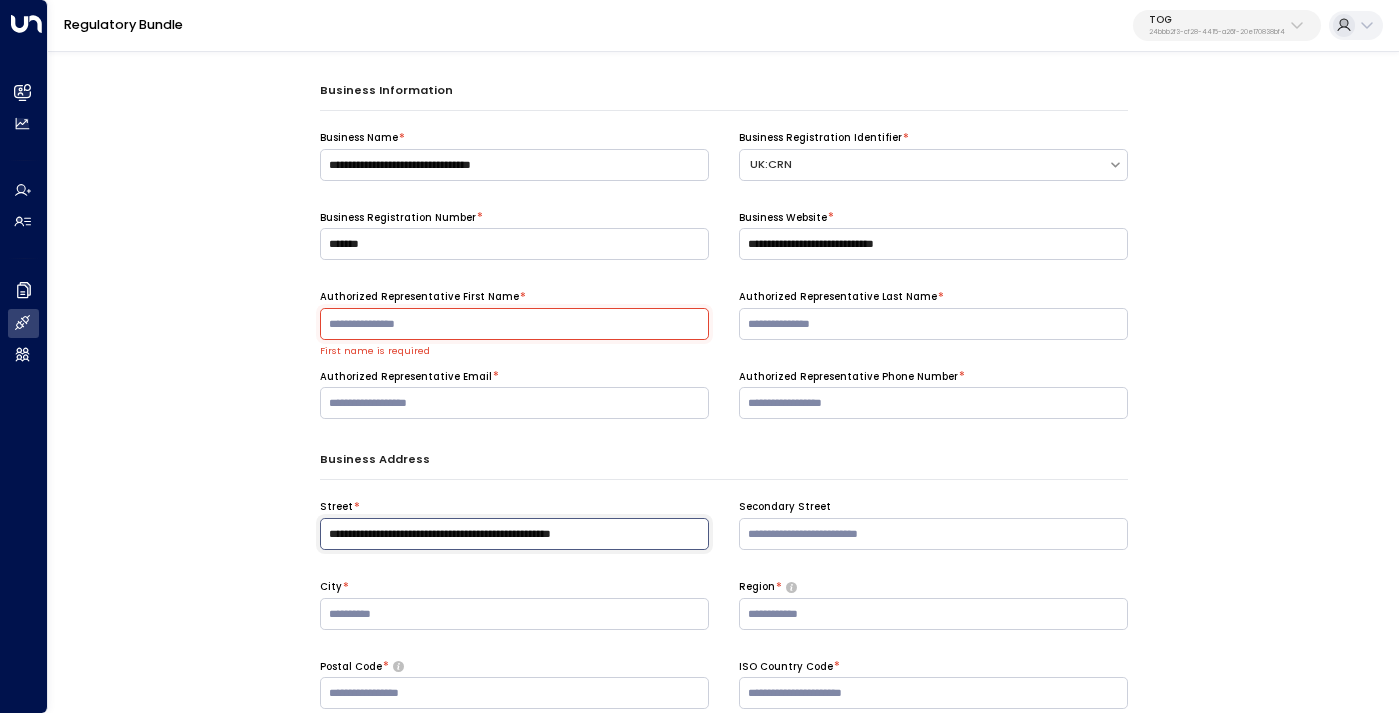 drag, startPoint x: 445, startPoint y: 531, endPoint x: 297, endPoint y: 532, distance: 148.00337 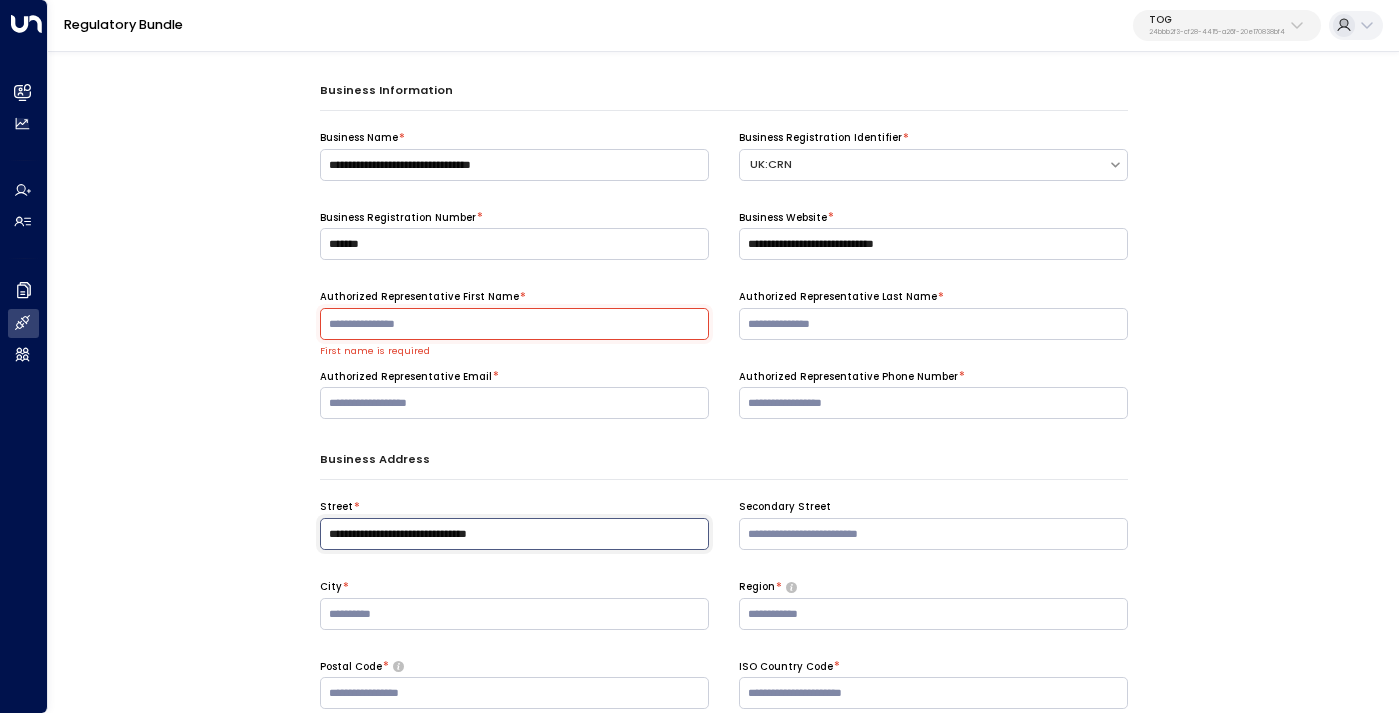 drag, startPoint x: 443, startPoint y: 532, endPoint x: 596, endPoint y: 544, distance: 153.46986 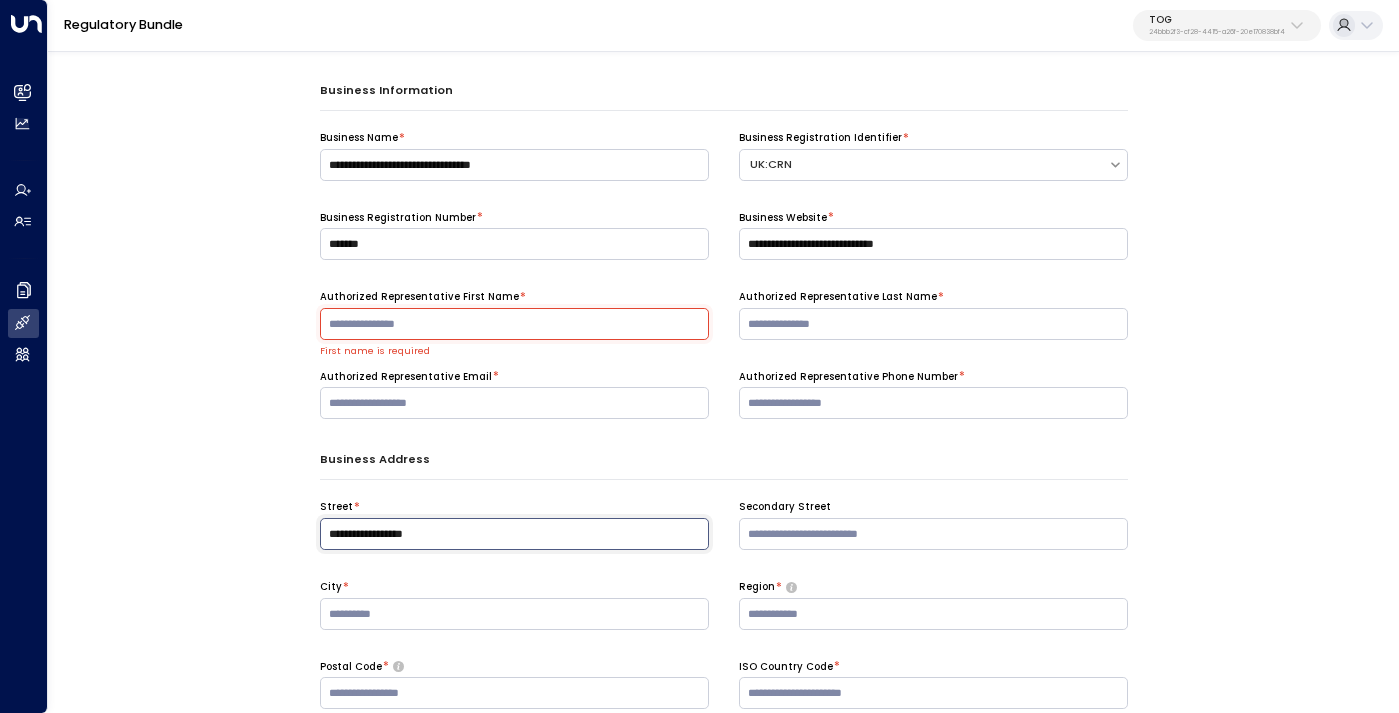 type on "**********" 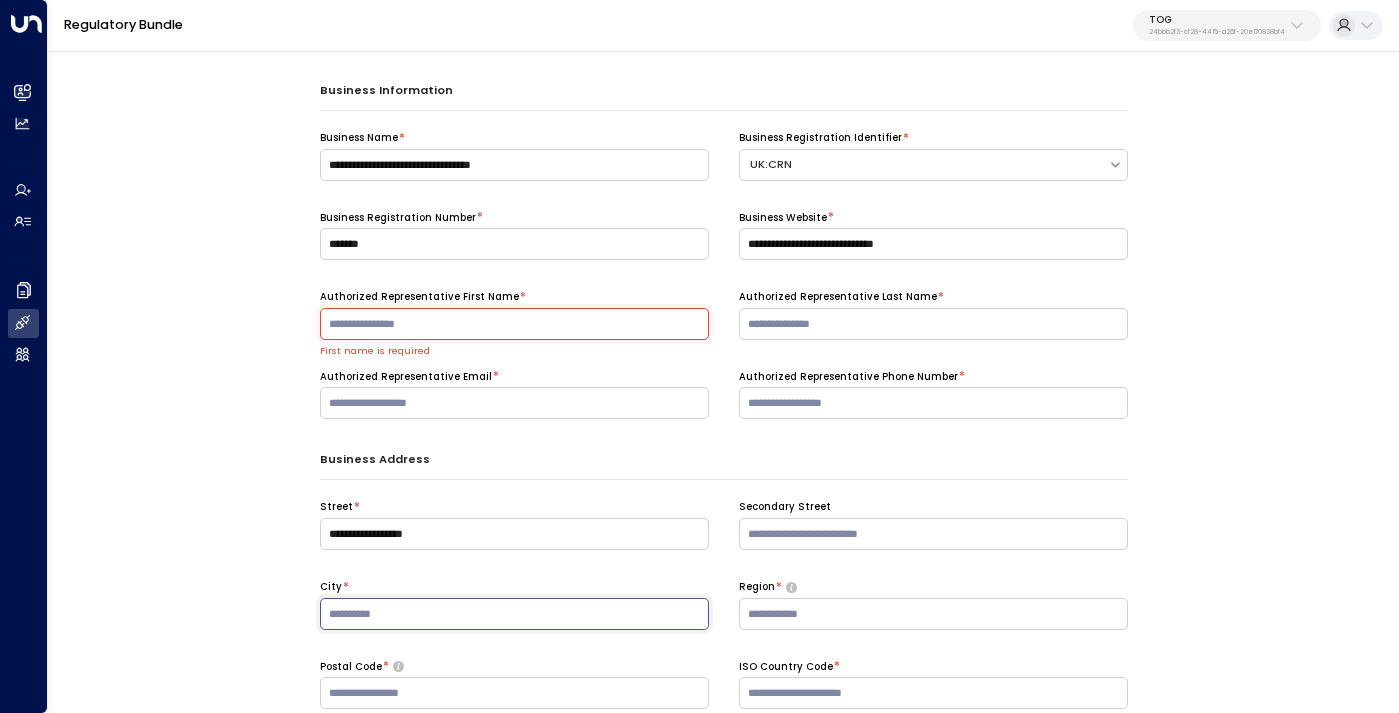 click at bounding box center (514, 614) 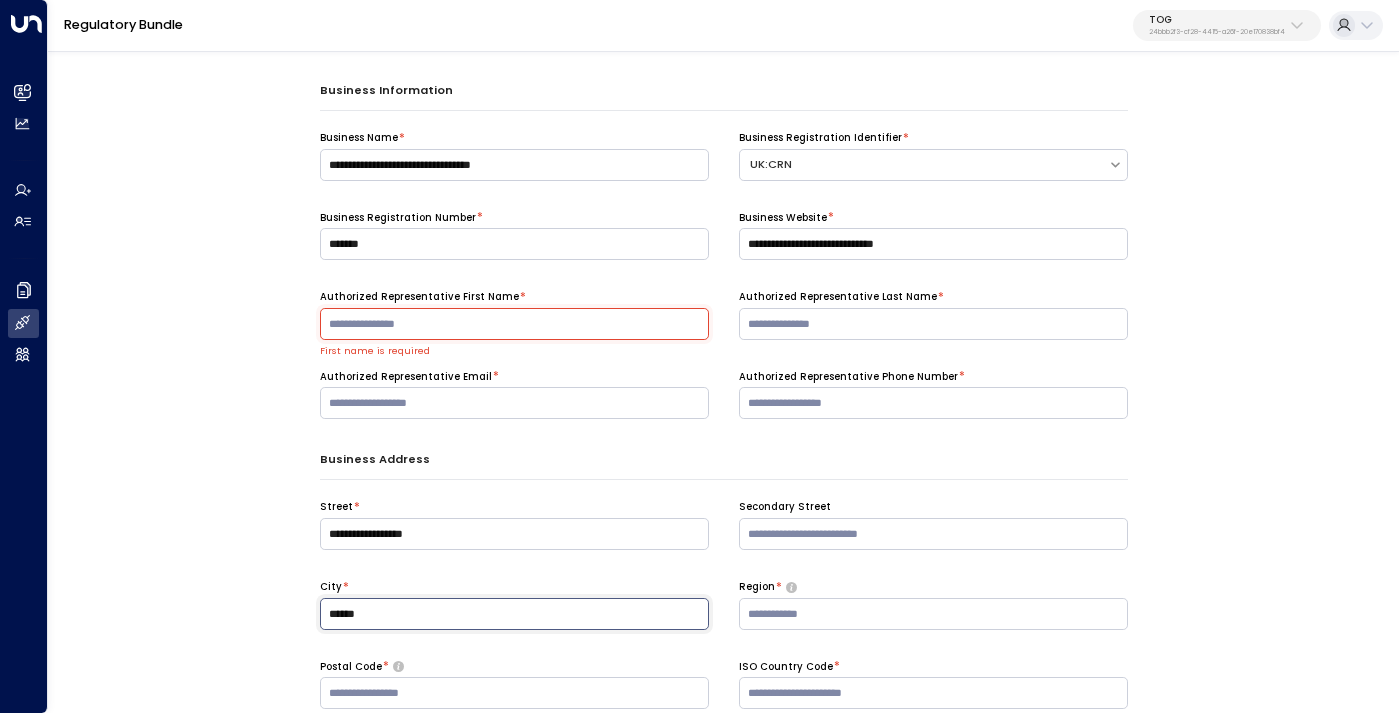type on "******" 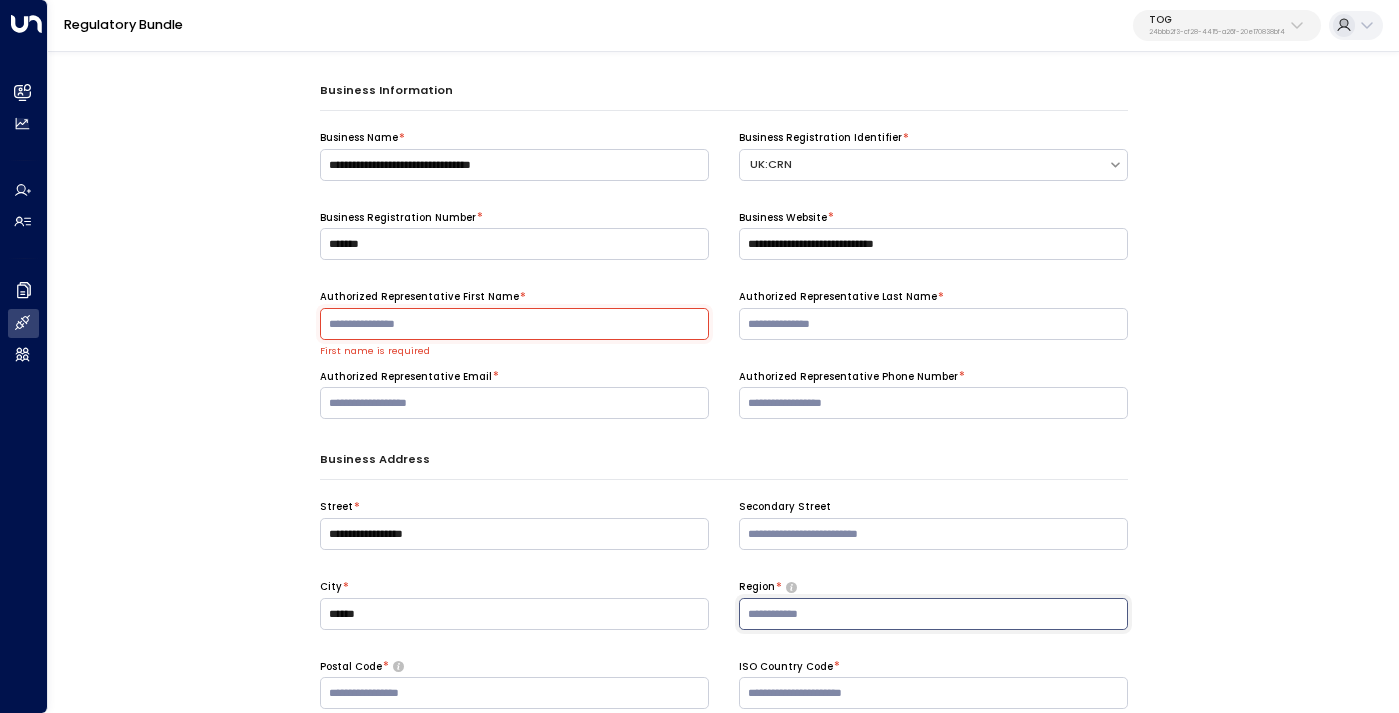 click at bounding box center [933, 614] 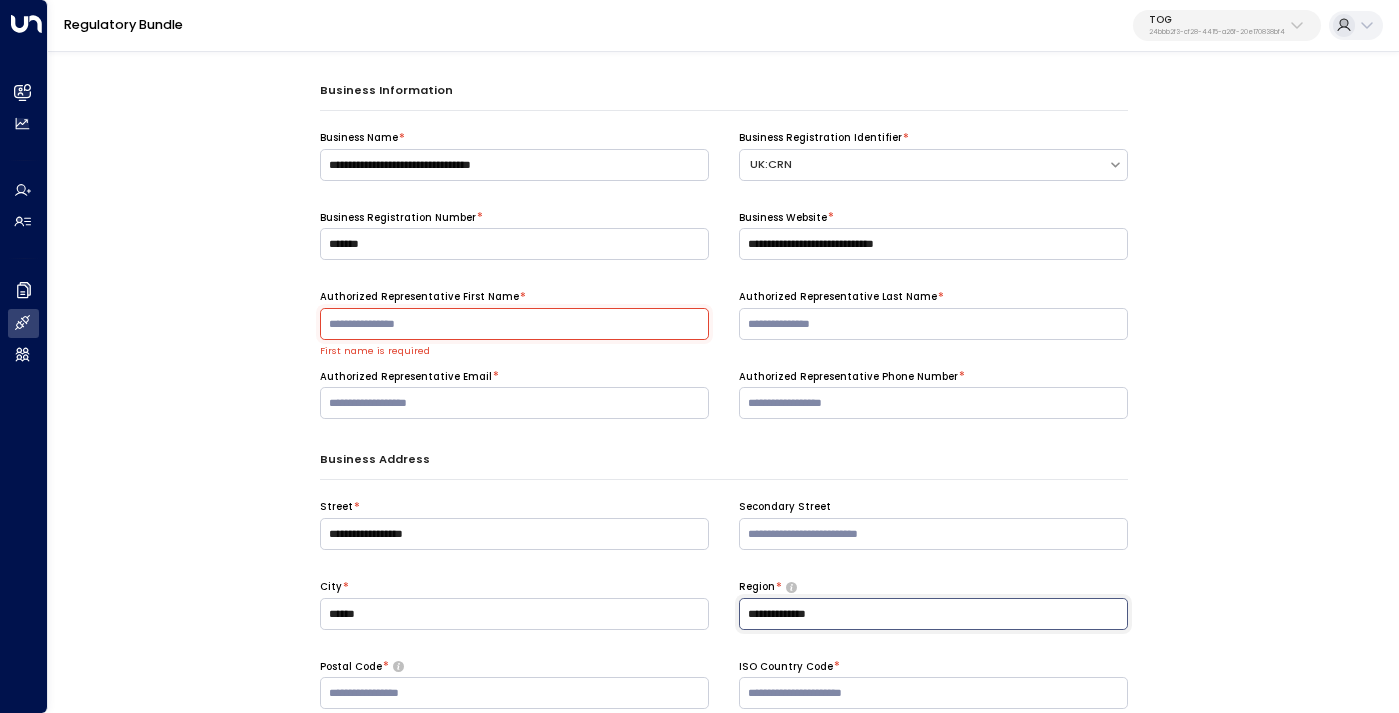 type on "**********" 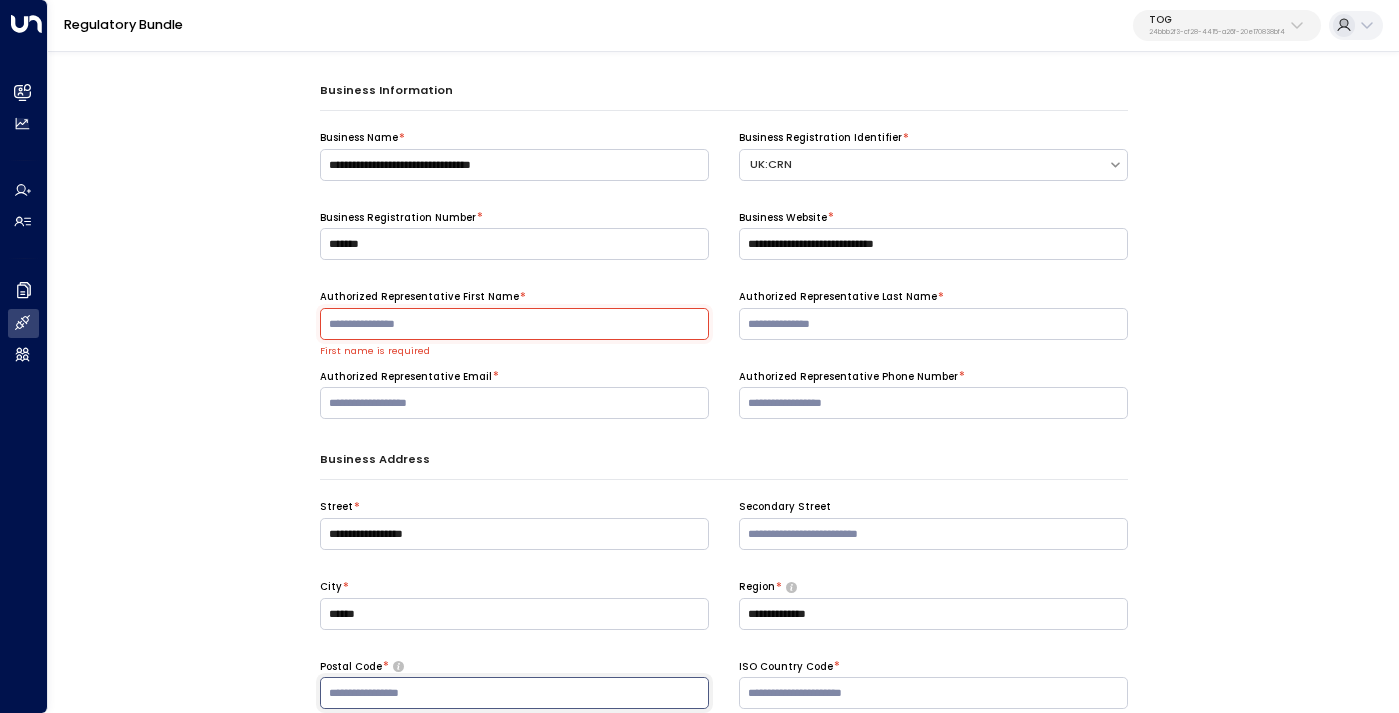 click at bounding box center (514, 693) 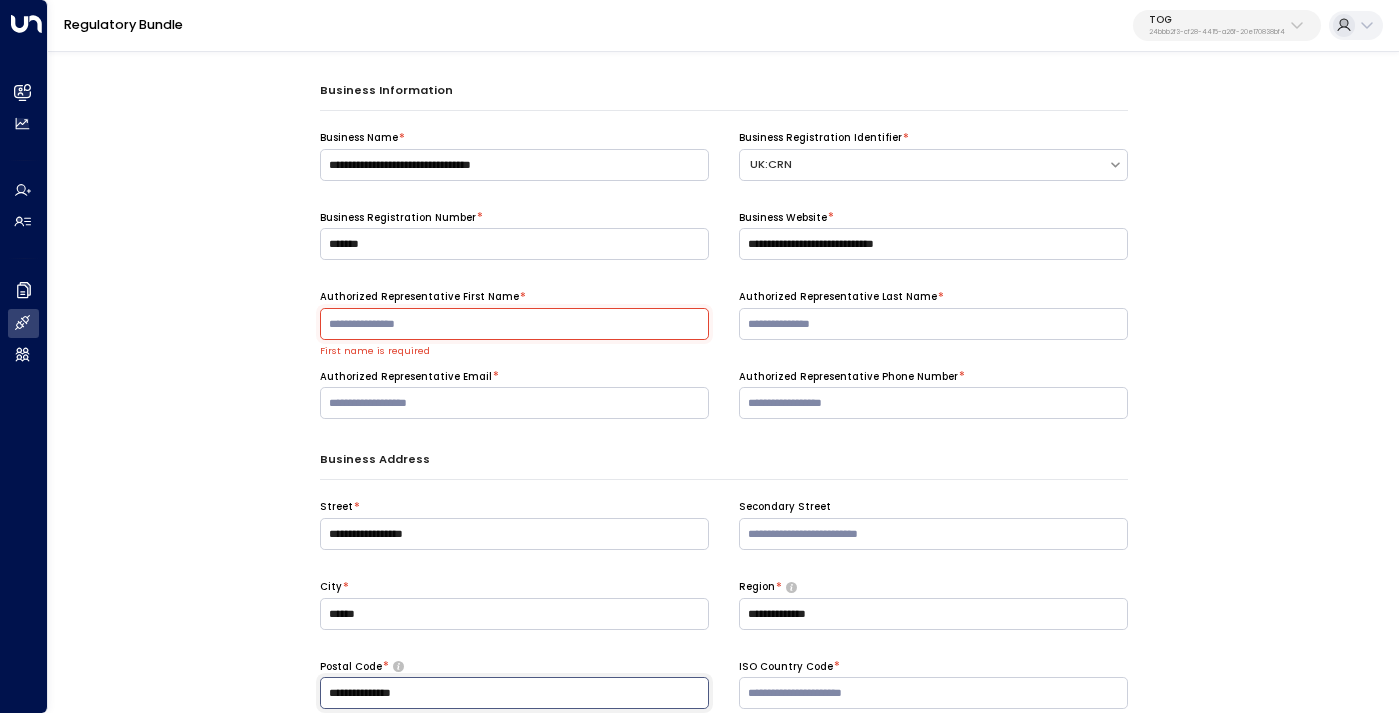 drag, startPoint x: 370, startPoint y: 690, endPoint x: 299, endPoint y: 693, distance: 71.063354 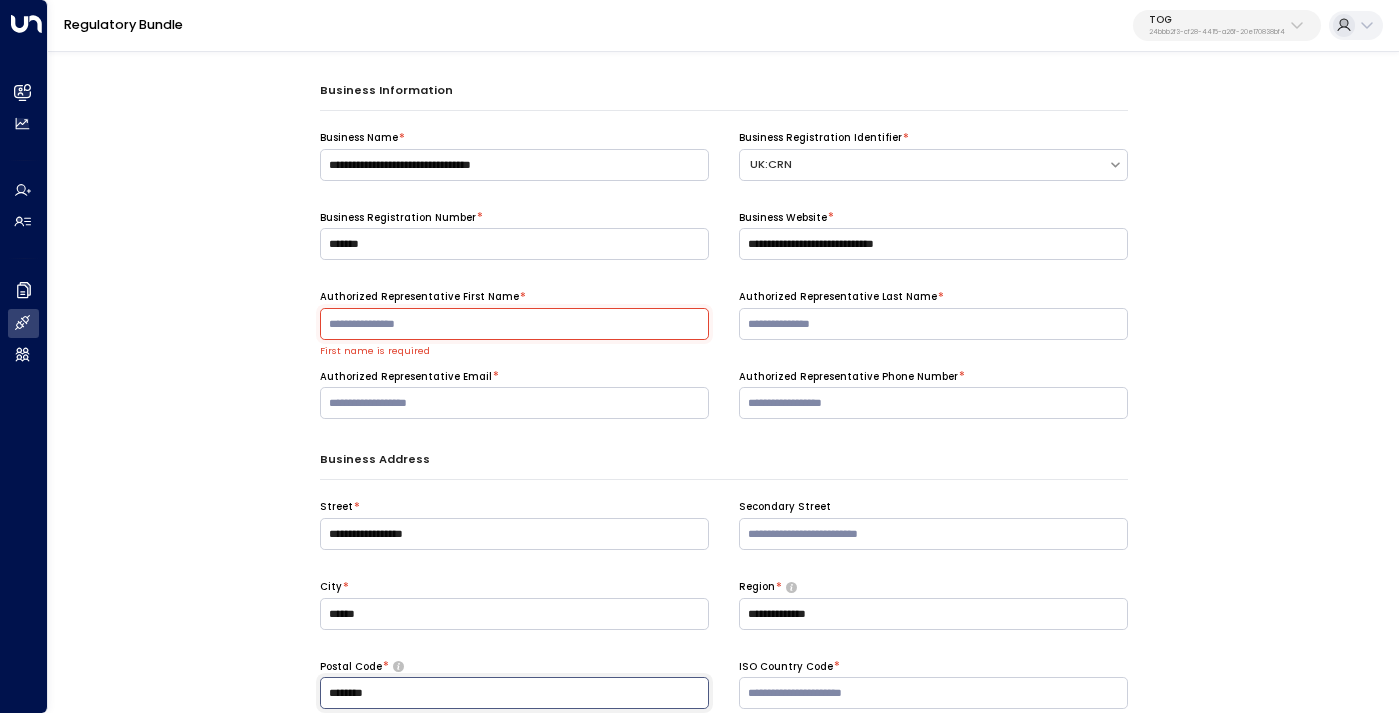 type on "********" 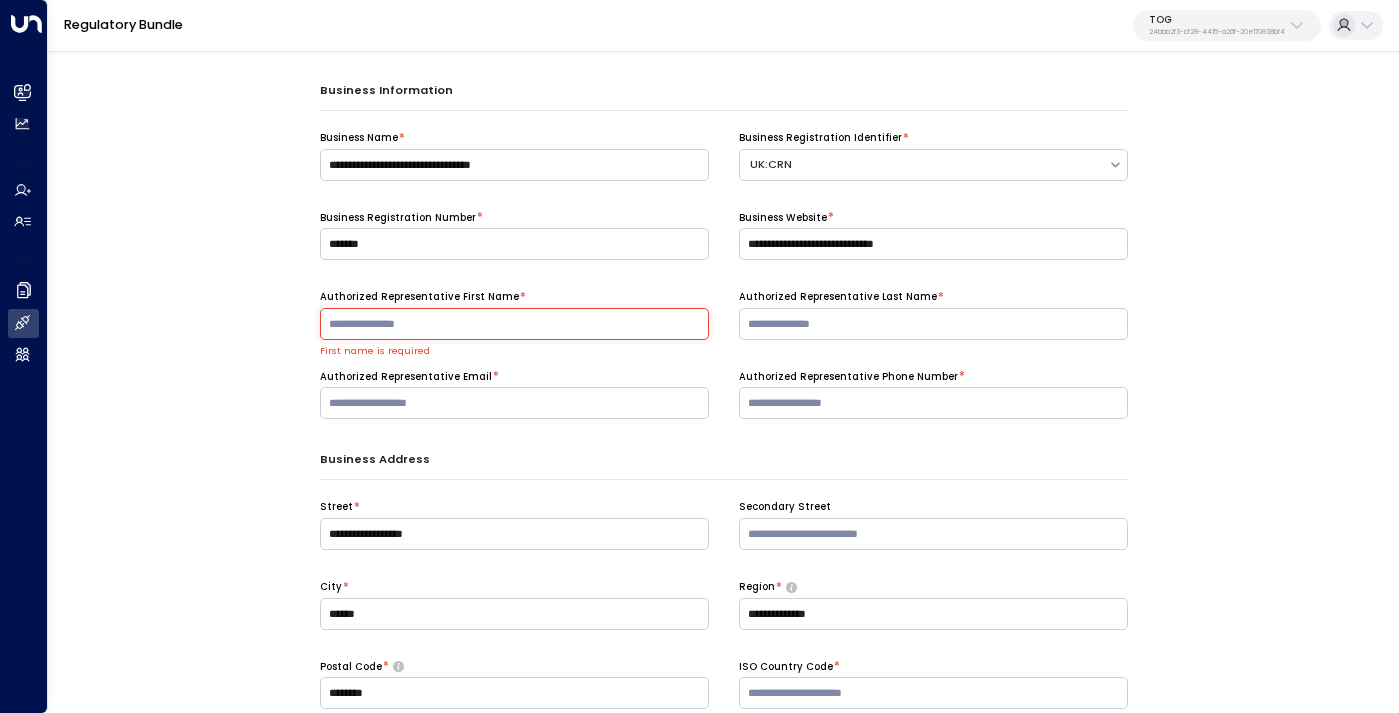 click at bounding box center (514, 324) 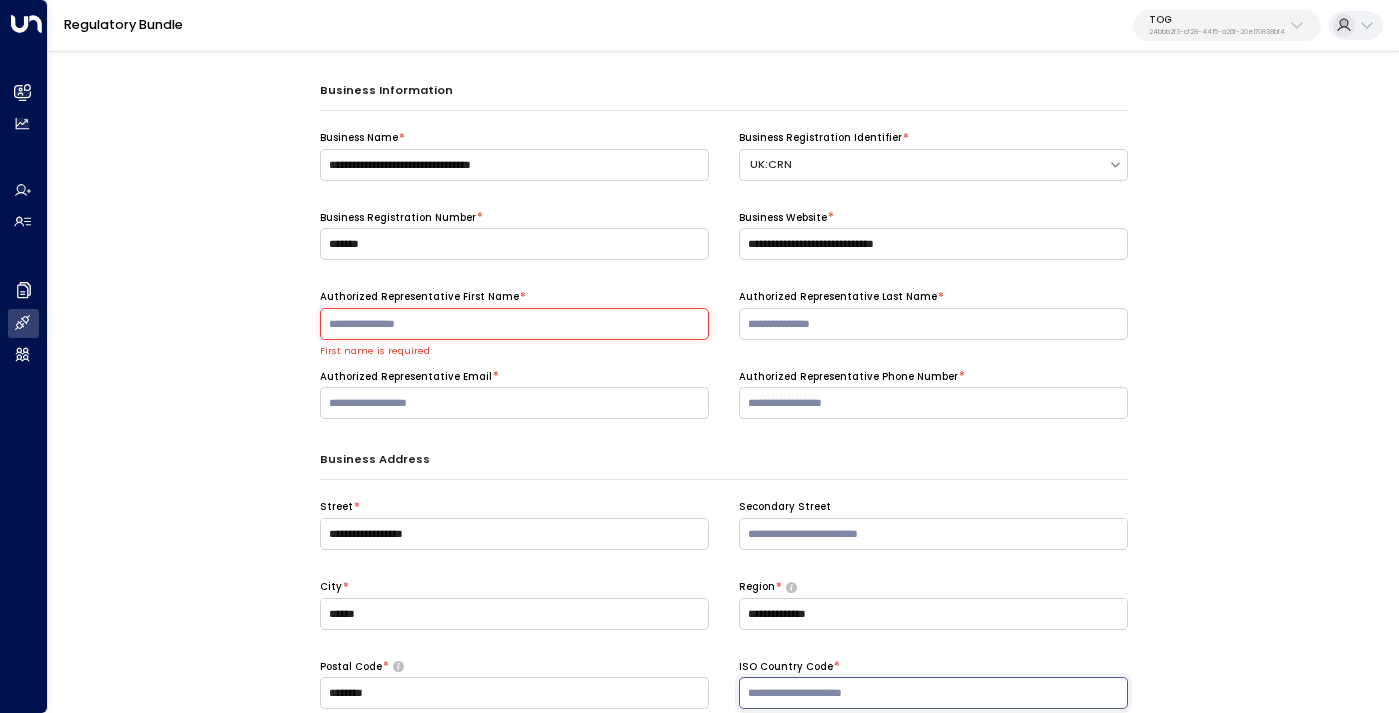 click at bounding box center [933, 693] 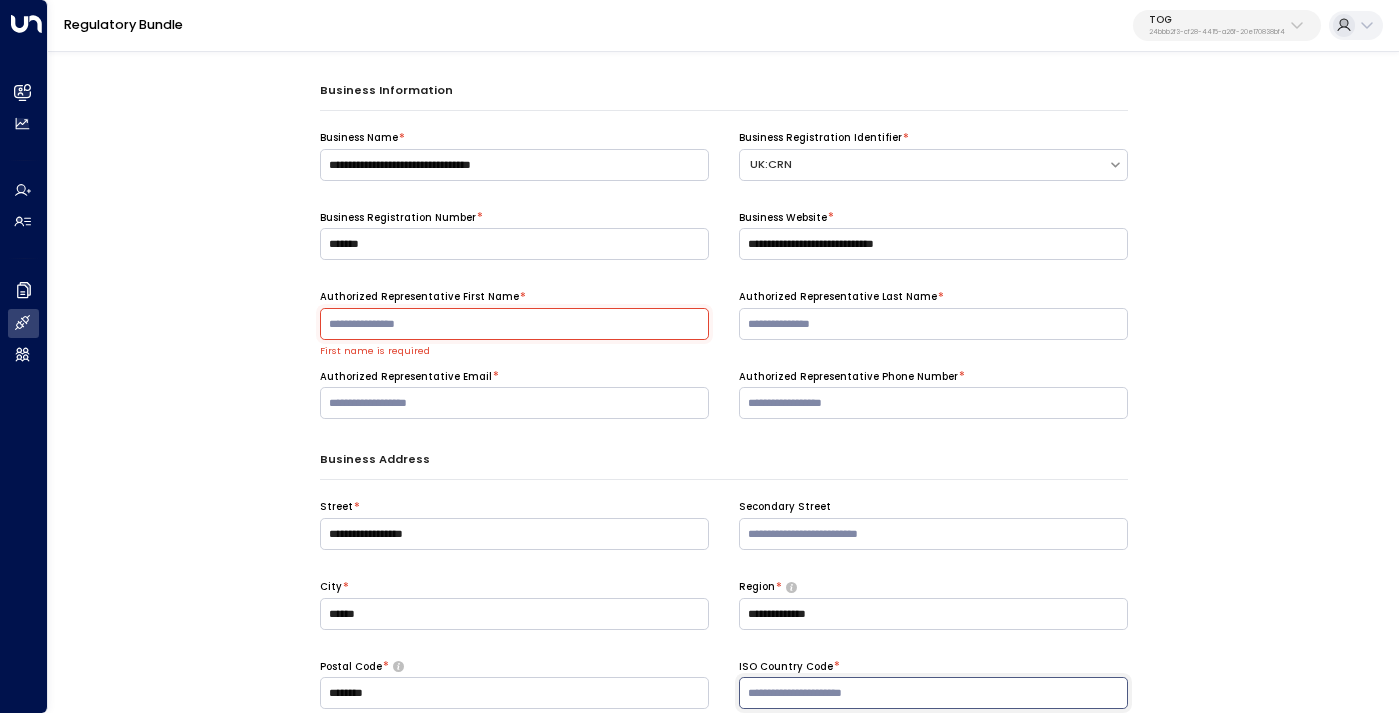paste on "*********" 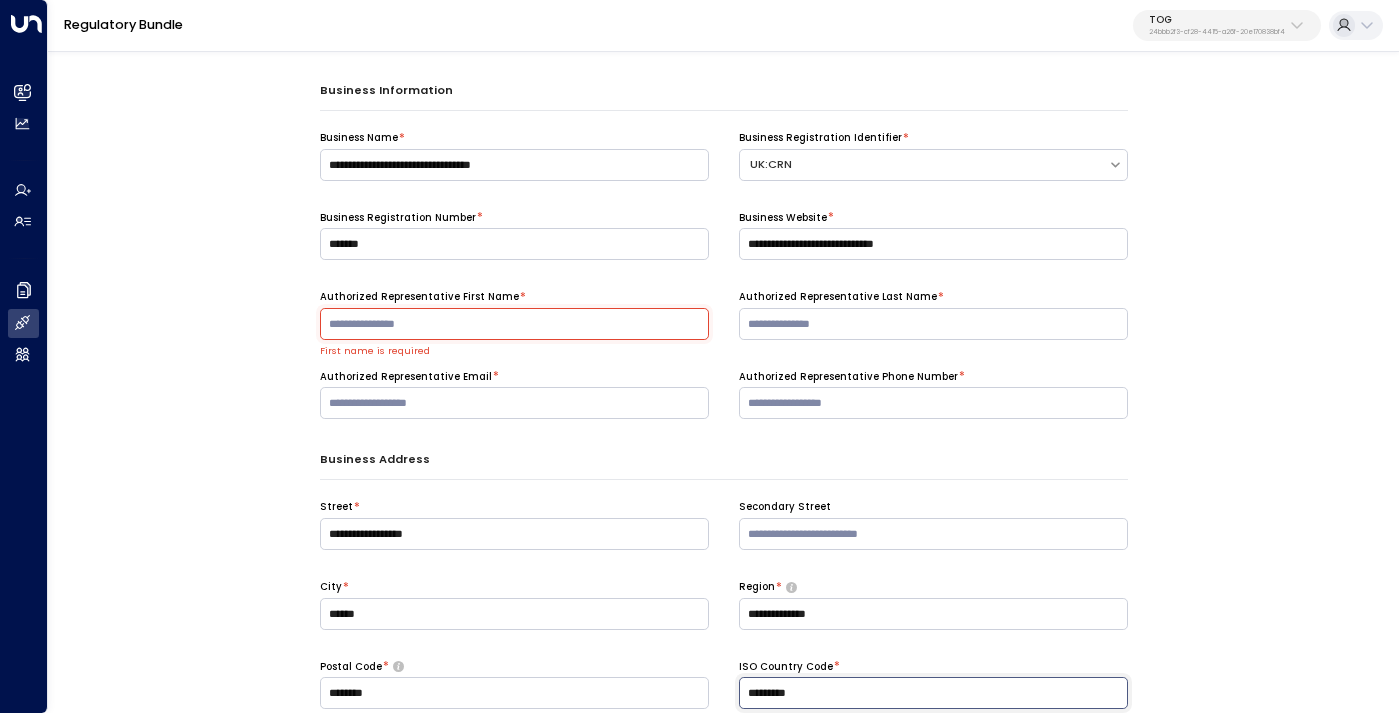 type on "*********" 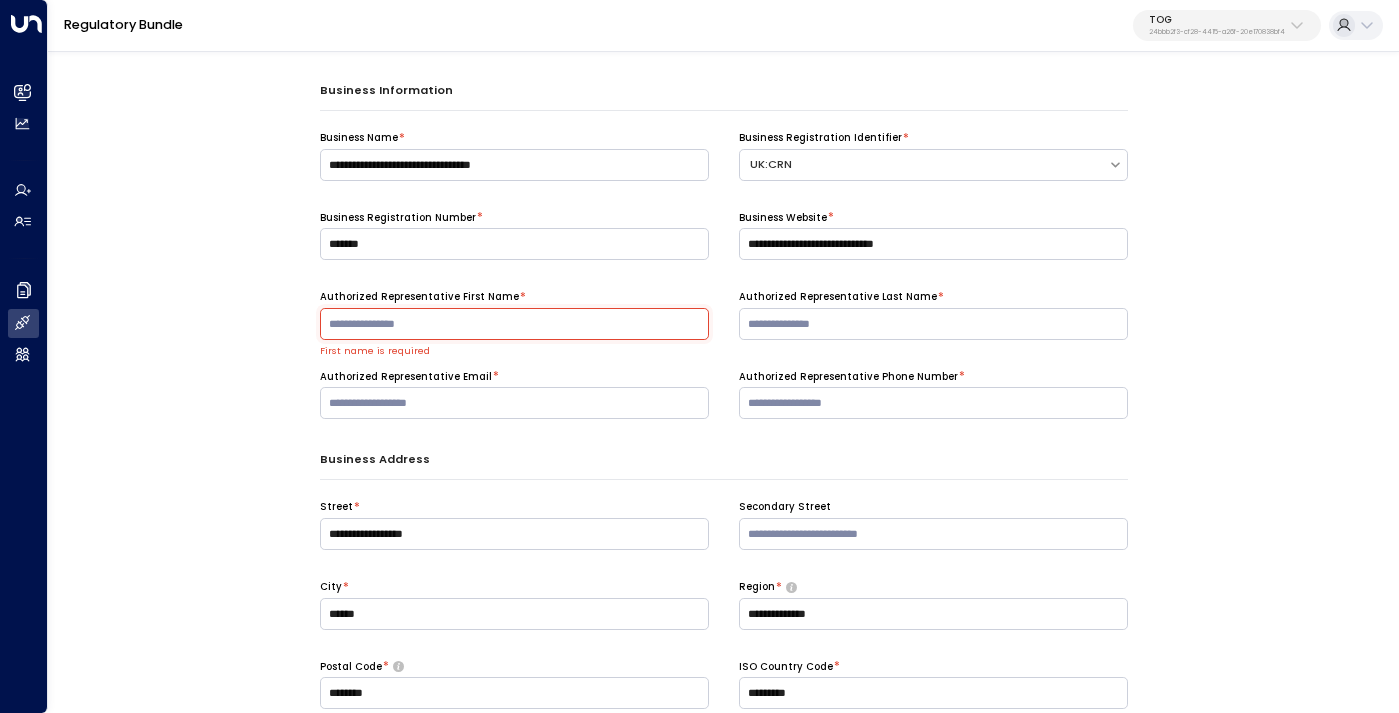 click on "**********" at bounding box center [723, 415] 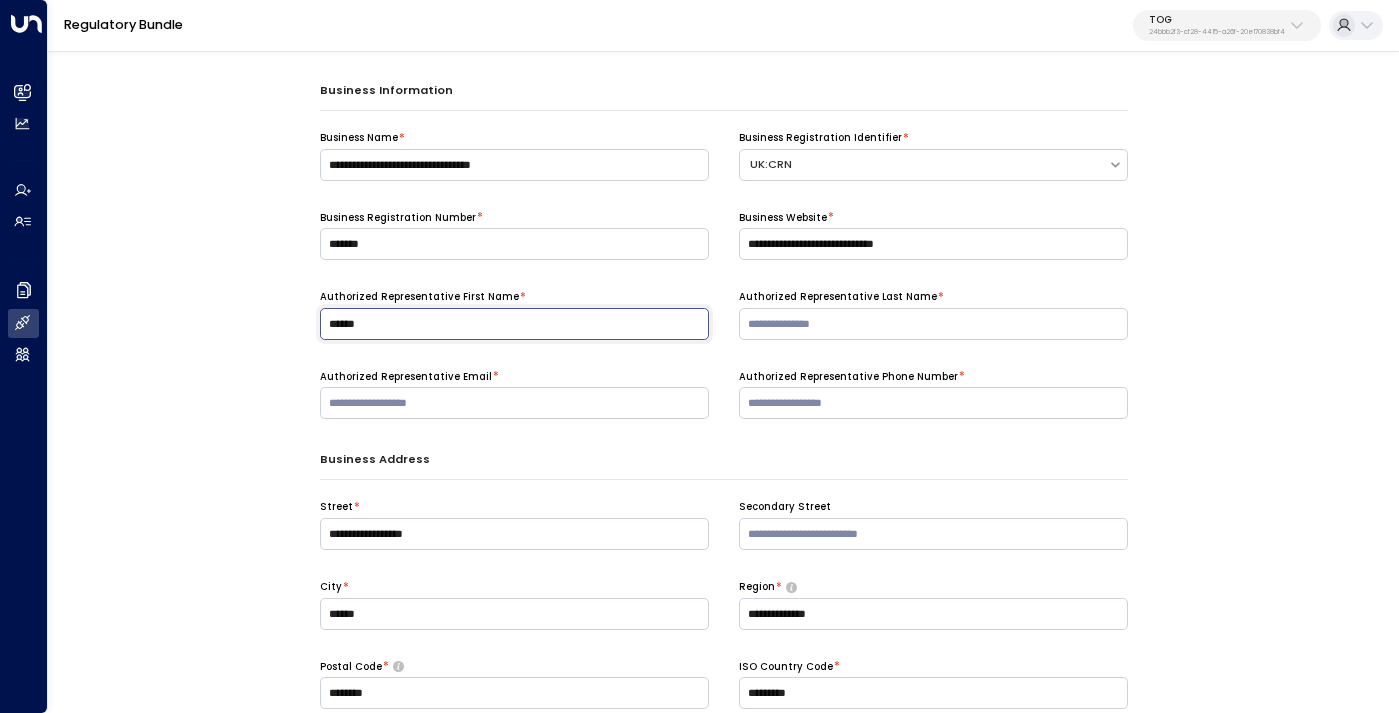 type on "******" 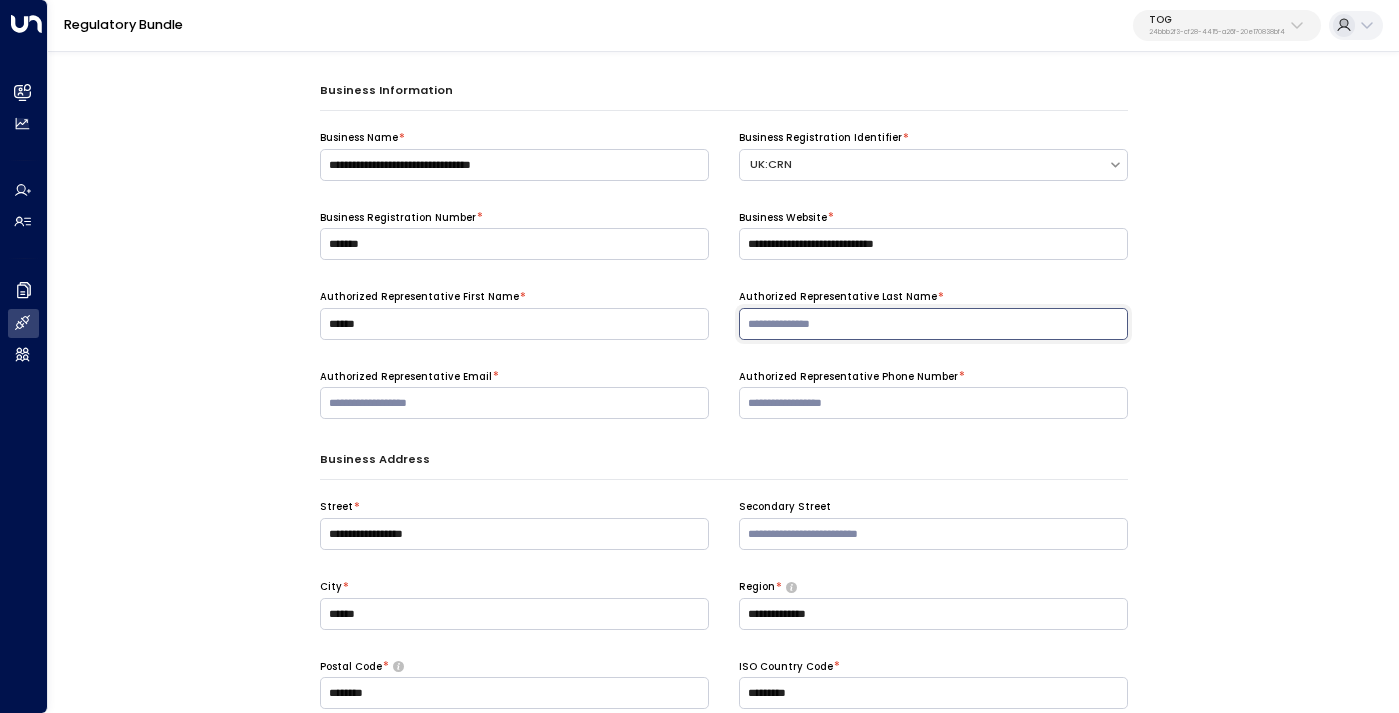click at bounding box center (933, 324) 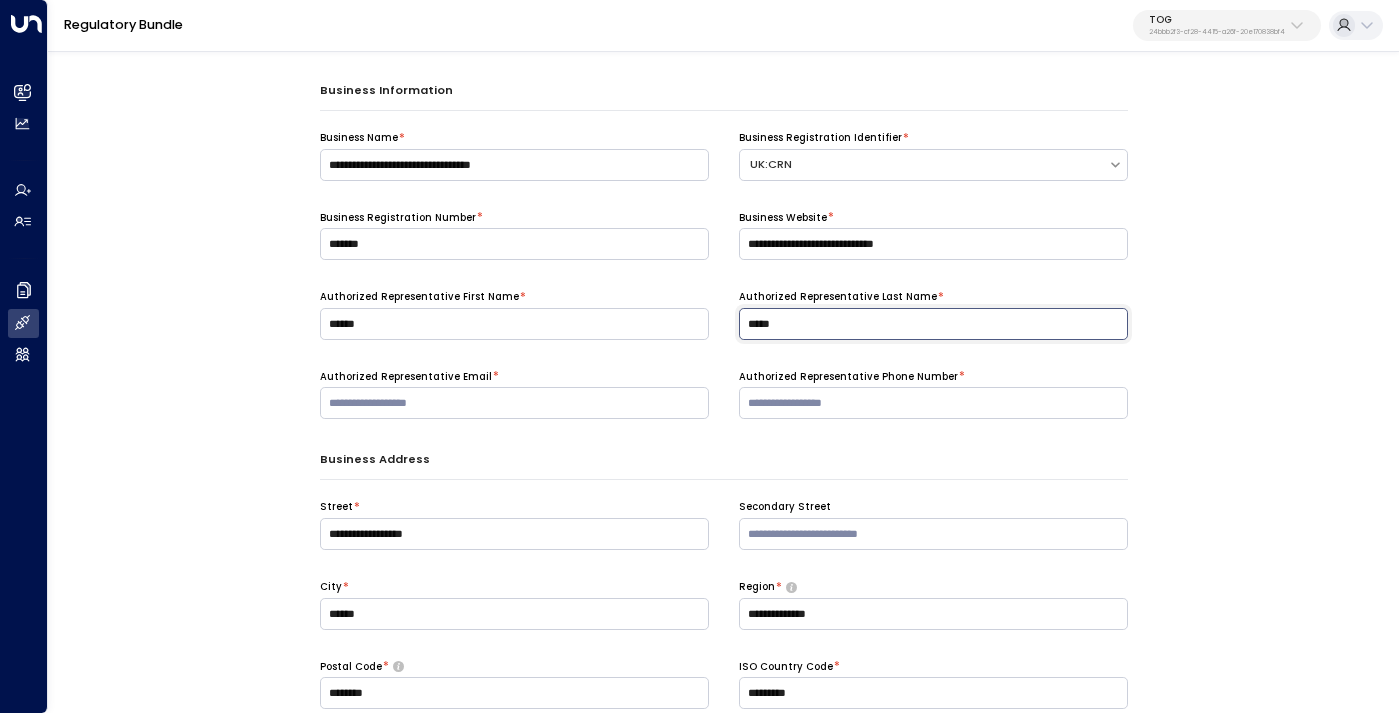 type on "*****" 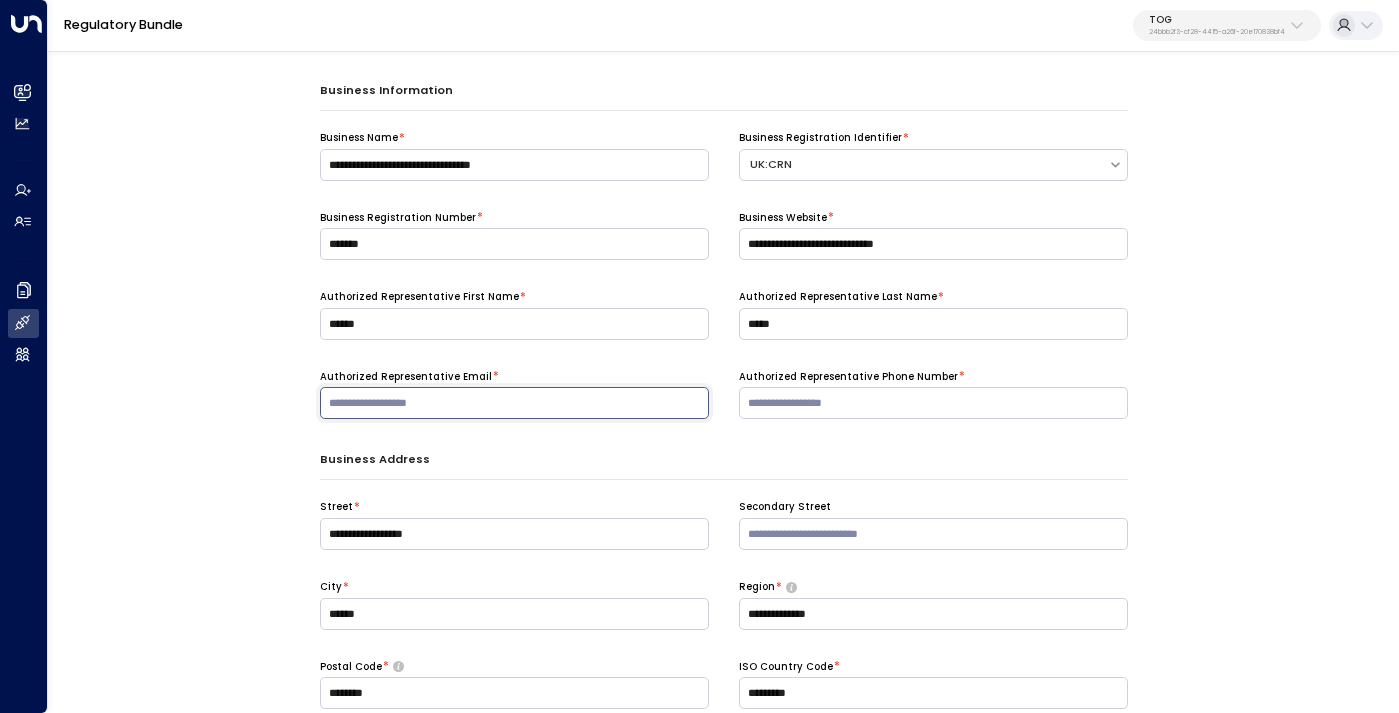 click at bounding box center [514, 403] 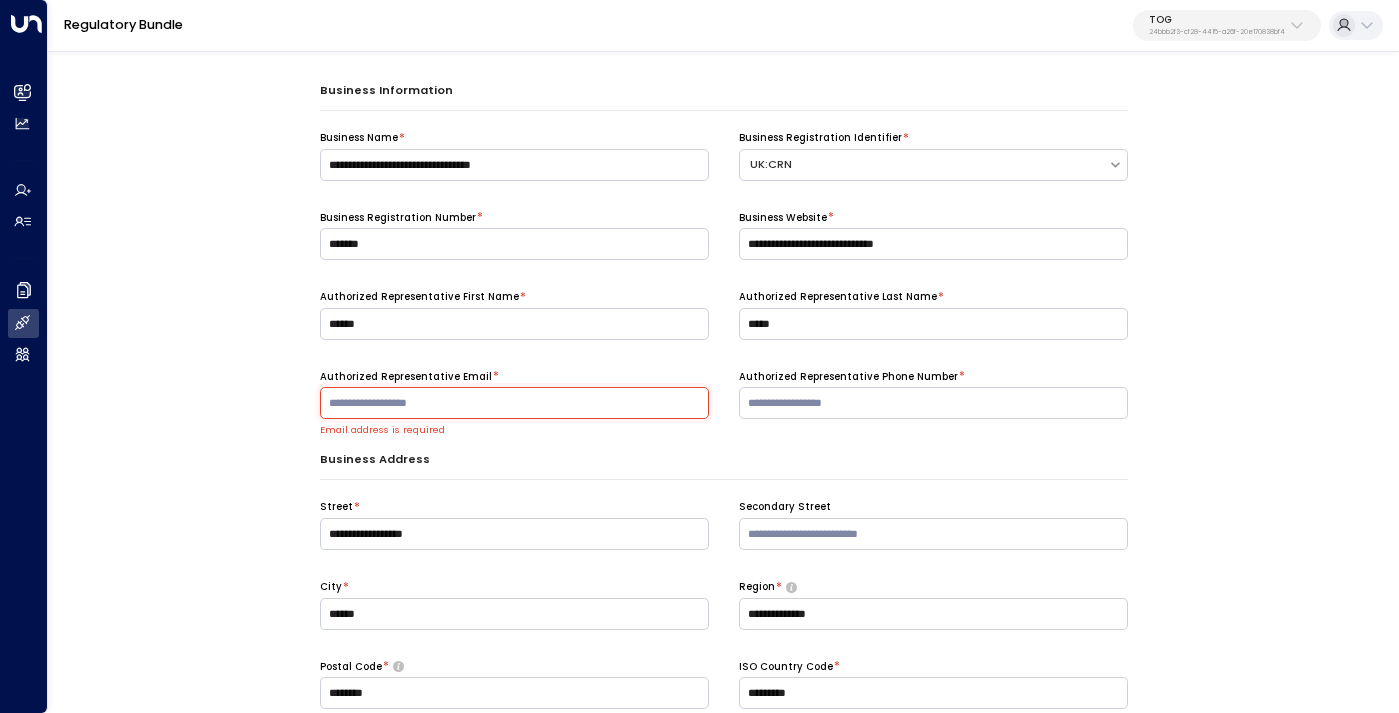 paste on "**********" 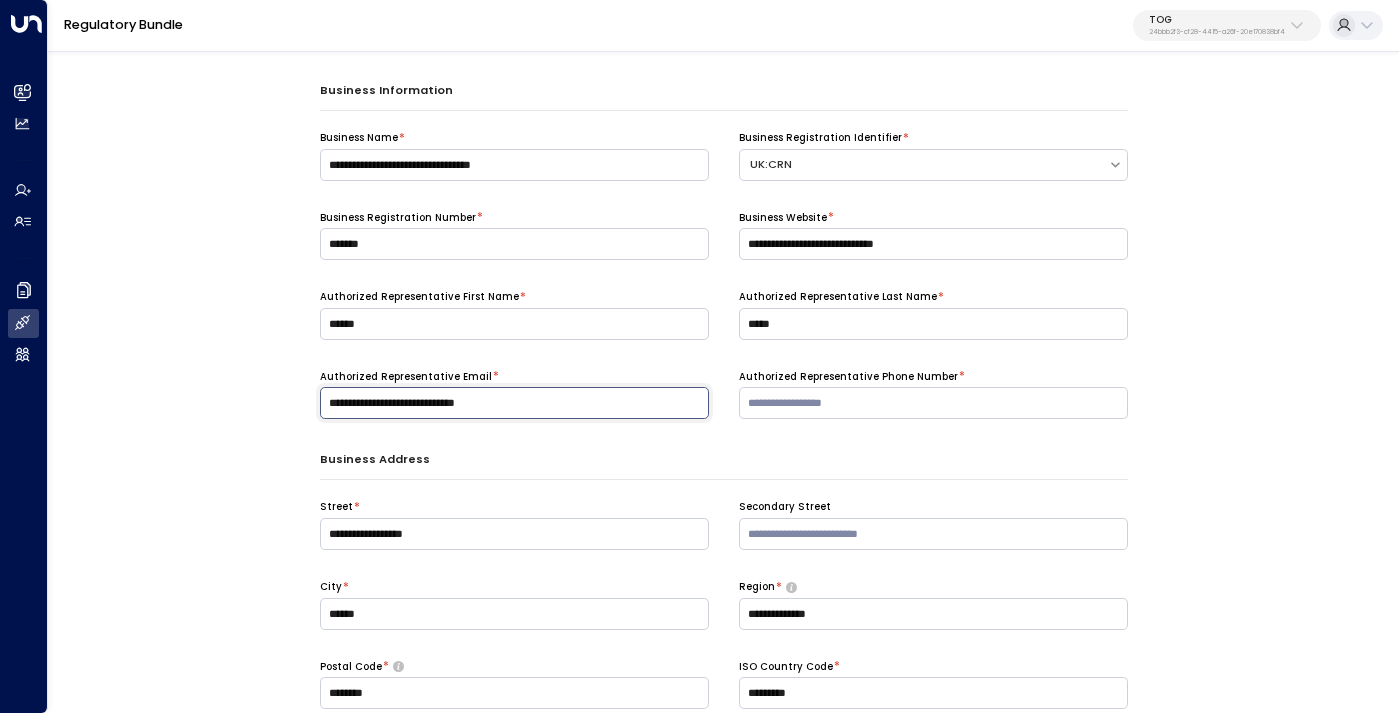 type on "**********" 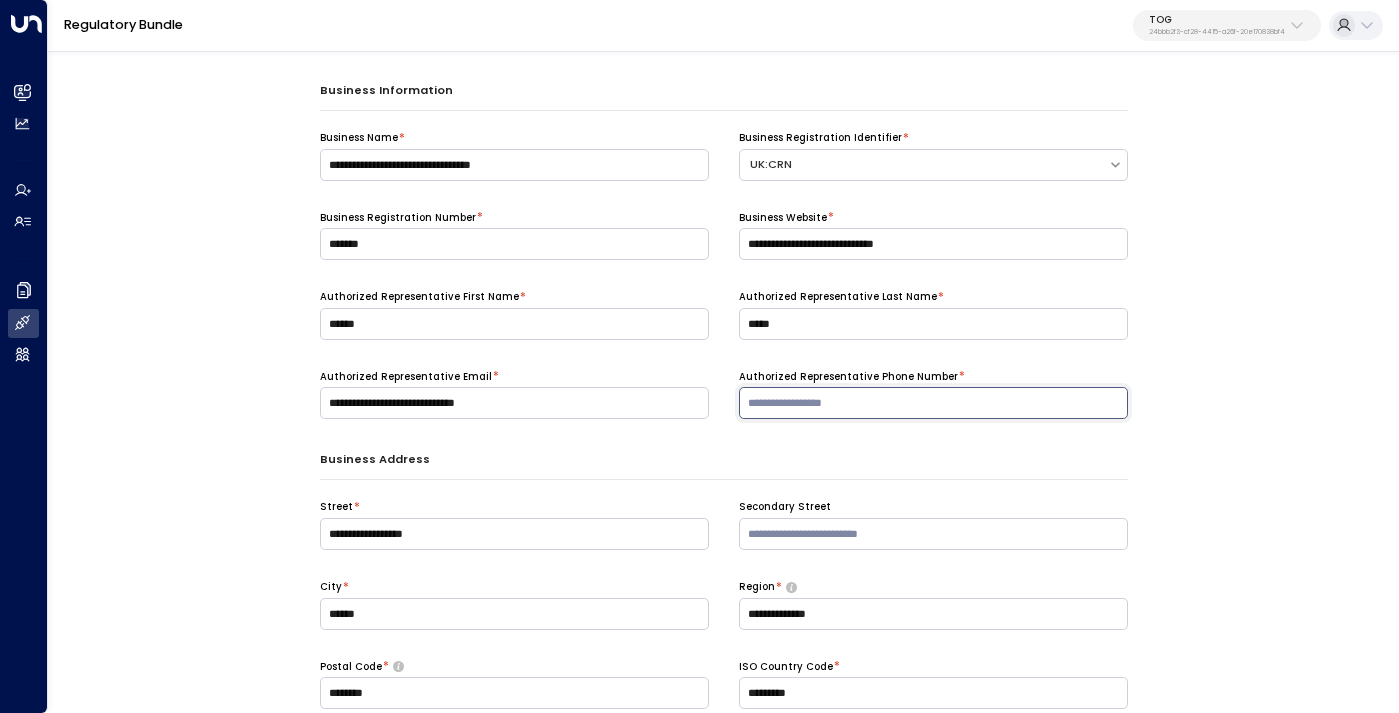 click at bounding box center [933, 403] 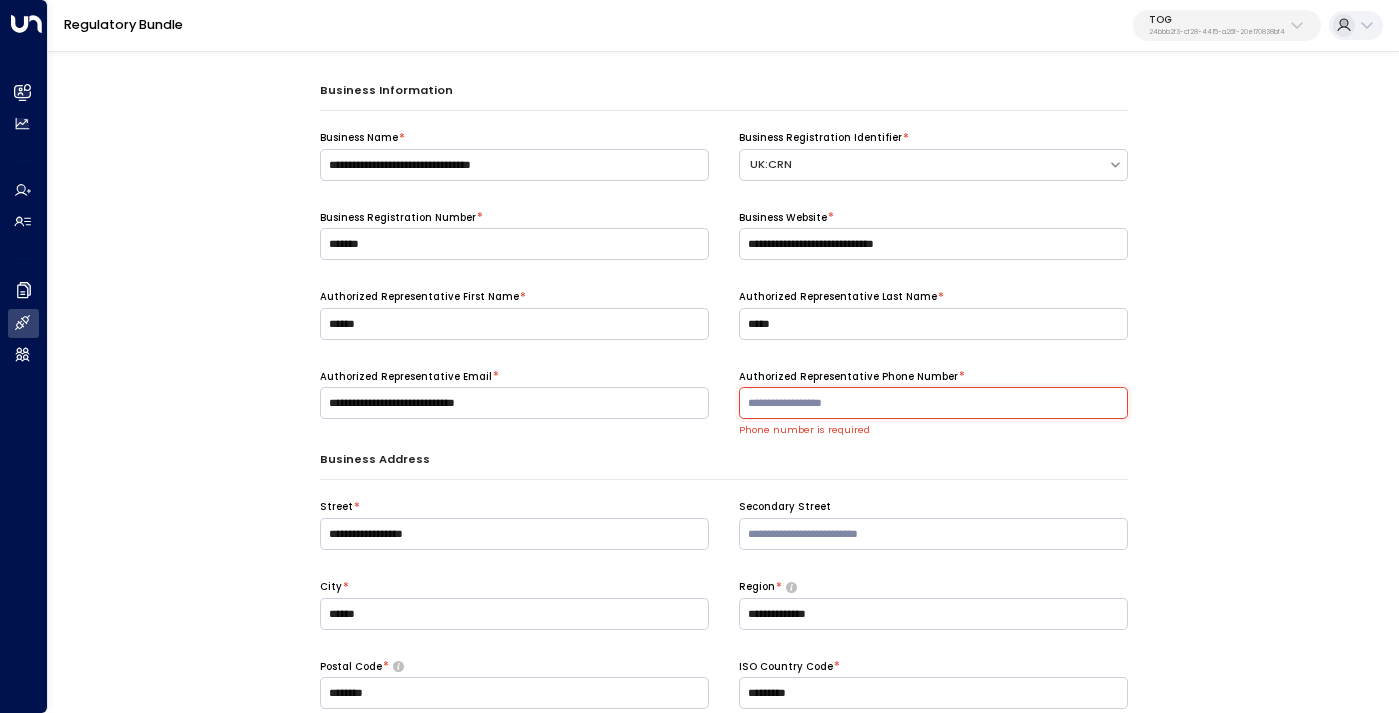 paste on "**********" 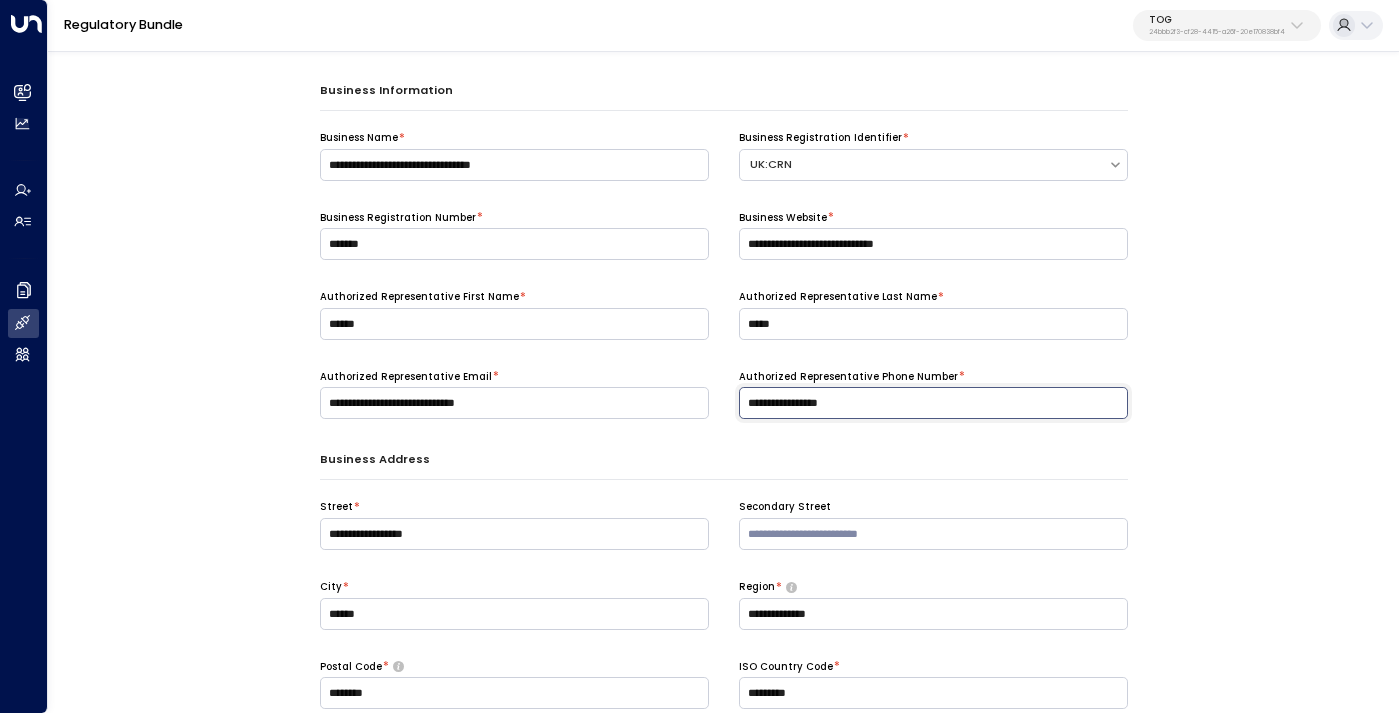 click on "**********" at bounding box center [933, 403] 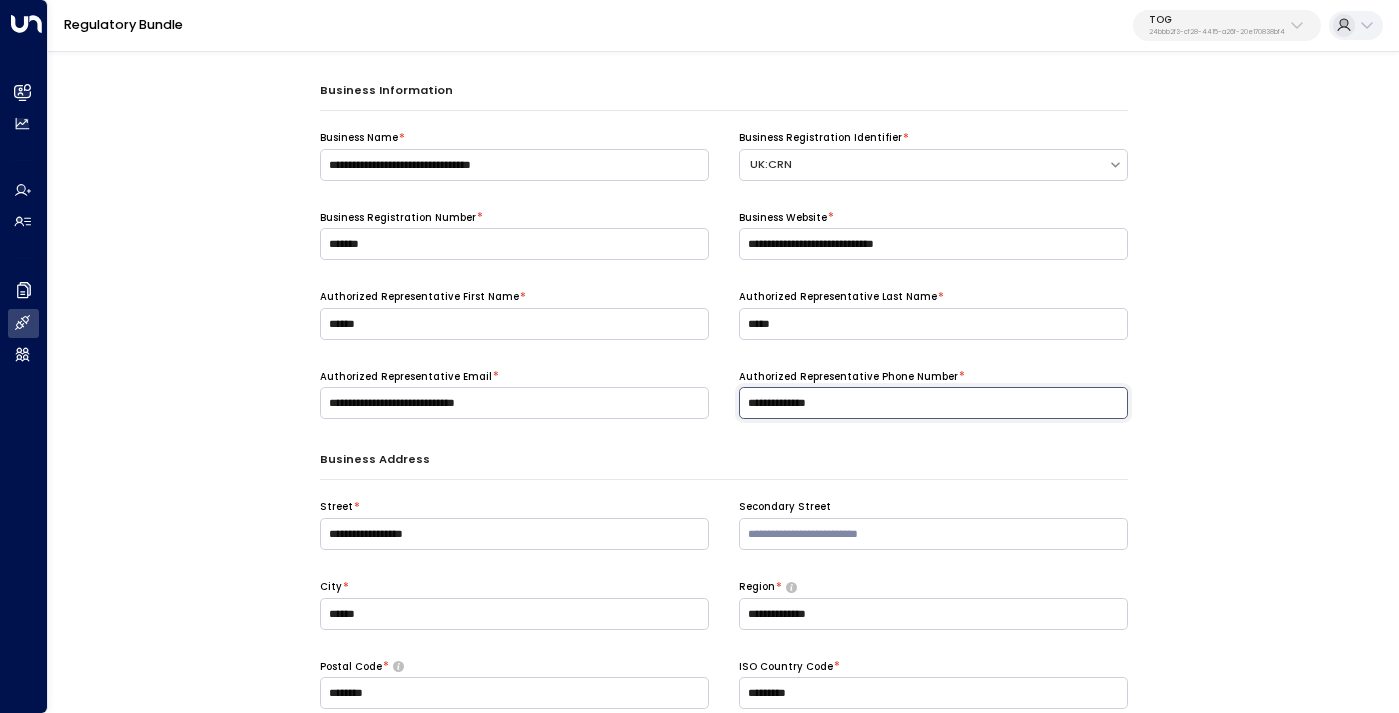 type on "**********" 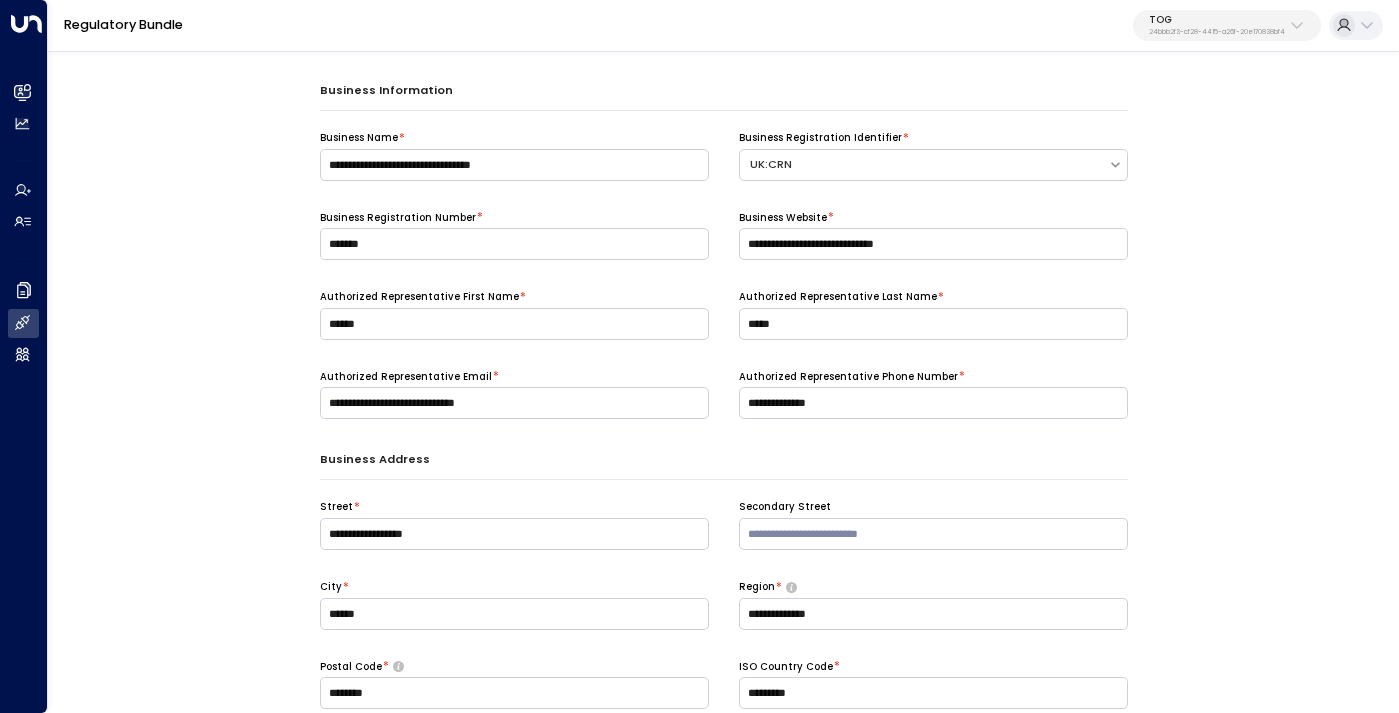 click on "**********" at bounding box center (723, 415) 